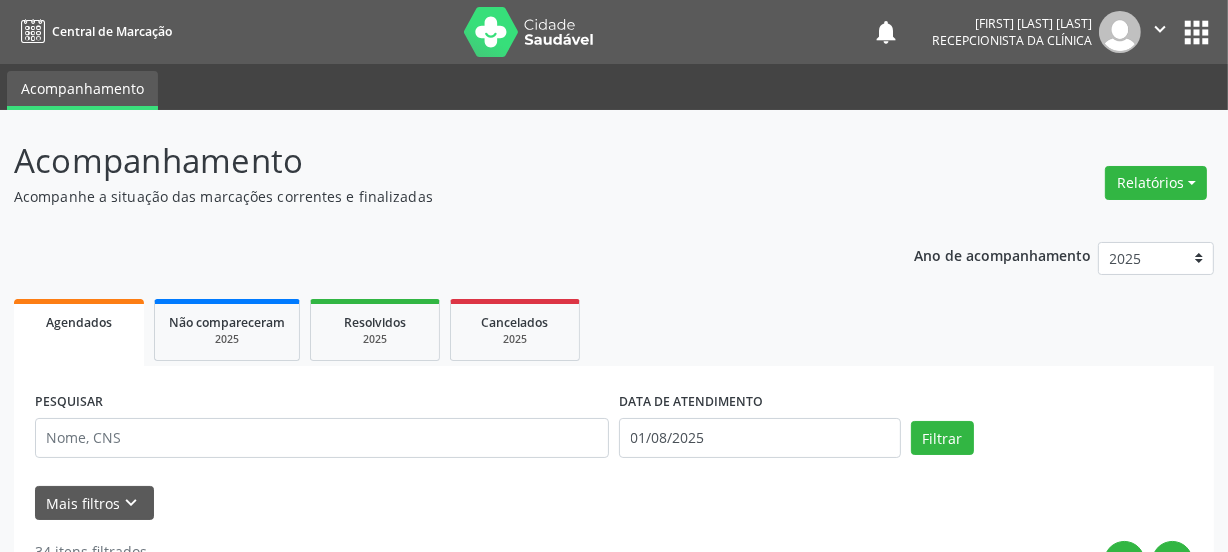 scroll, scrollTop: 0, scrollLeft: 0, axis: both 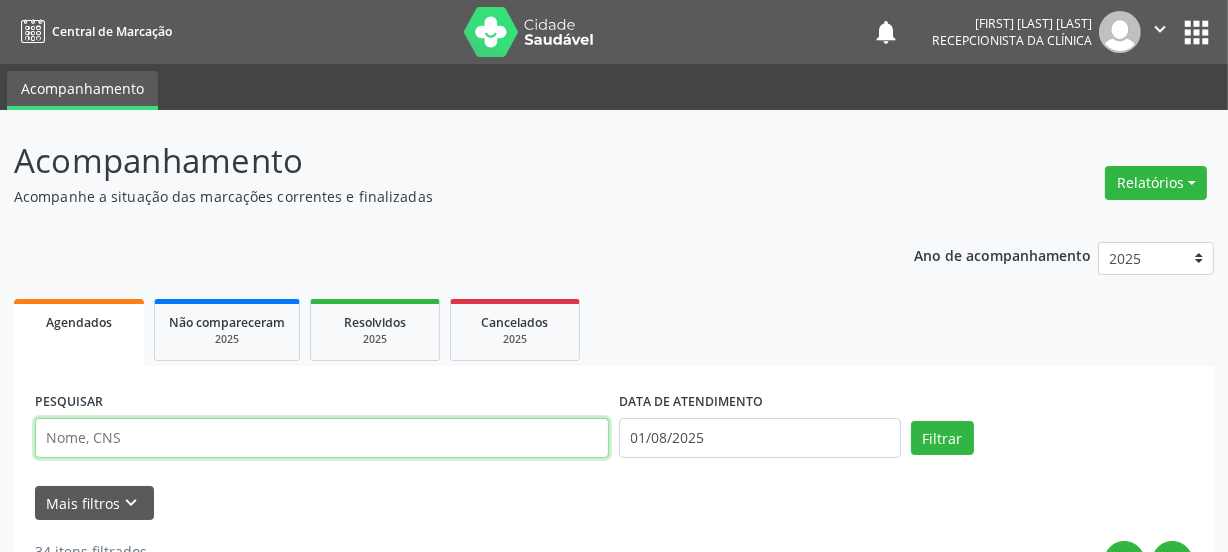 click at bounding box center (322, 438) 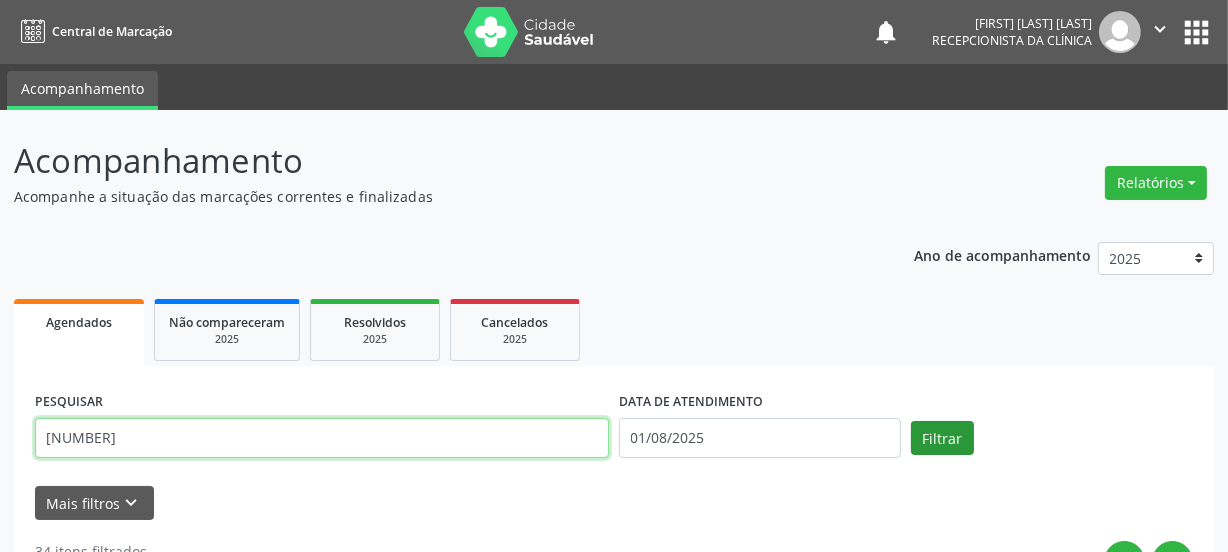 type on "[NUMBER]" 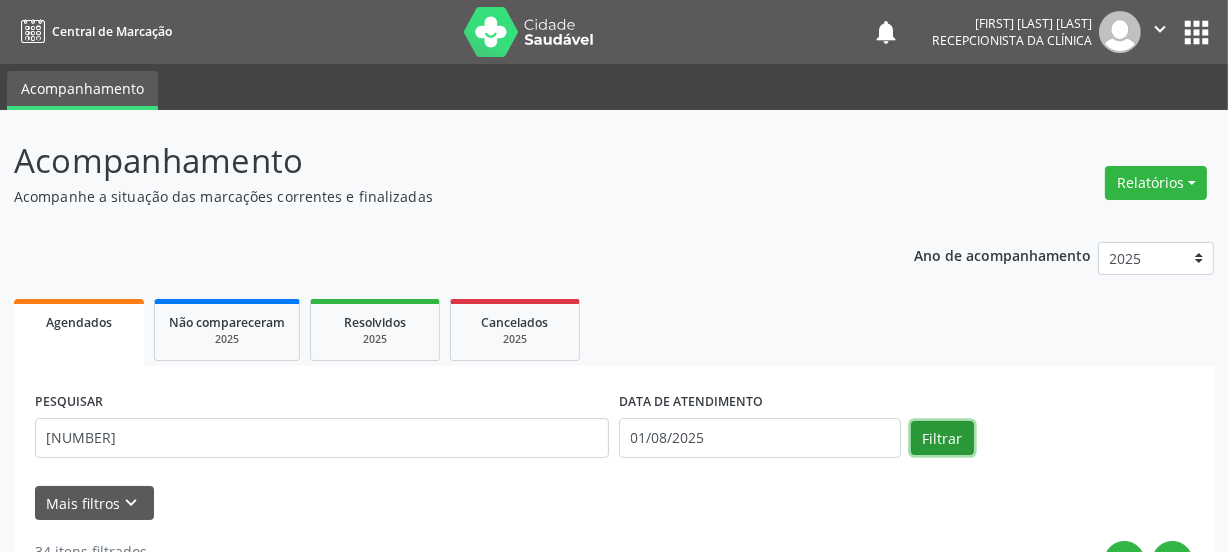 click on "Filtrar" at bounding box center (942, 438) 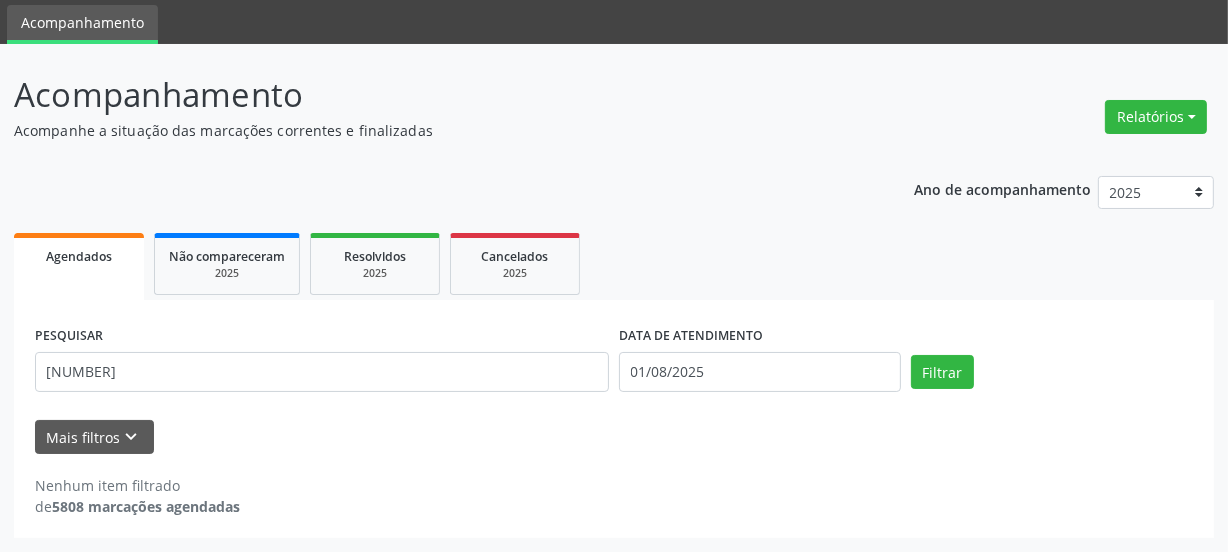 scroll, scrollTop: 65, scrollLeft: 0, axis: vertical 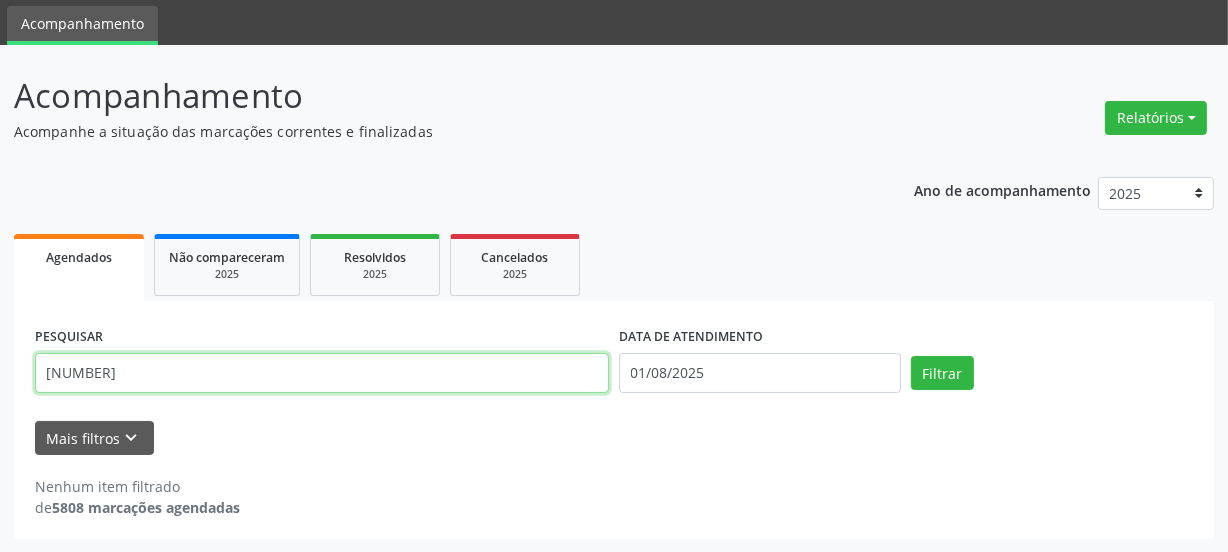 drag, startPoint x: 253, startPoint y: 372, endPoint x: 0, endPoint y: 377, distance: 253.04941 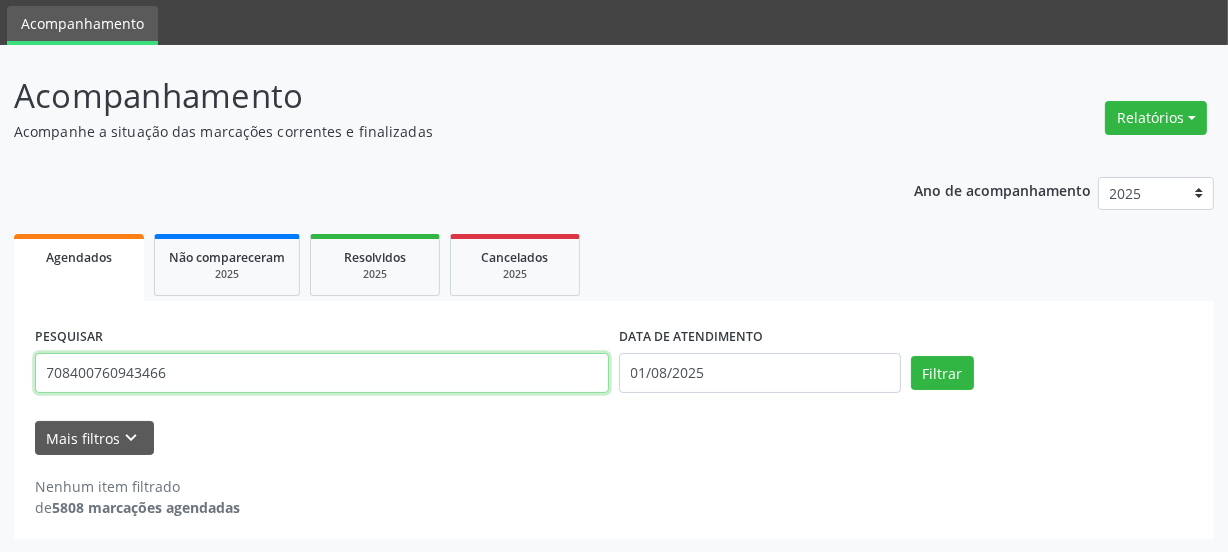 type on "708400760943466" 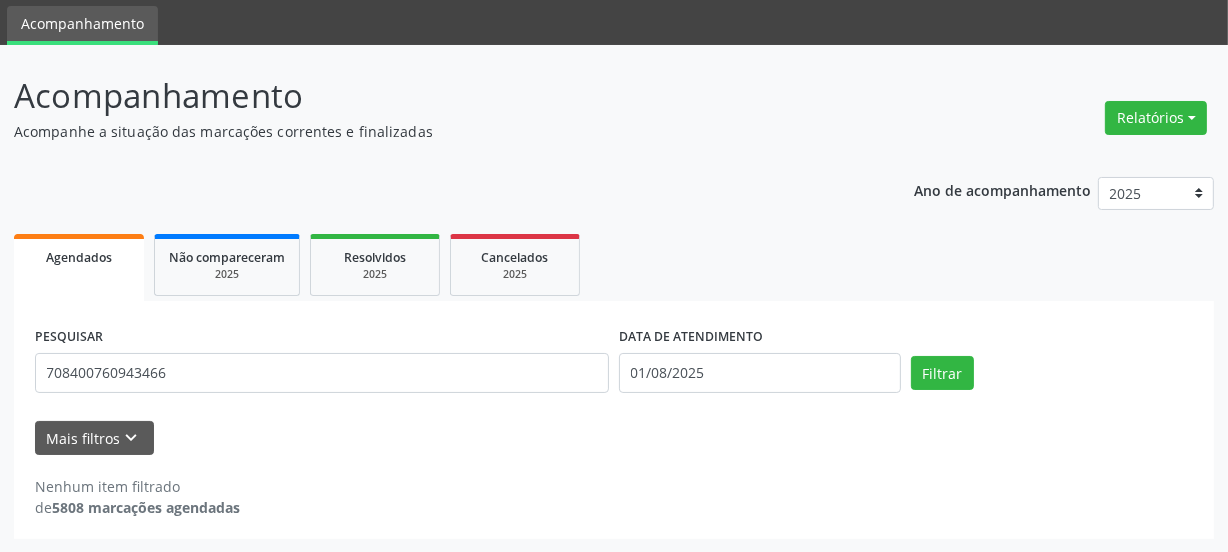 drag, startPoint x: 994, startPoint y: 382, endPoint x: 975, endPoint y: 375, distance: 20.248457 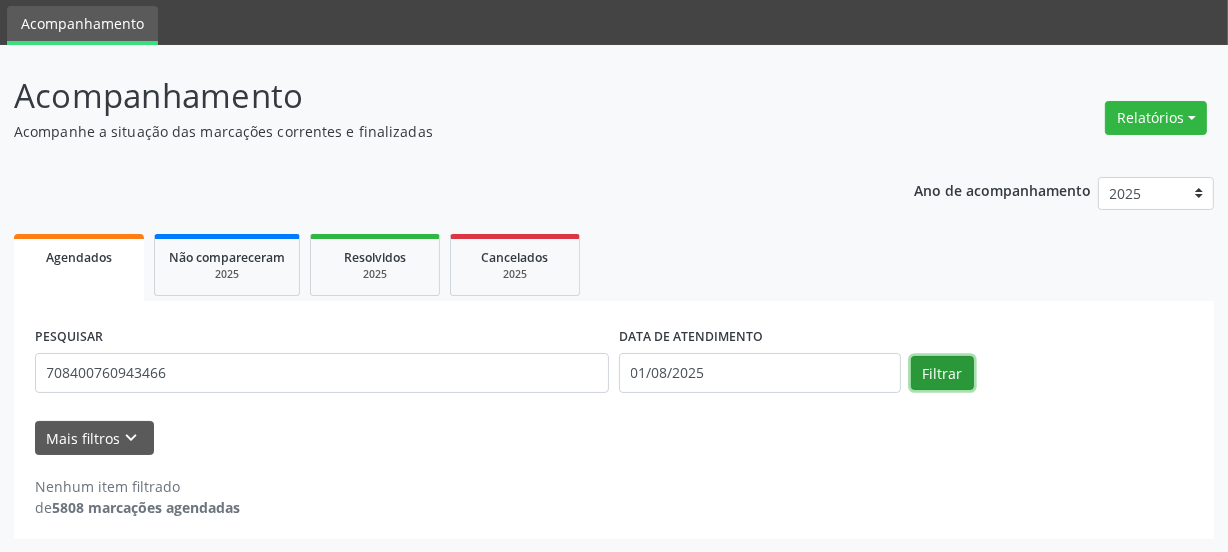 click on "Filtrar" at bounding box center [942, 373] 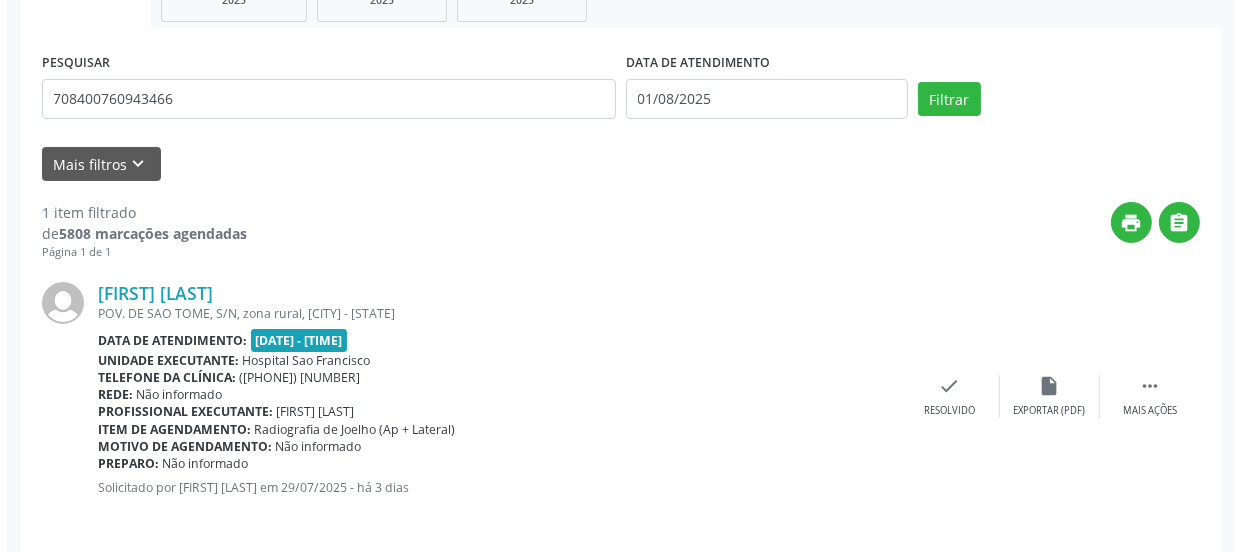 scroll, scrollTop: 352, scrollLeft: 0, axis: vertical 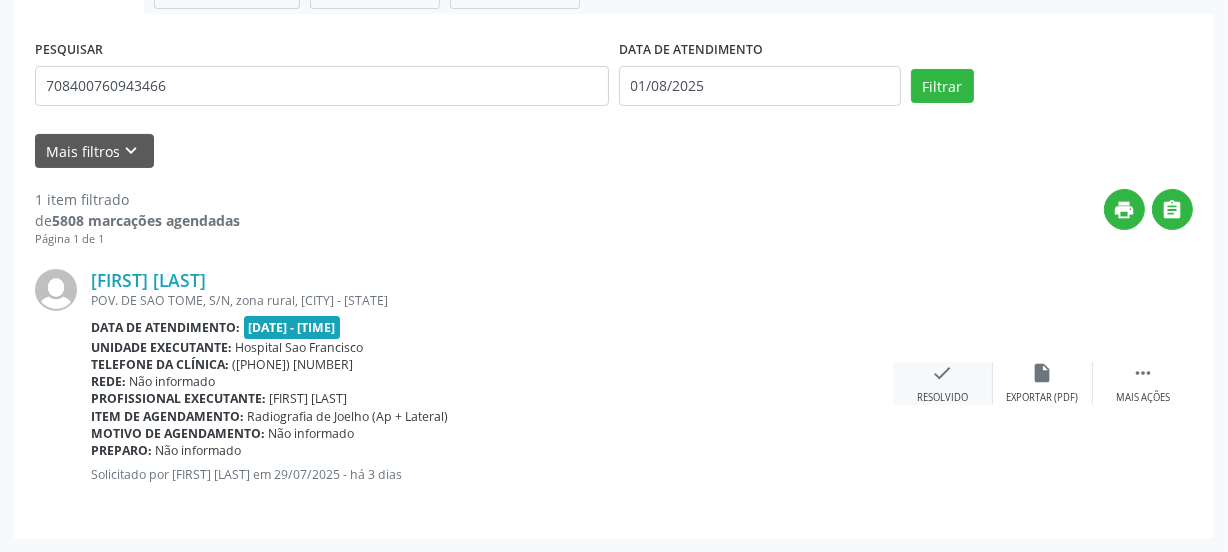 click on "check
Resolvido" at bounding box center [943, 383] 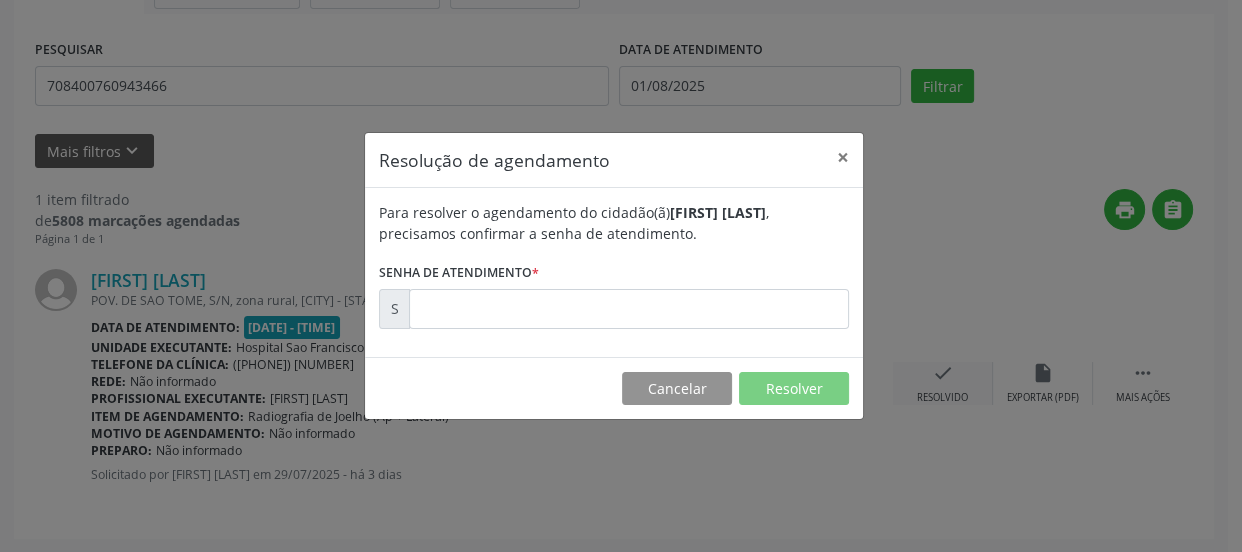 click on "Resolução de agendamento ×
Para resolver o agendamento do cidadão(ã)  [FIRST] [LAST] ,
precisamos confirmar a senha de atendimento.
Senha de atendimento
*
S     Cancelar Resolver" at bounding box center (621, 276) 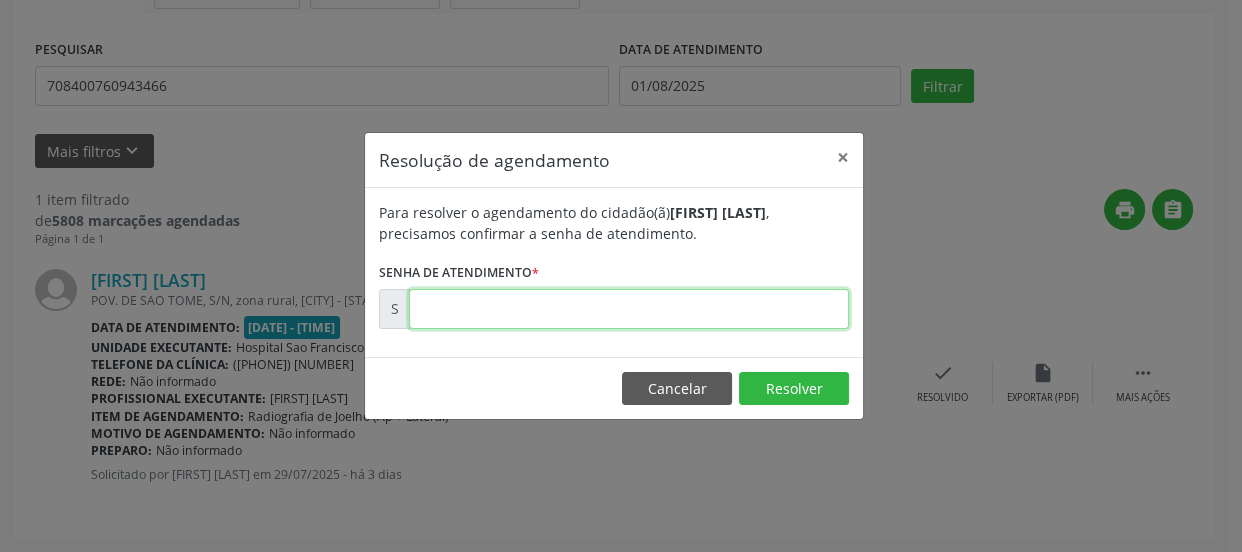 click at bounding box center (629, 309) 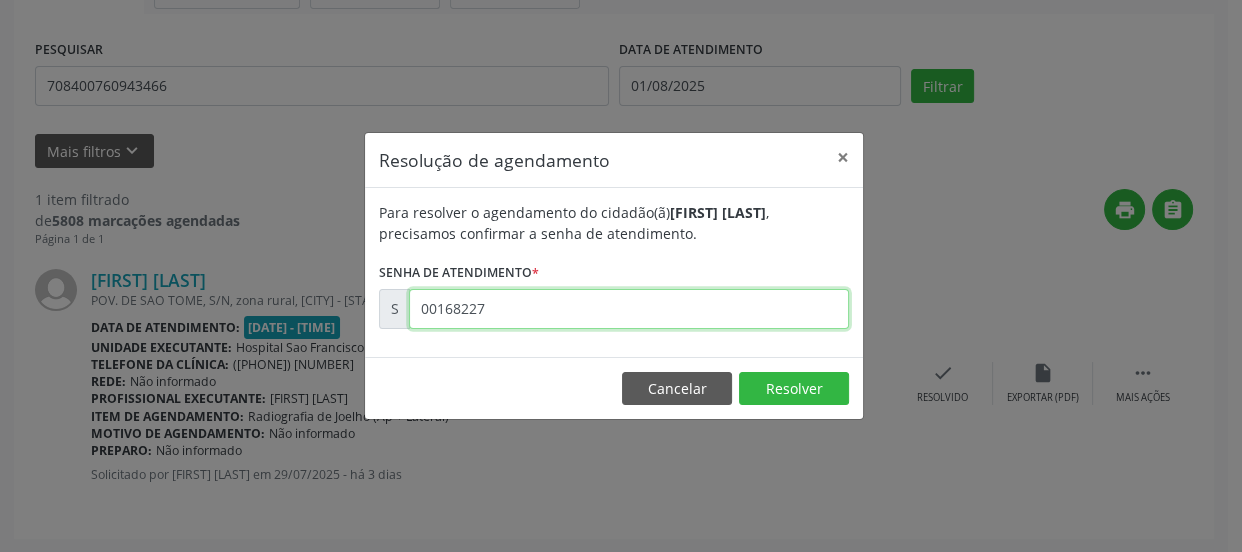 type on "00168227" 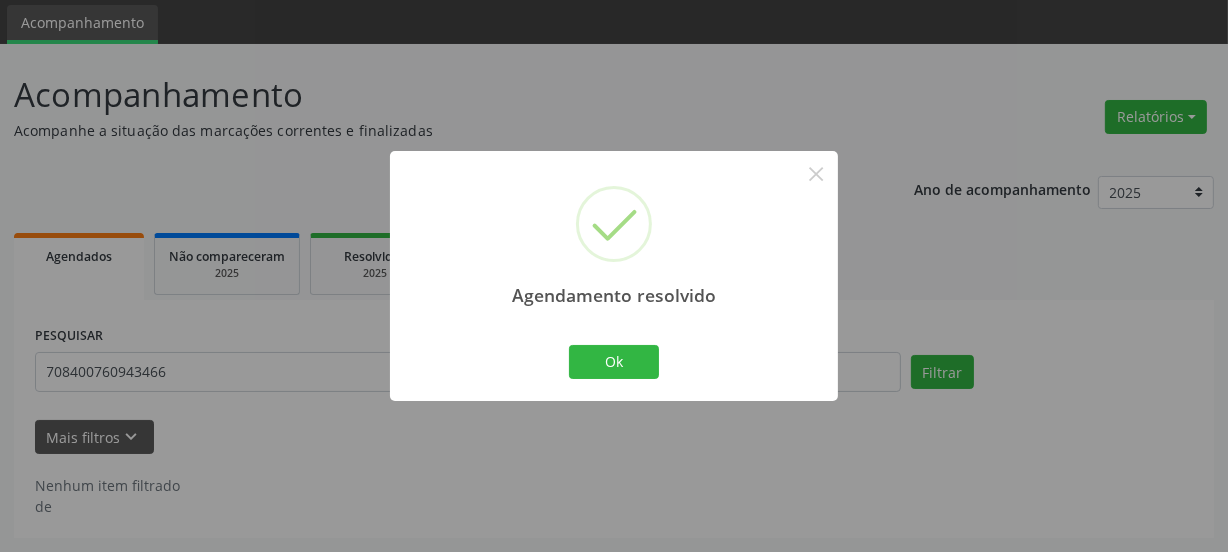 scroll, scrollTop: 65, scrollLeft: 0, axis: vertical 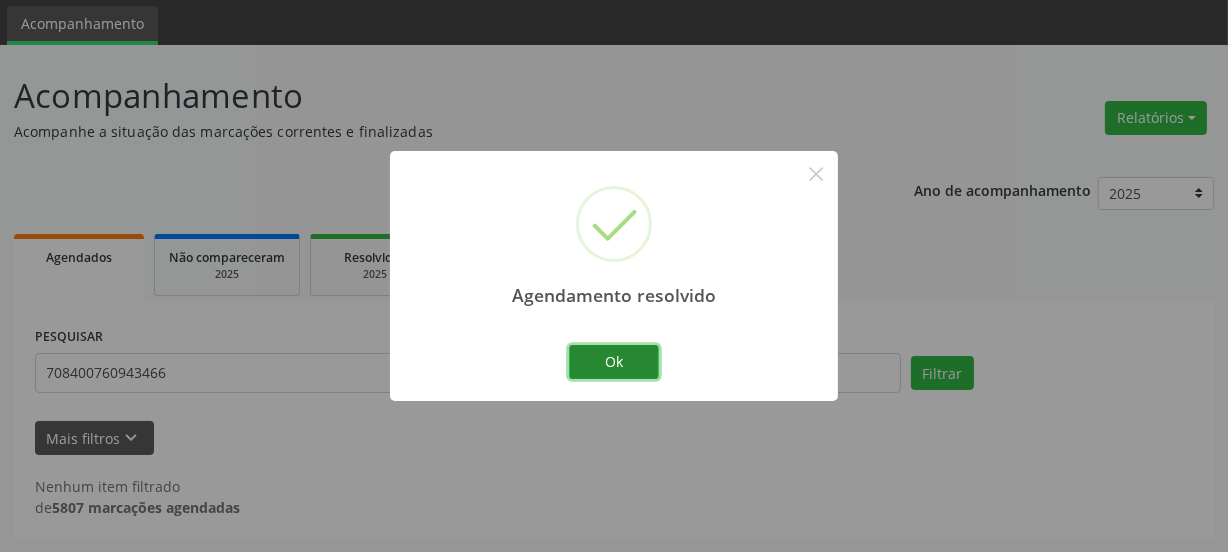 click on "Ok" at bounding box center (614, 362) 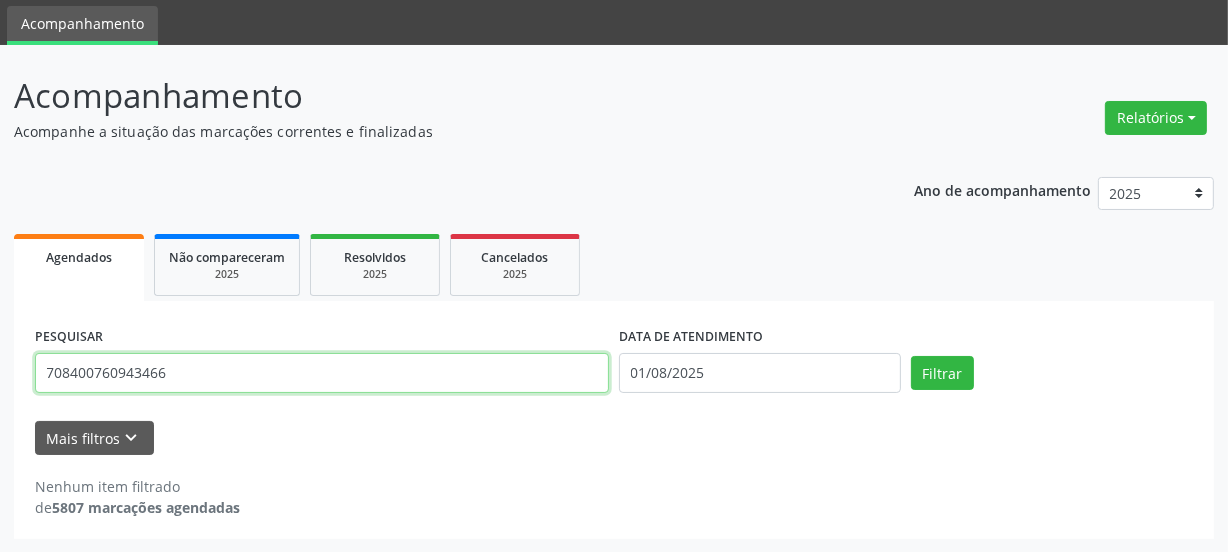 drag, startPoint x: 199, startPoint y: 371, endPoint x: 0, endPoint y: 421, distance: 205.18529 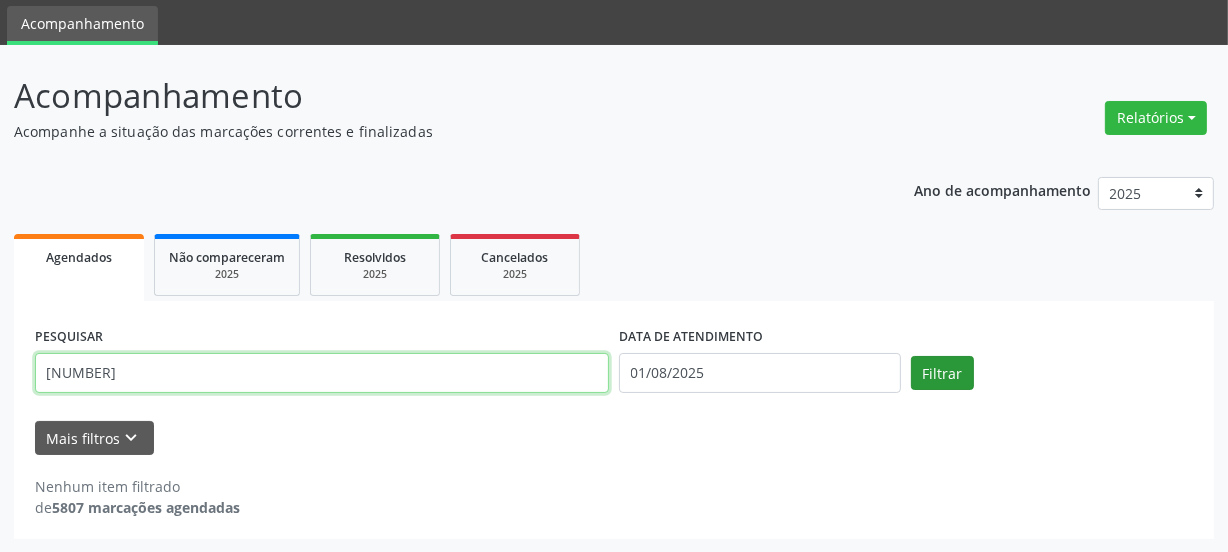type on "[NUMBER]" 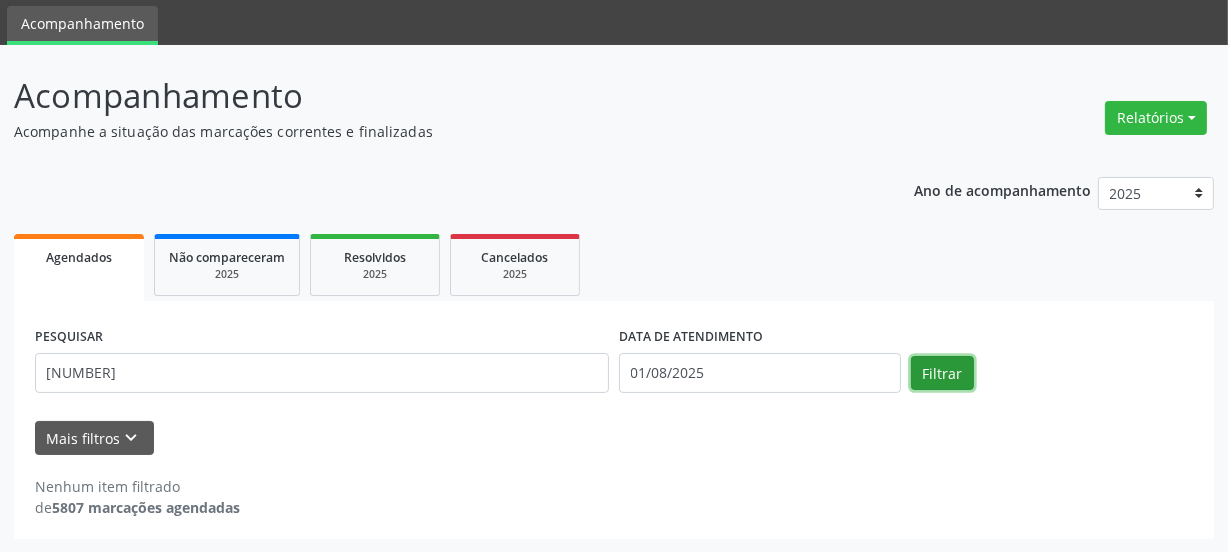 click on "Filtrar" at bounding box center (942, 373) 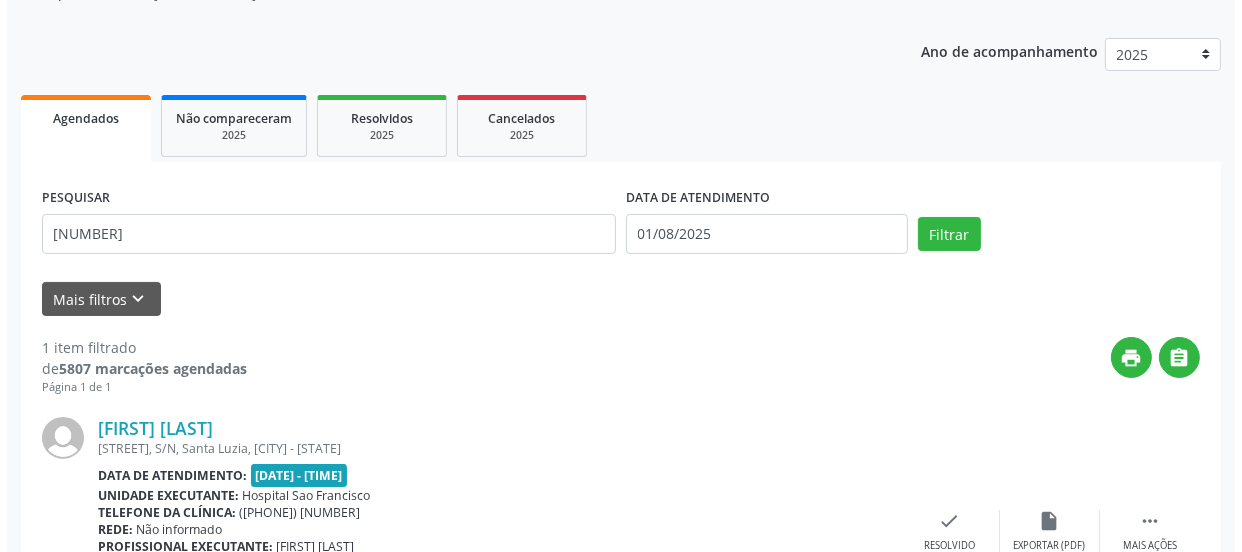 scroll, scrollTop: 352, scrollLeft: 0, axis: vertical 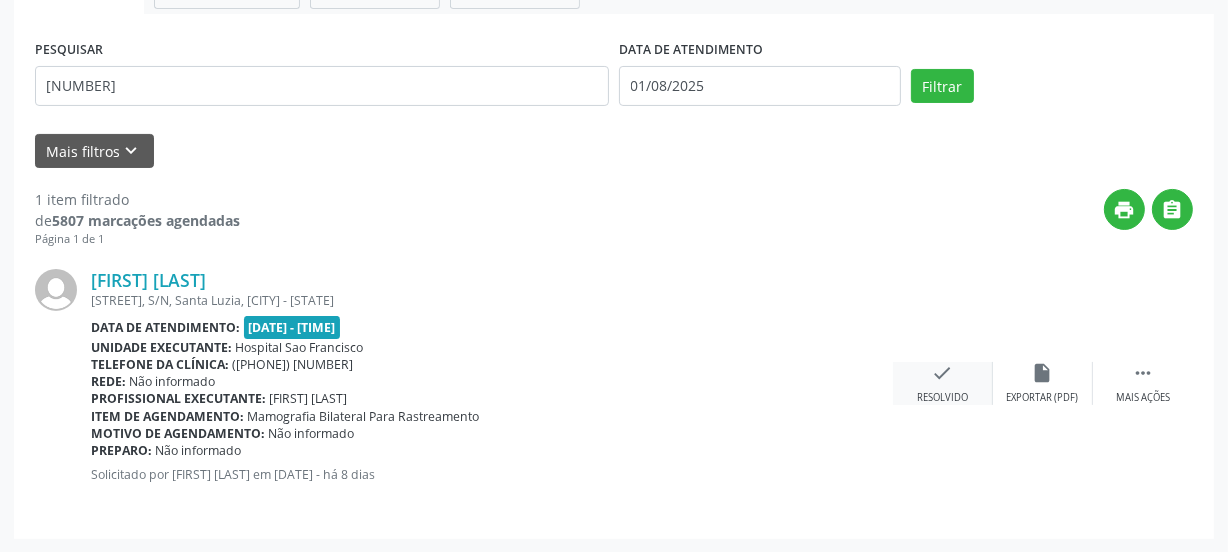 click on "check" at bounding box center [943, 373] 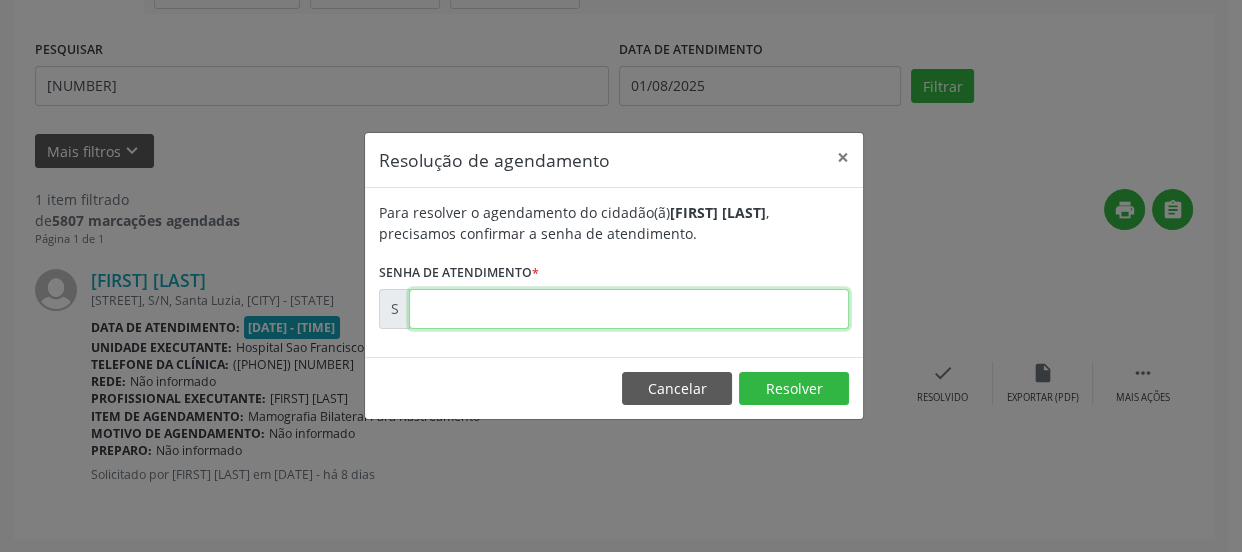 click at bounding box center [629, 309] 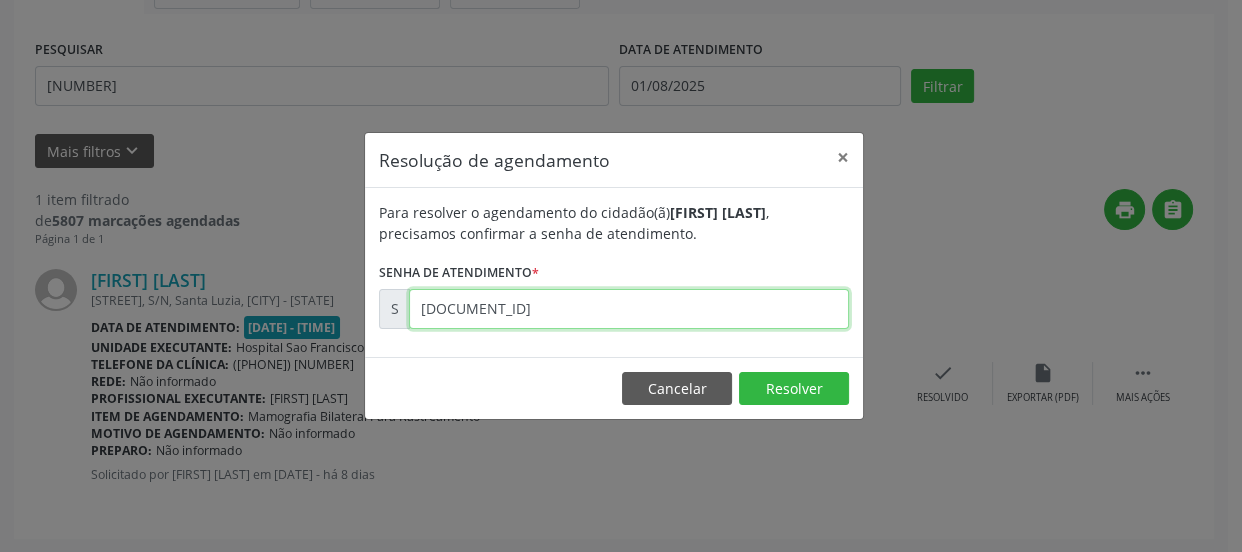 type on "[DOCUMENT_ID]" 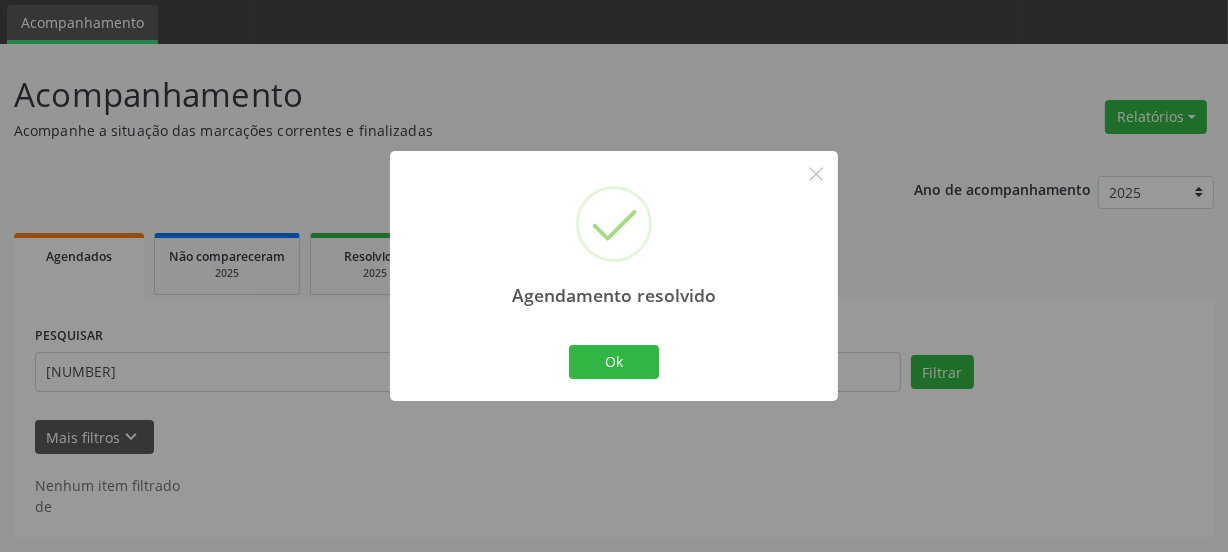 scroll, scrollTop: 65, scrollLeft: 0, axis: vertical 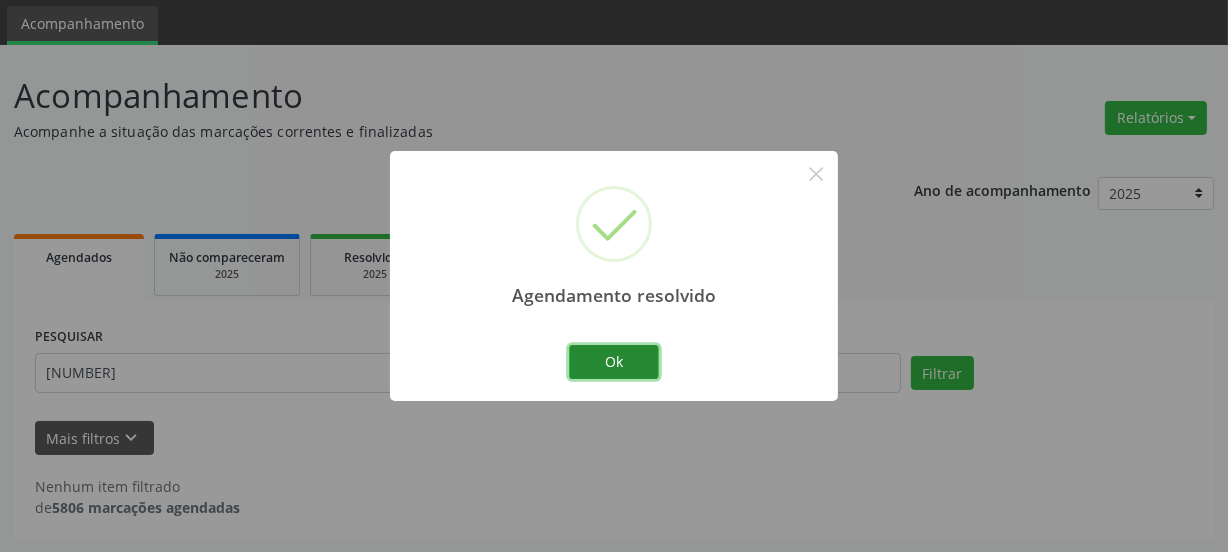click on "Ok" at bounding box center (614, 362) 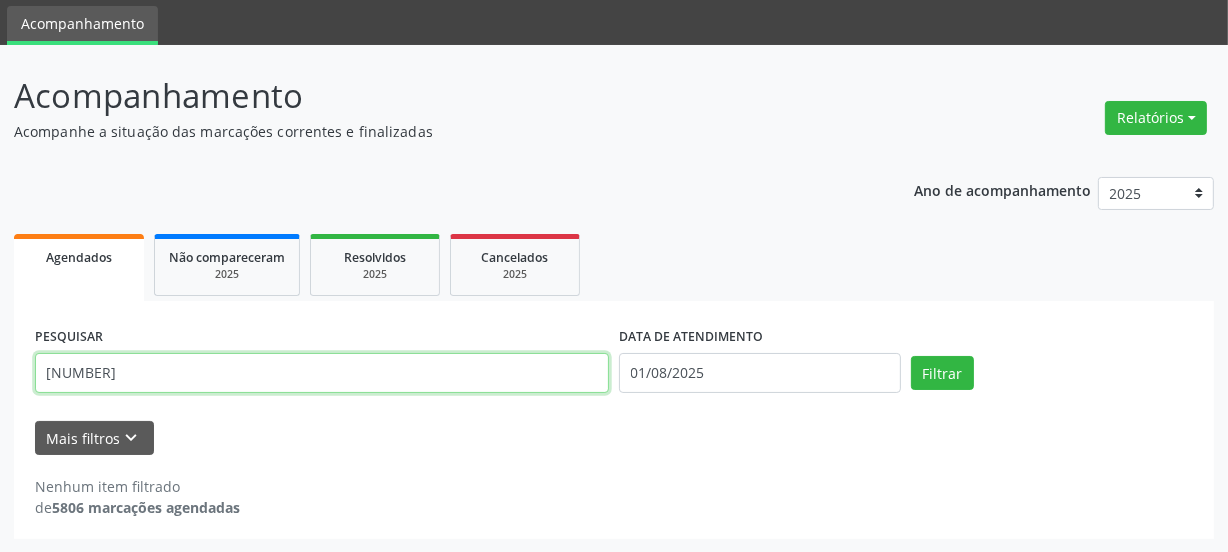 drag, startPoint x: 231, startPoint y: 386, endPoint x: 0, endPoint y: 390, distance: 231.03462 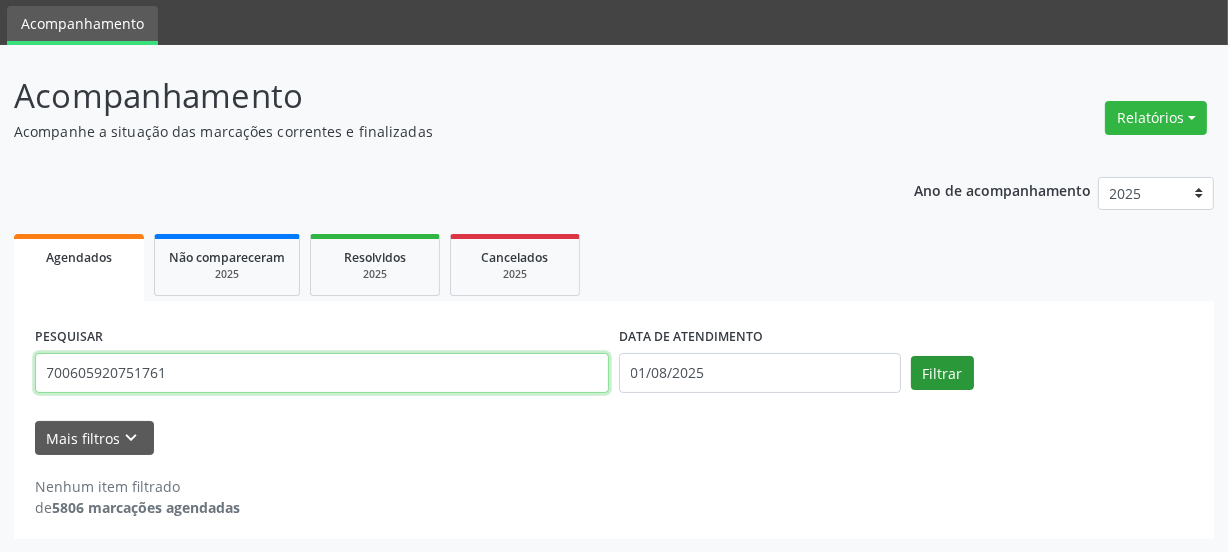 type on "700605920751761" 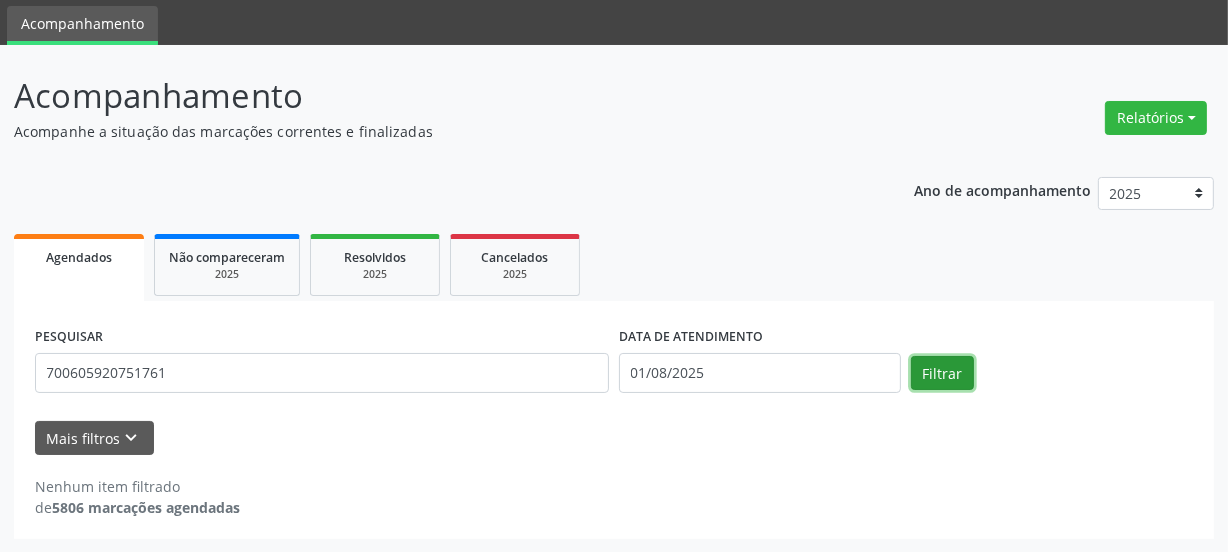 click on "Filtrar" at bounding box center [942, 373] 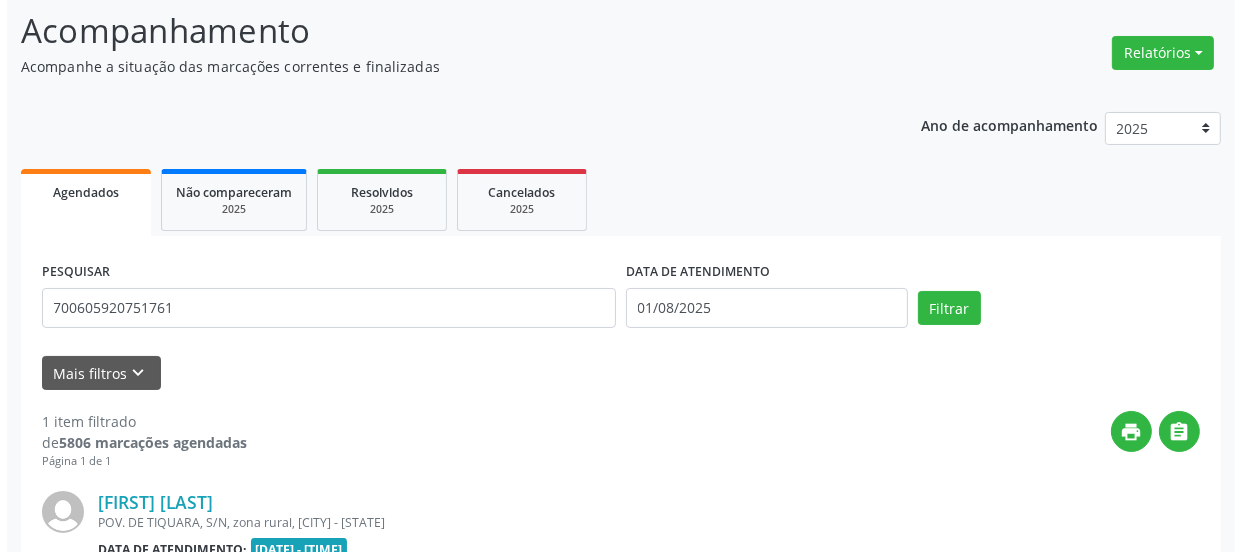 scroll, scrollTop: 352, scrollLeft: 0, axis: vertical 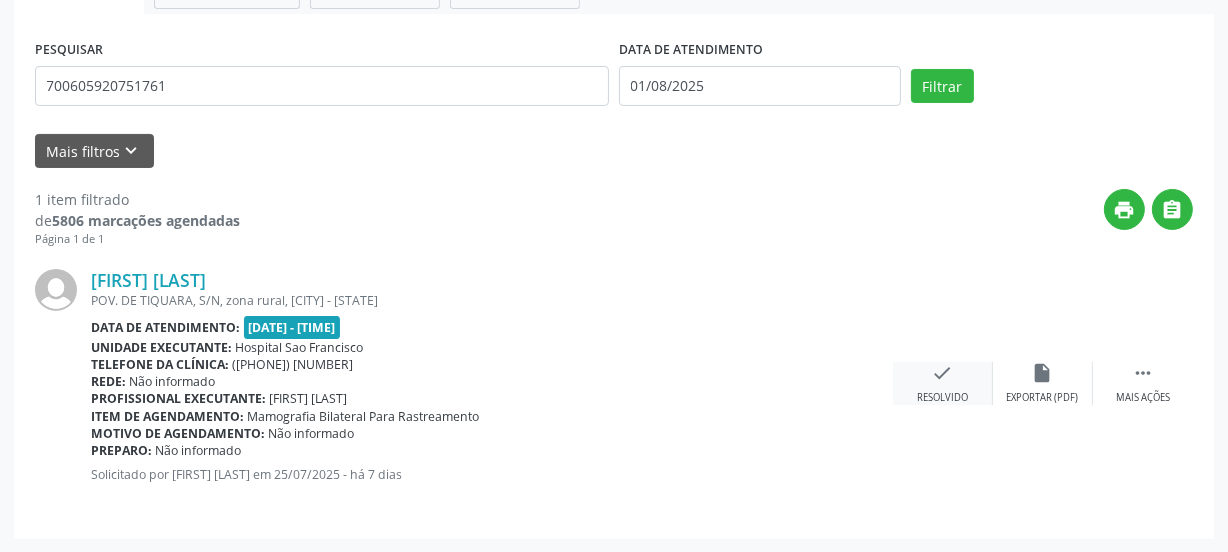click on "check
Resolvido" at bounding box center [943, 383] 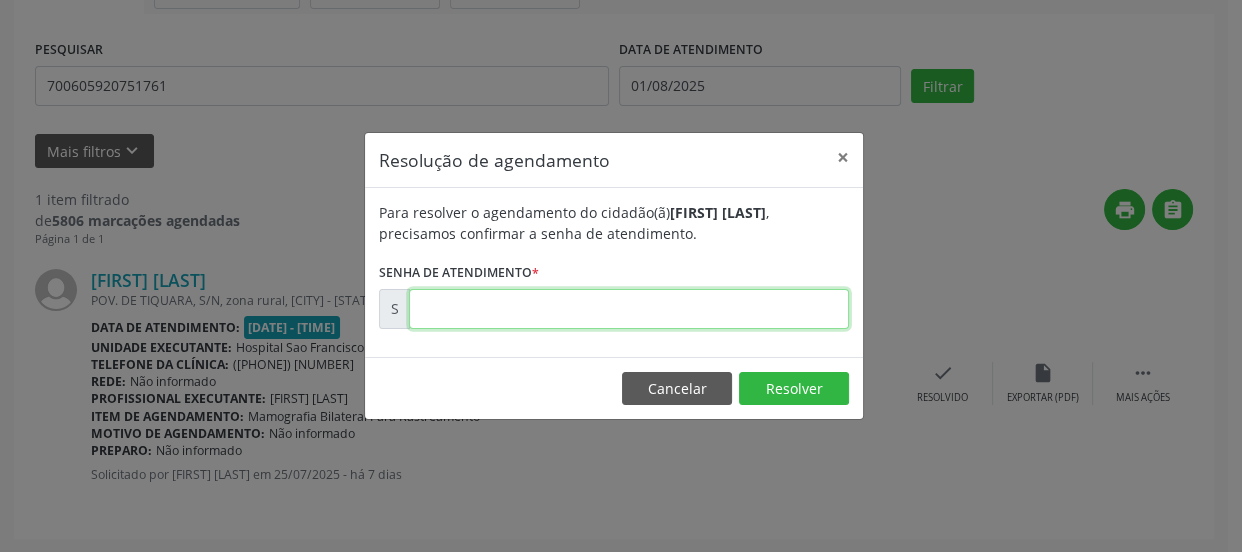 click at bounding box center (629, 309) 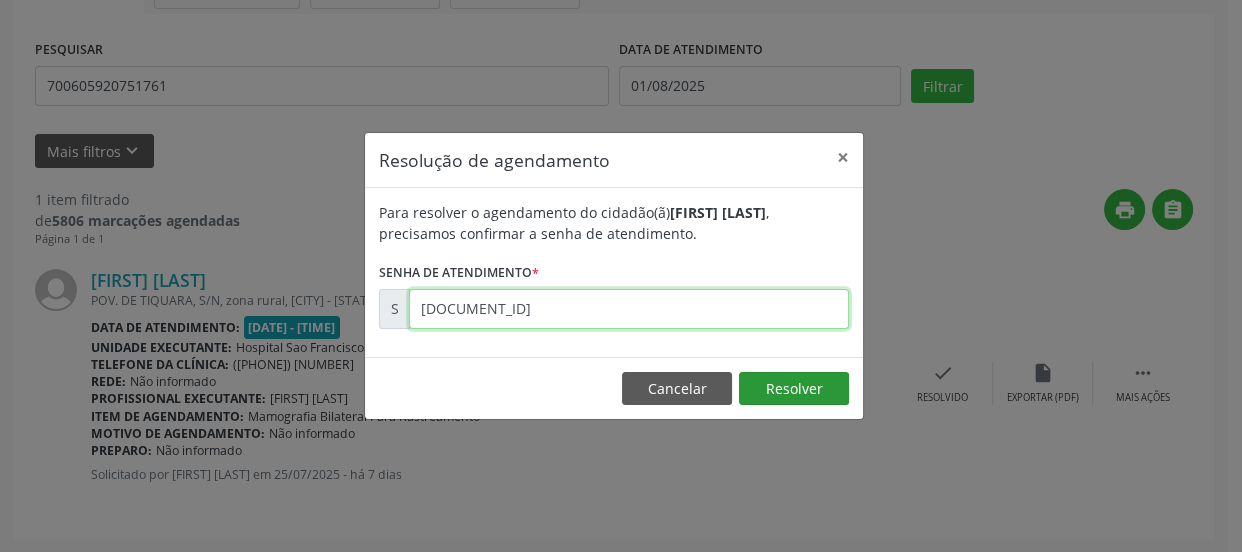 type on "[DOCUMENT_ID]" 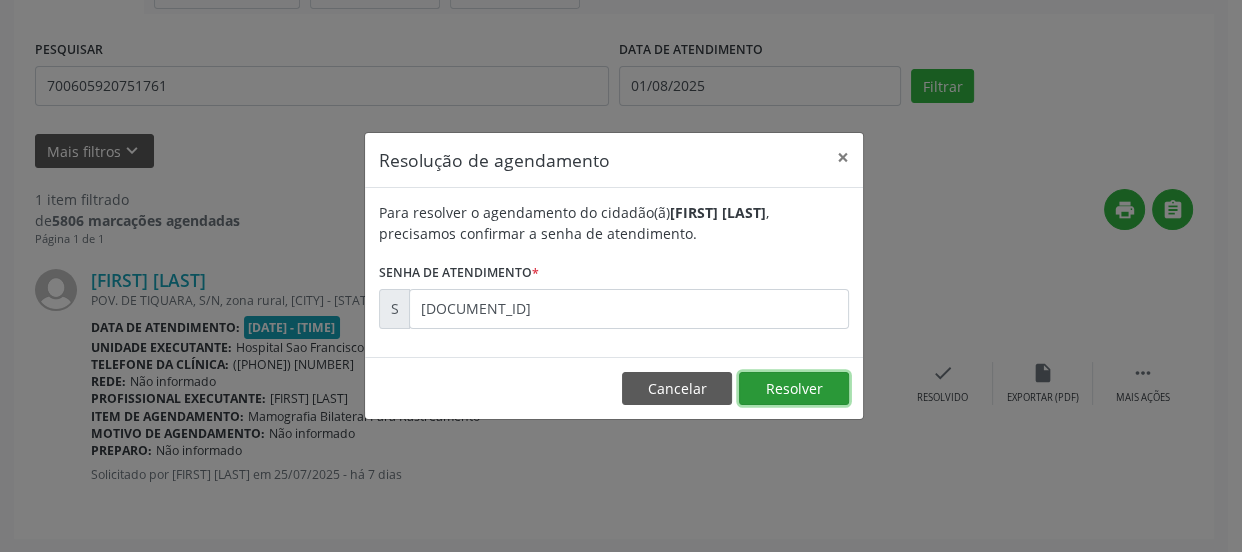 click on "Resolver" at bounding box center (794, 389) 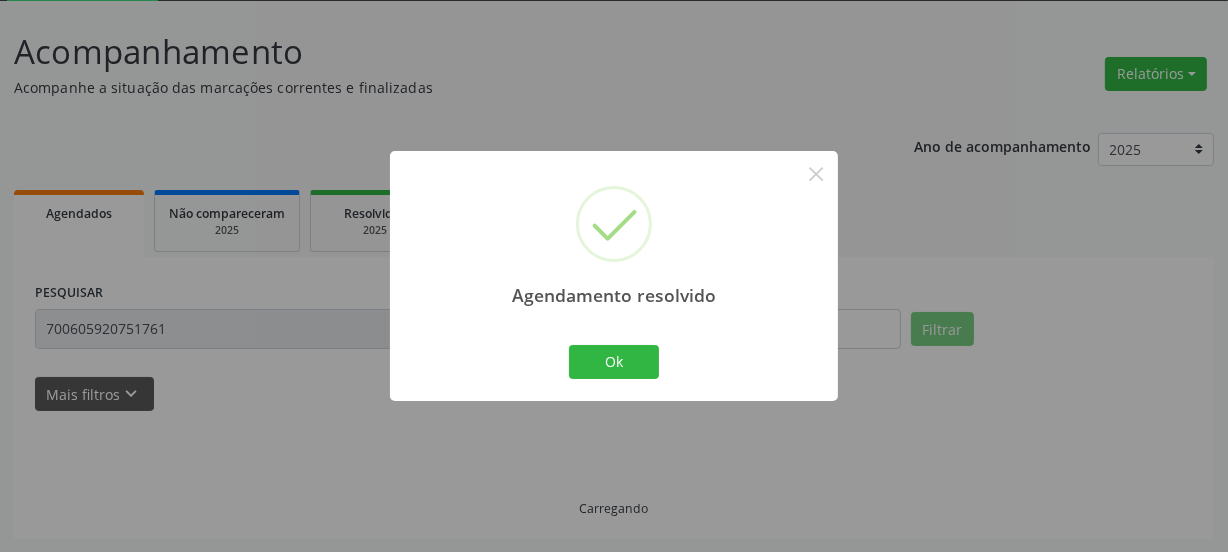 scroll, scrollTop: 65, scrollLeft: 0, axis: vertical 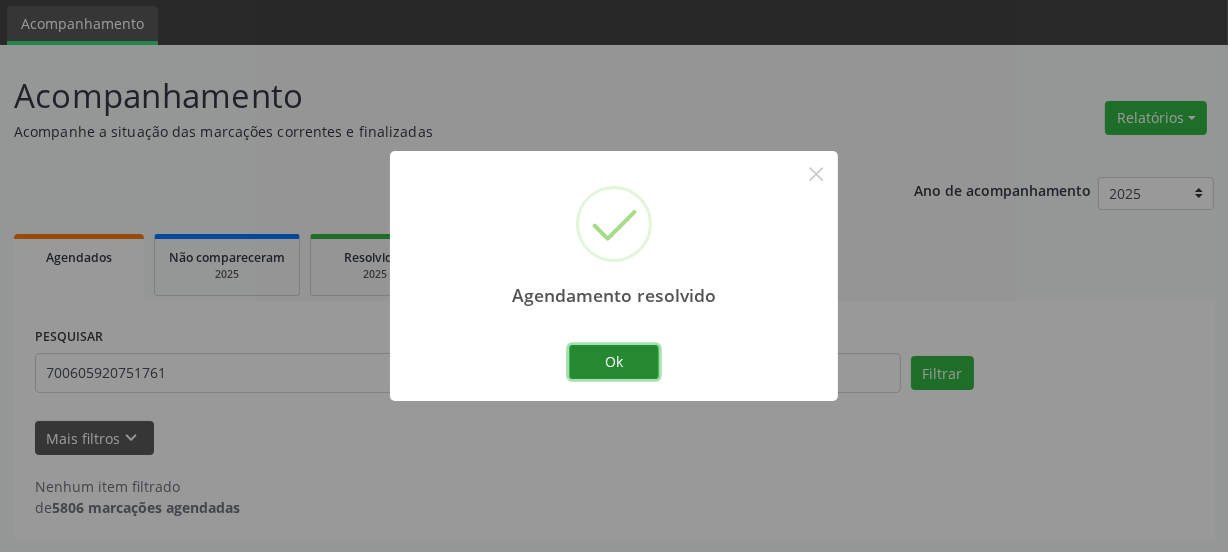 click on "Ok" at bounding box center (614, 362) 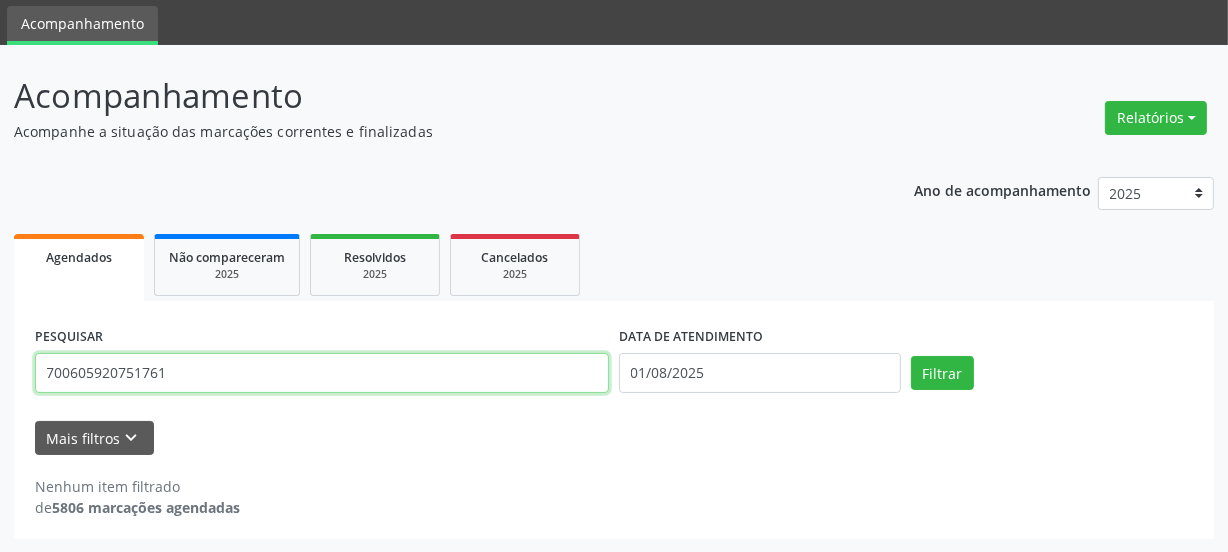 drag, startPoint x: 280, startPoint y: 363, endPoint x: 0, endPoint y: 446, distance: 292.04282 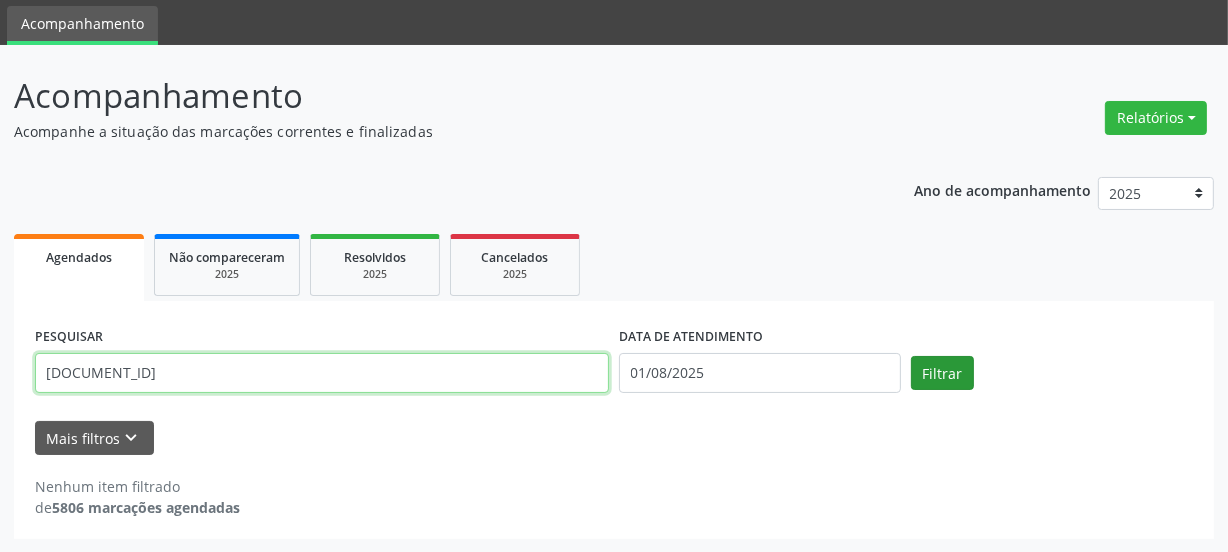 type on "[DOCUMENT_ID]" 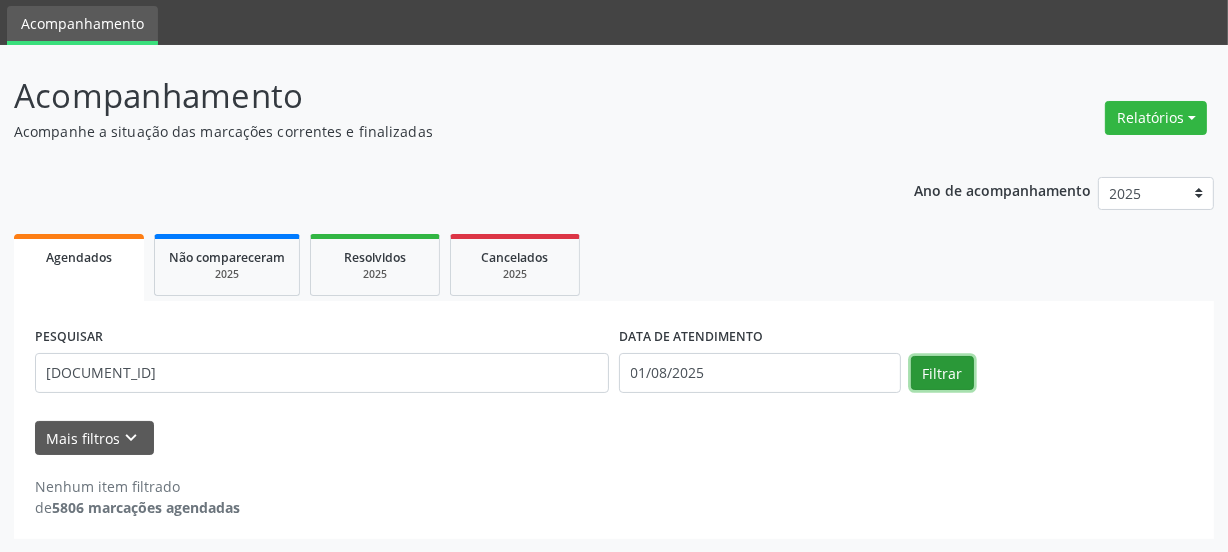 click on "Filtrar" at bounding box center (942, 373) 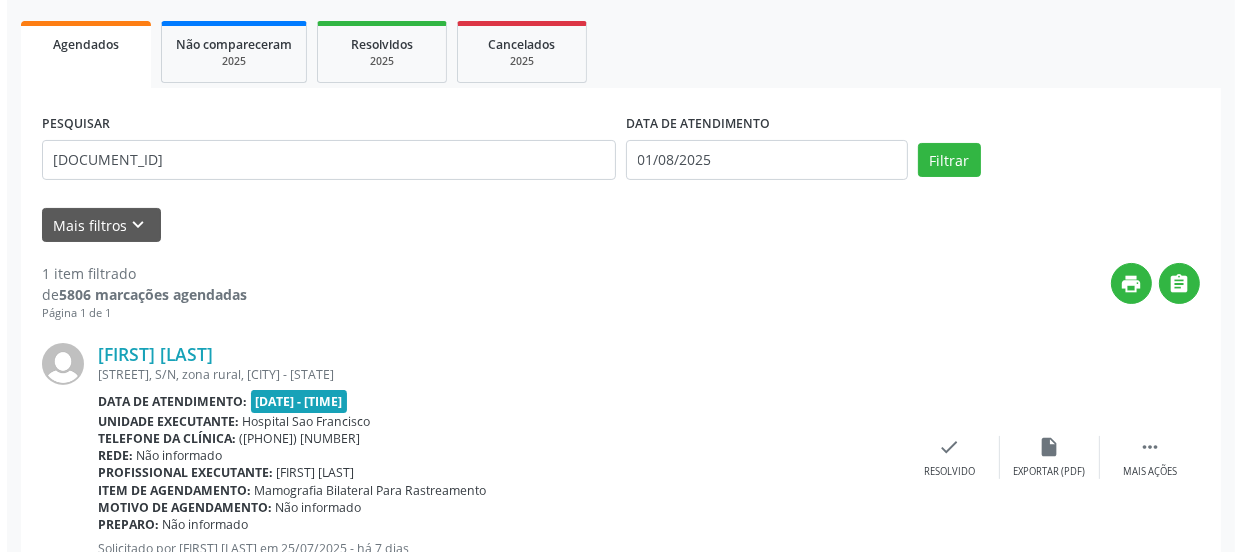 scroll, scrollTop: 352, scrollLeft: 0, axis: vertical 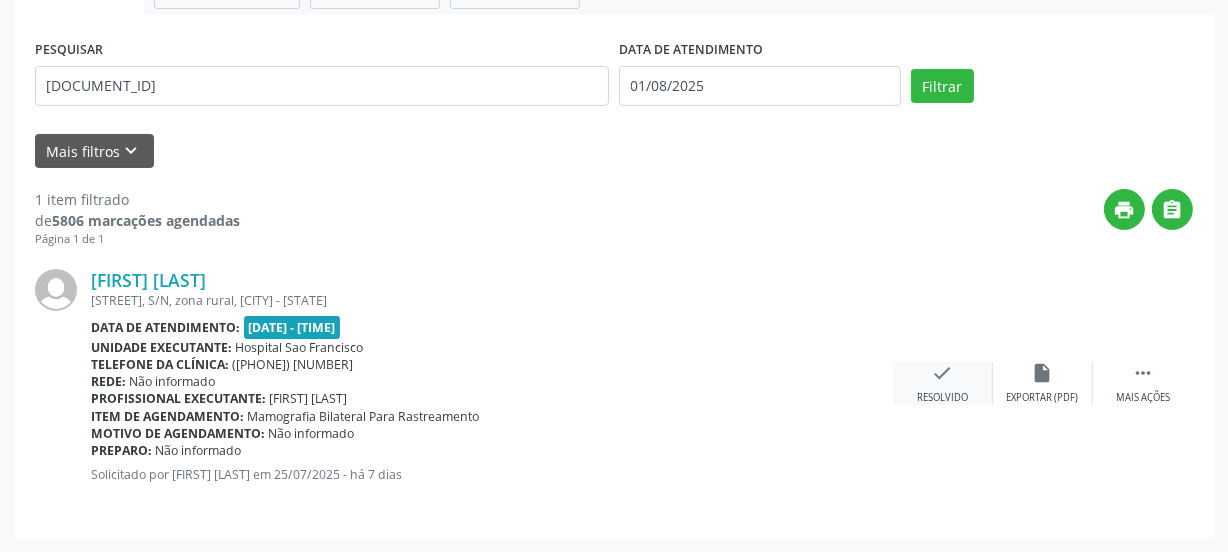 click on "Resolvido" at bounding box center [942, 398] 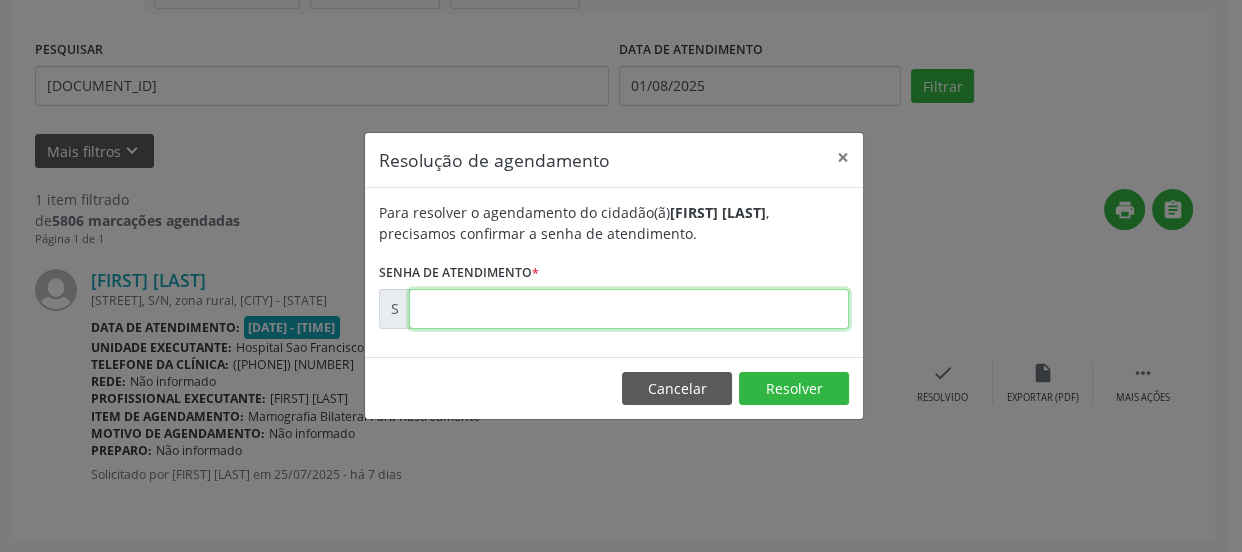 click at bounding box center (629, 309) 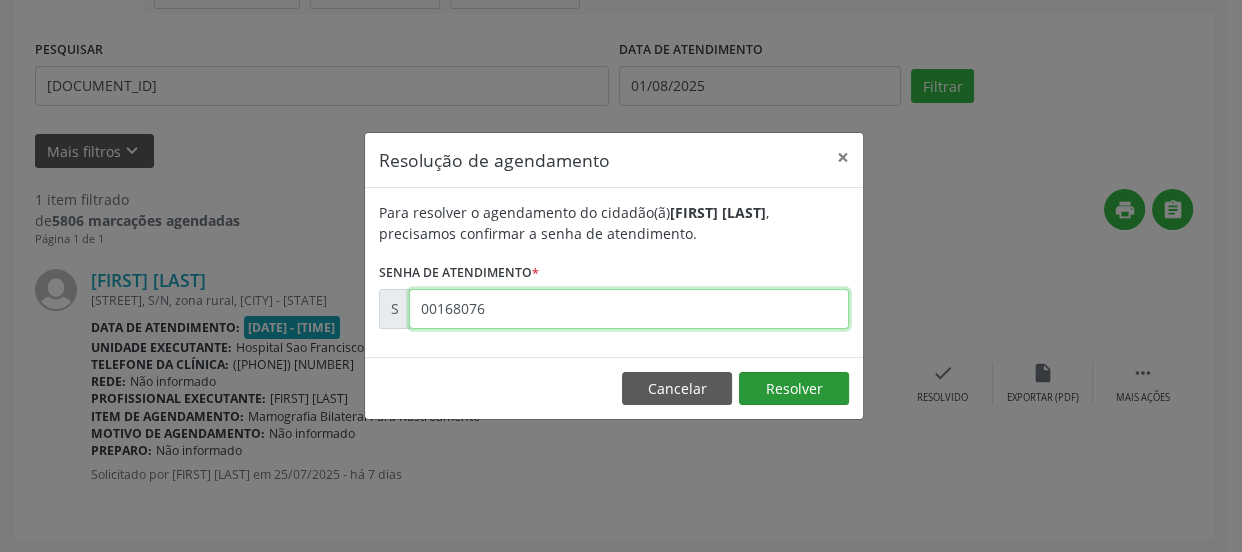 type on "00168076" 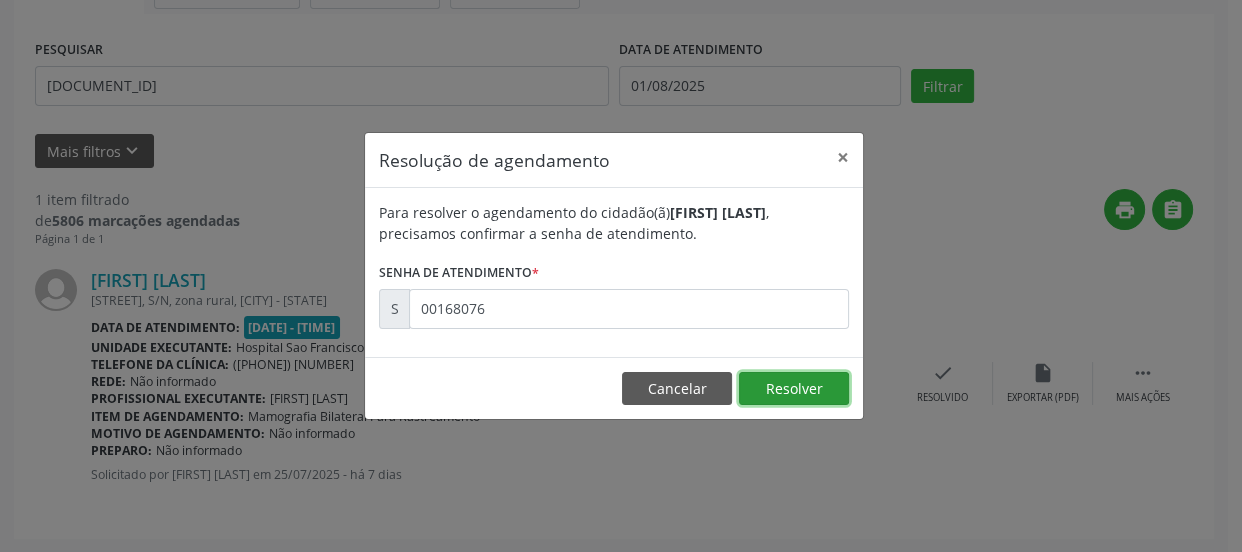 click on "Resolver" at bounding box center [794, 389] 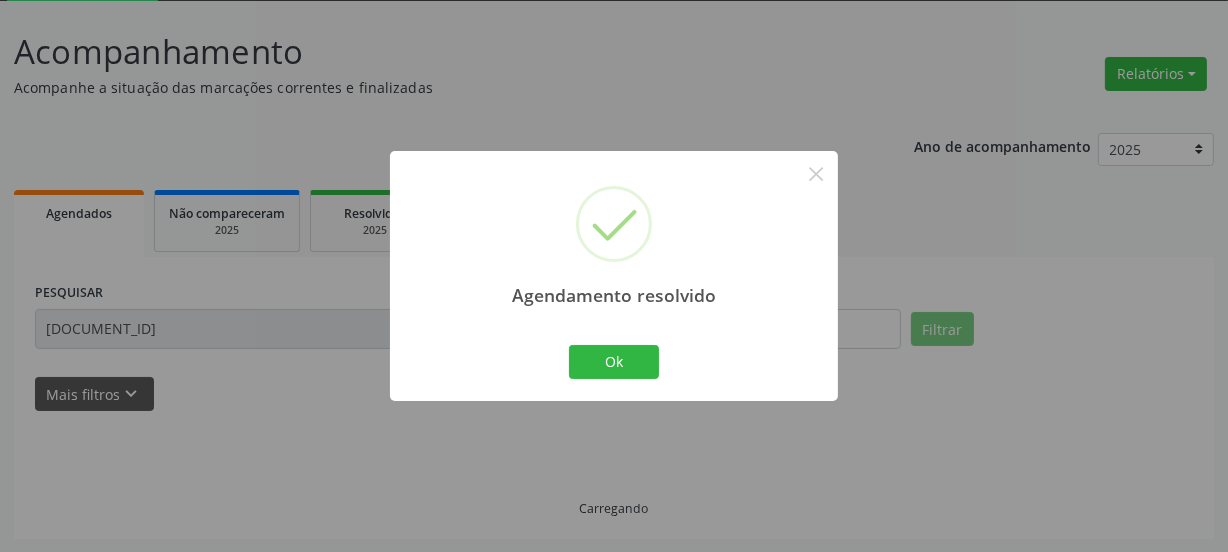 scroll, scrollTop: 65, scrollLeft: 0, axis: vertical 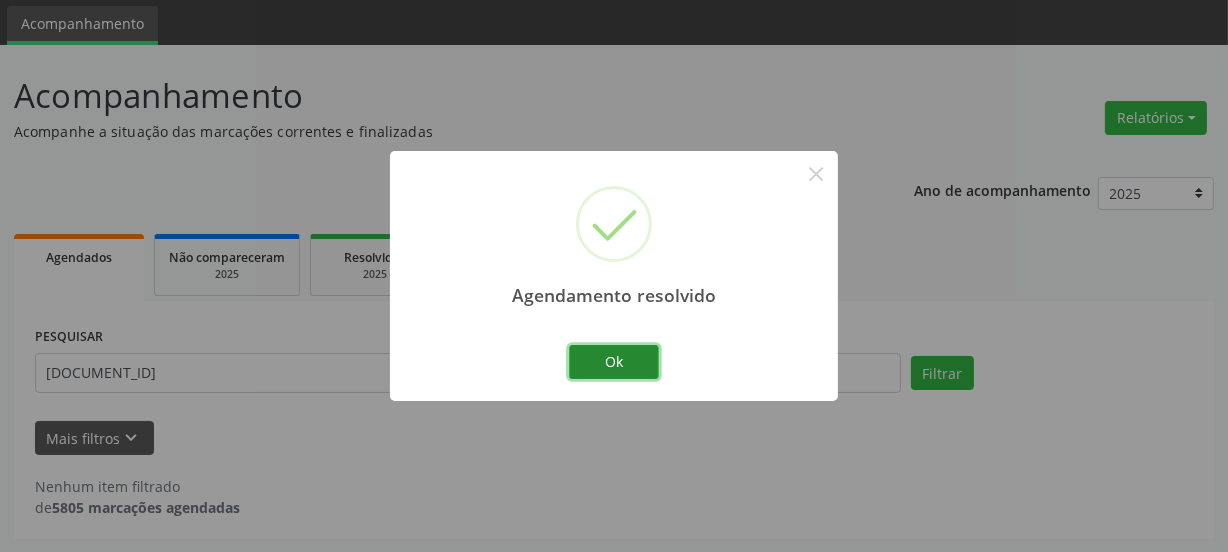 drag, startPoint x: 579, startPoint y: 373, endPoint x: 608, endPoint y: 357, distance: 33.12099 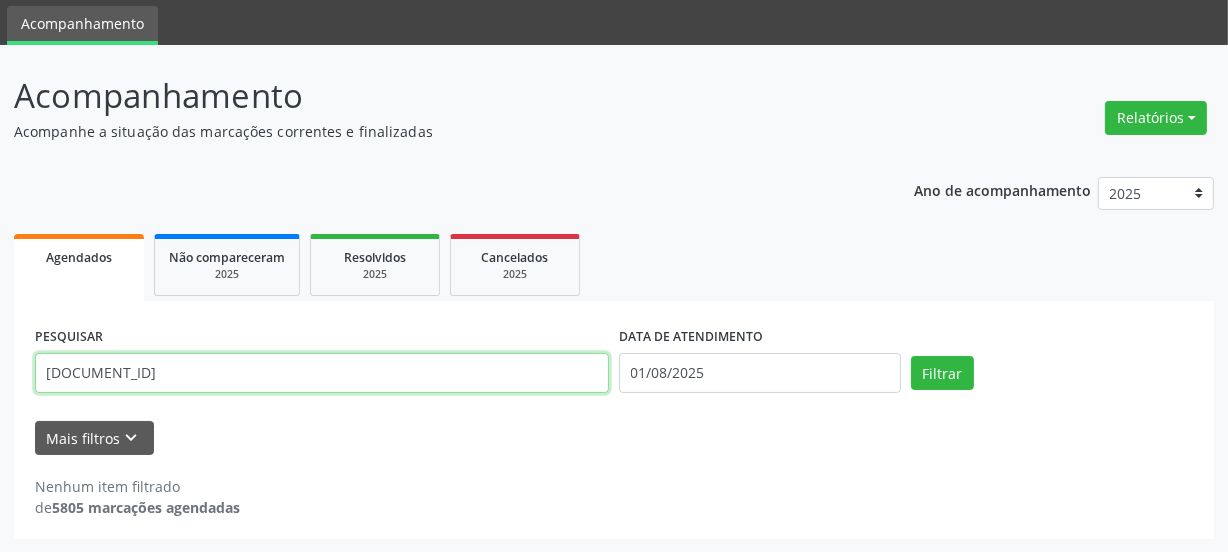 drag, startPoint x: 206, startPoint y: 379, endPoint x: 147, endPoint y: 374, distance: 59.211487 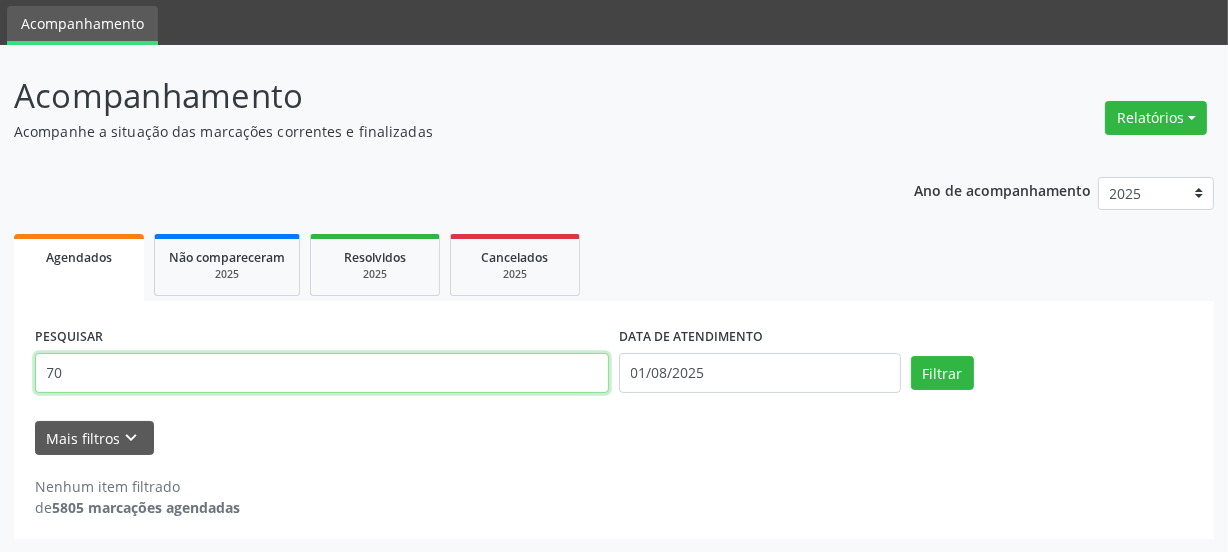 type on "7" 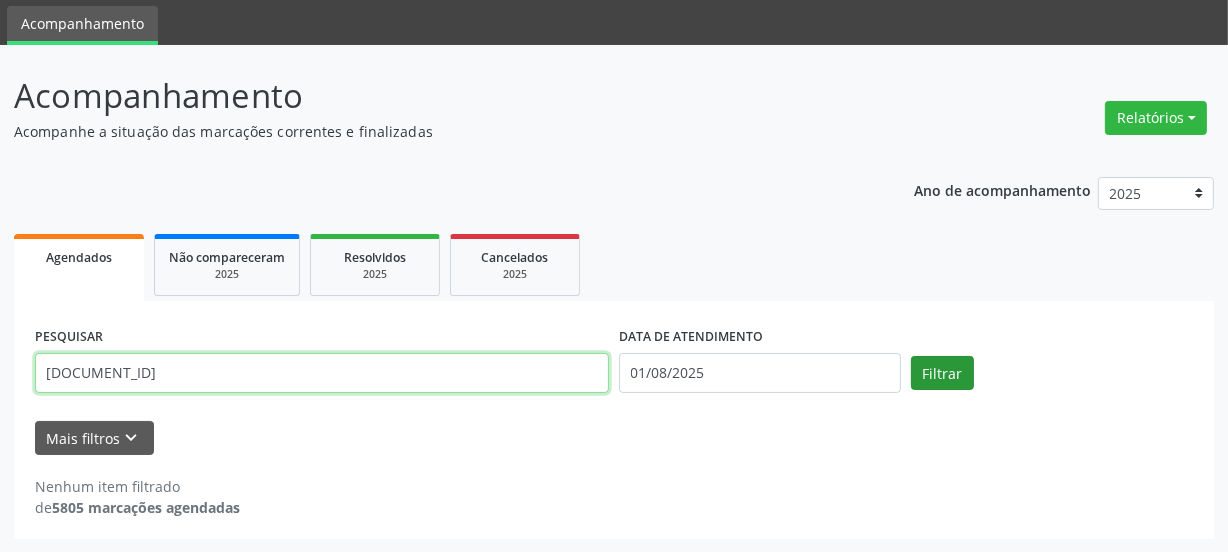 type on "[DOCUMENT_ID]" 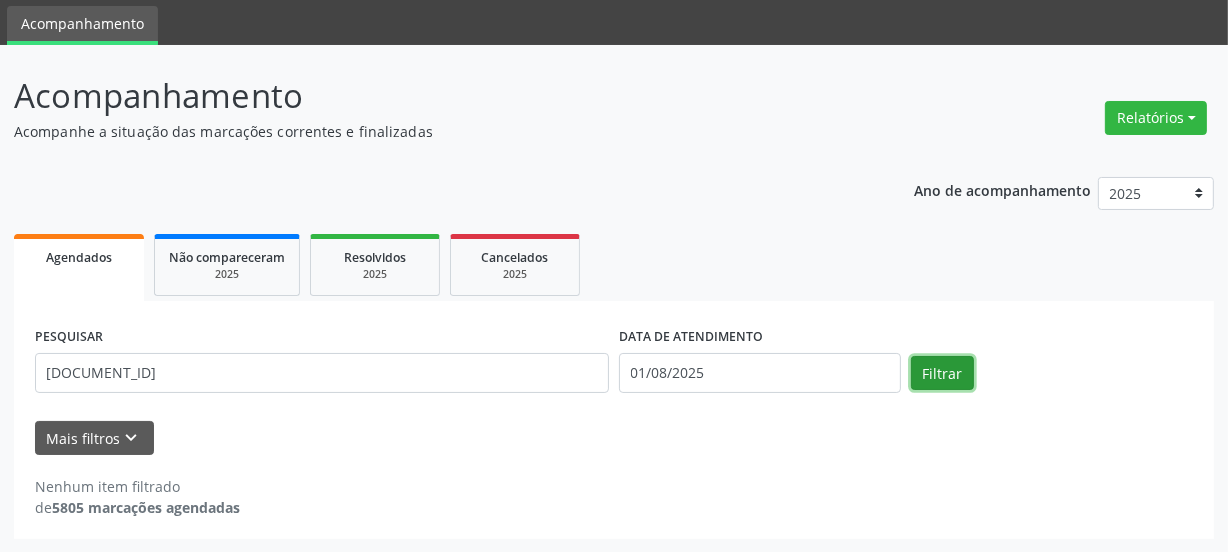 click on "Filtrar" at bounding box center [942, 373] 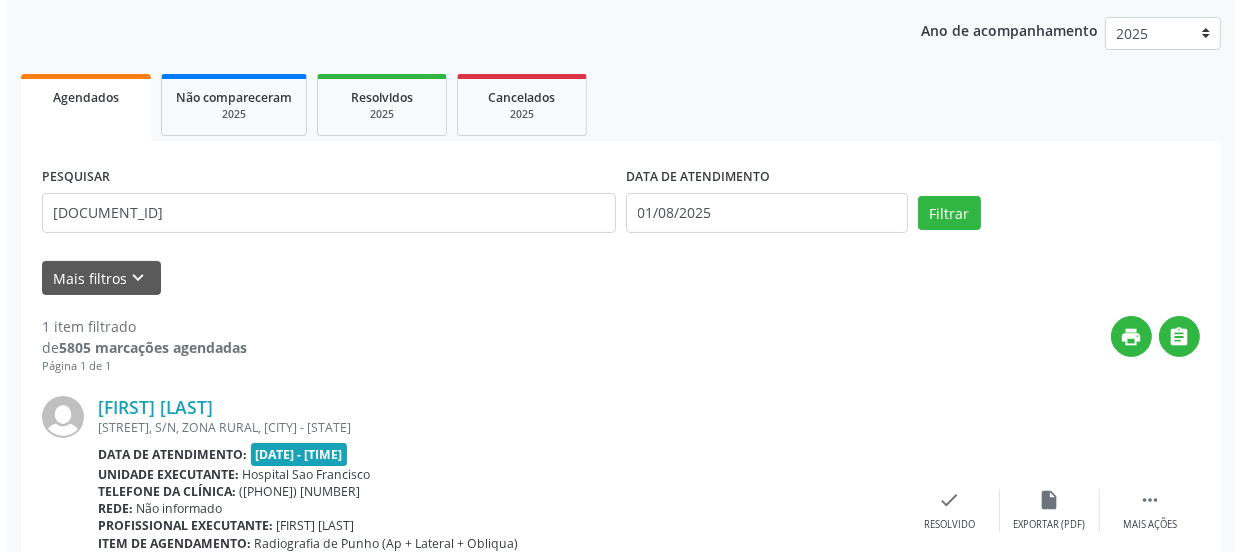 scroll, scrollTop: 352, scrollLeft: 0, axis: vertical 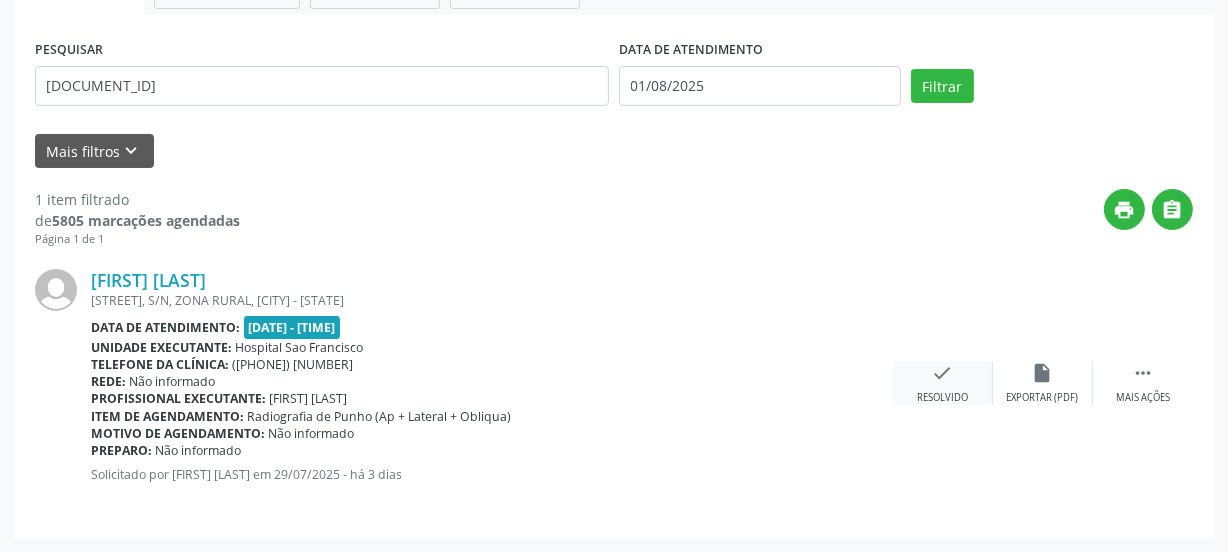 click on "check
Resolvido" at bounding box center [943, 383] 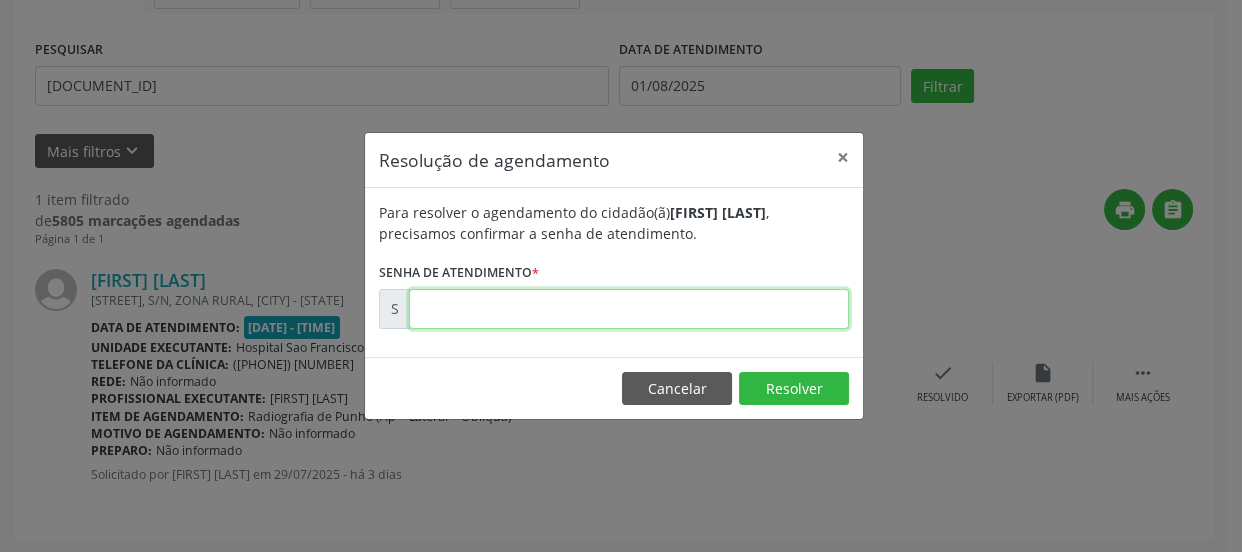 click at bounding box center (629, 309) 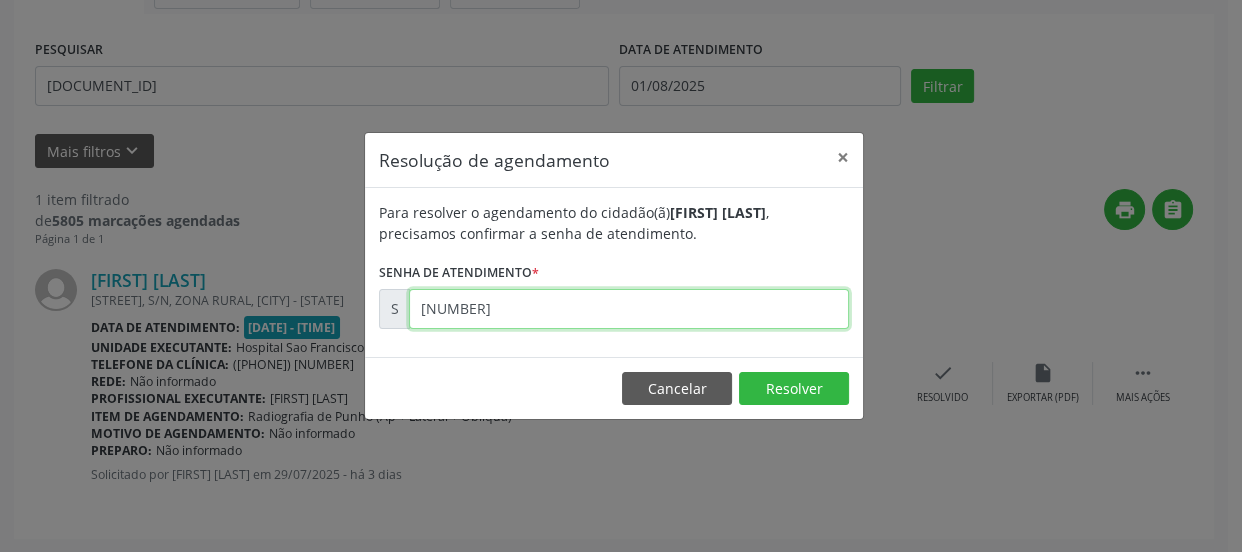 type on "[NUMBER]" 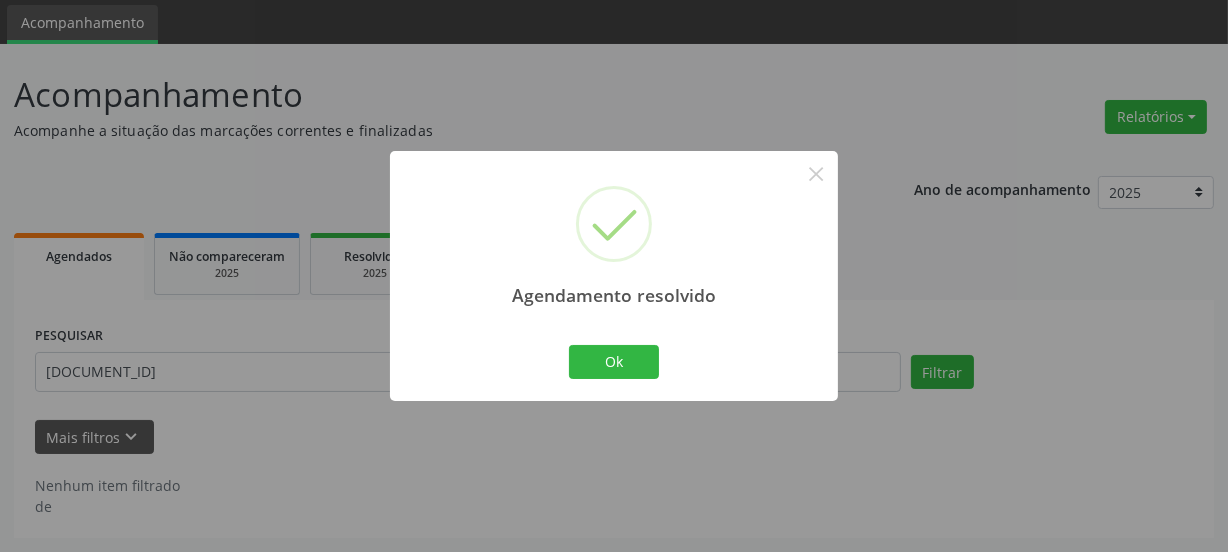 scroll, scrollTop: 65, scrollLeft: 0, axis: vertical 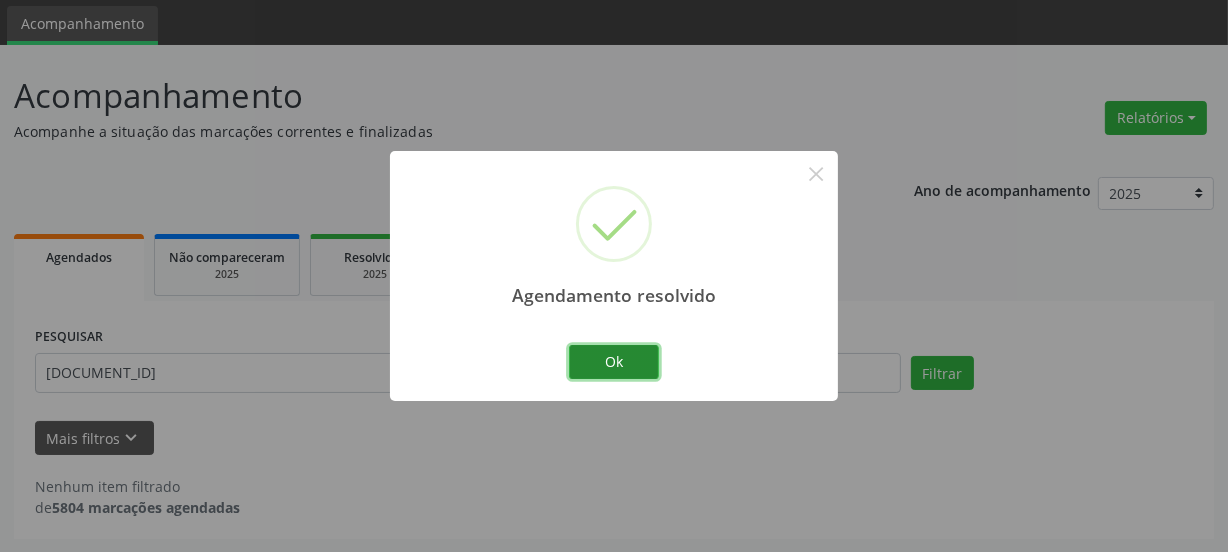 click on "Ok" at bounding box center [614, 362] 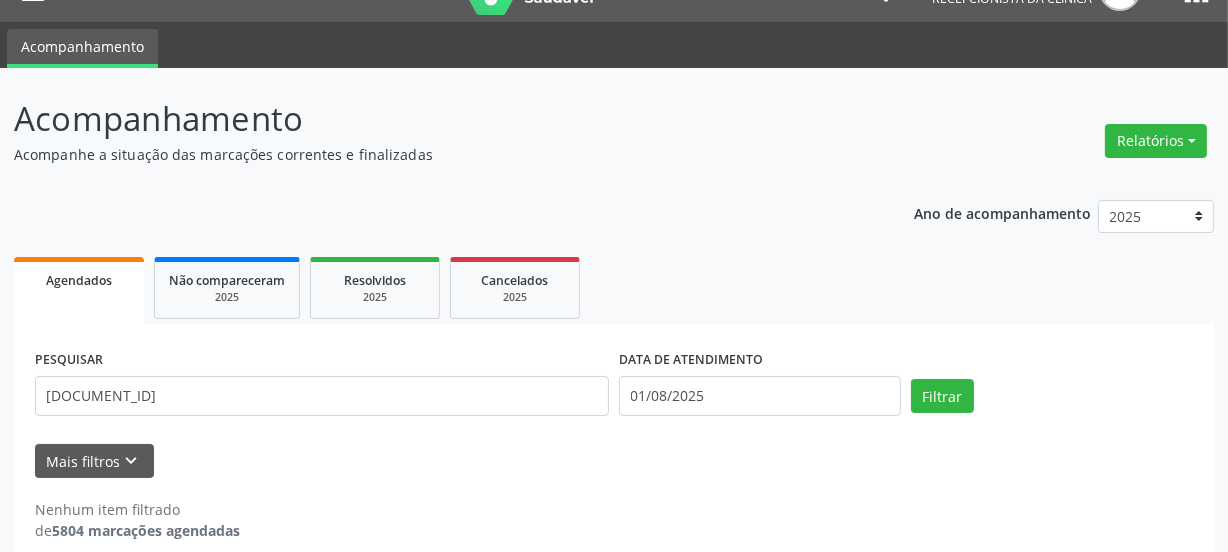 scroll, scrollTop: 65, scrollLeft: 0, axis: vertical 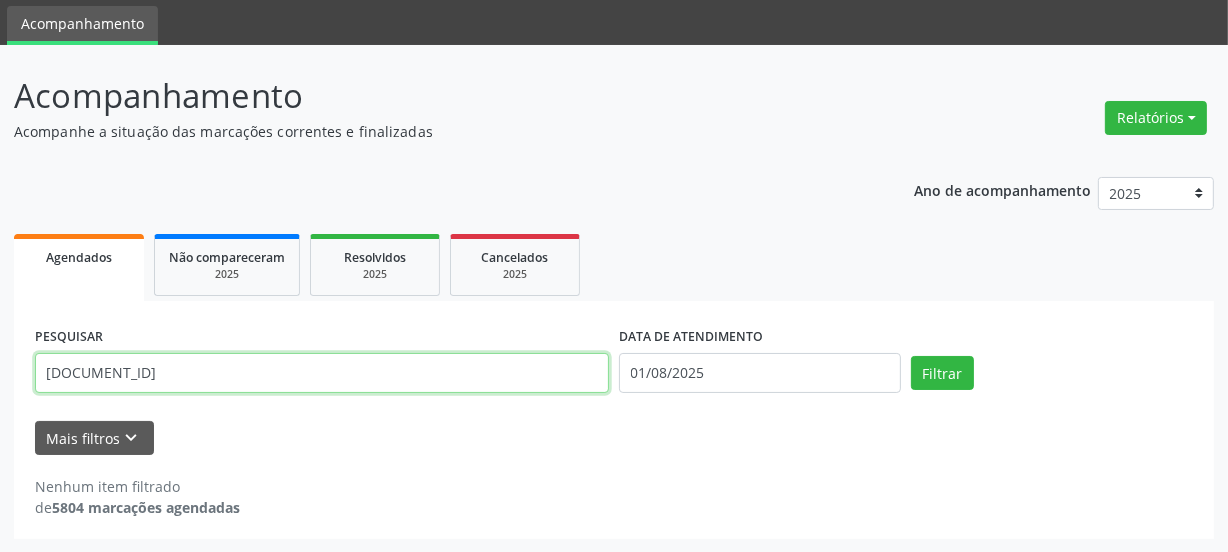 drag, startPoint x: 171, startPoint y: 364, endPoint x: 0, endPoint y: 373, distance: 171.23668 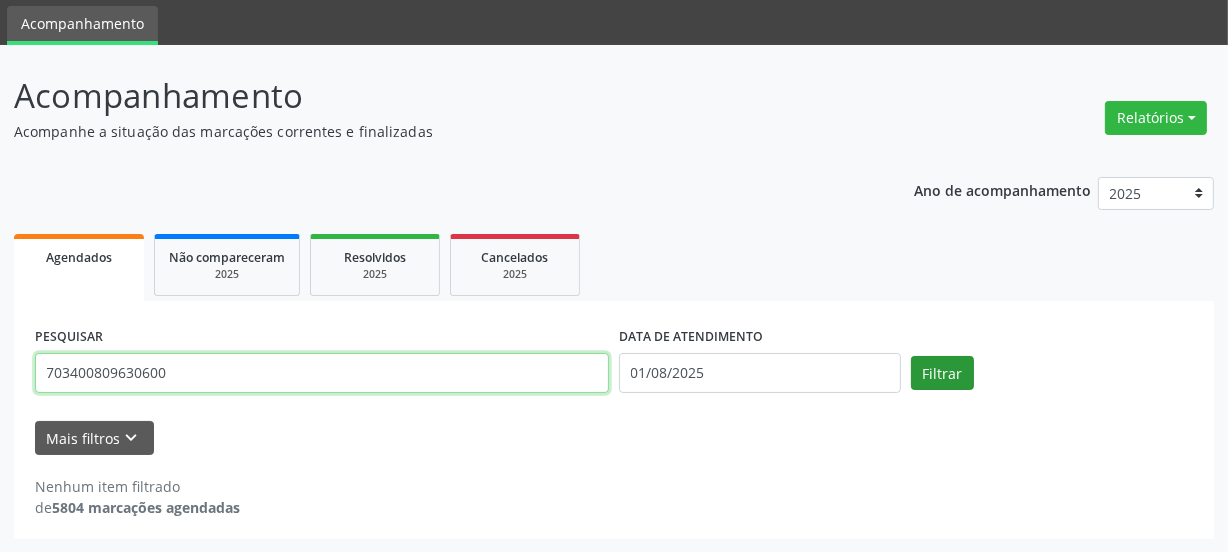 type on "703400809630600" 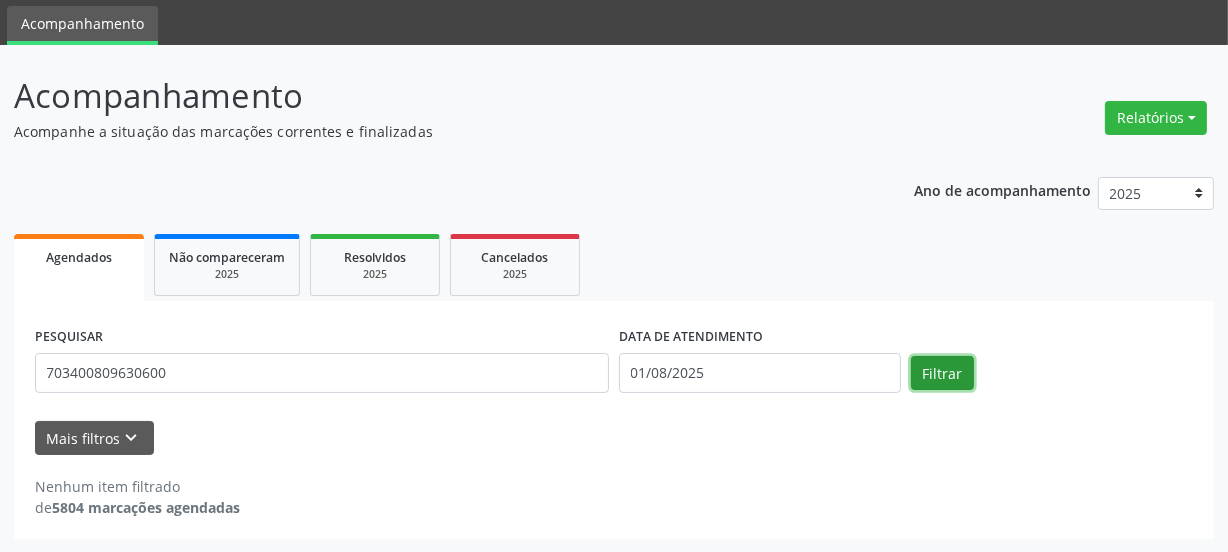 click on "Filtrar" at bounding box center [942, 373] 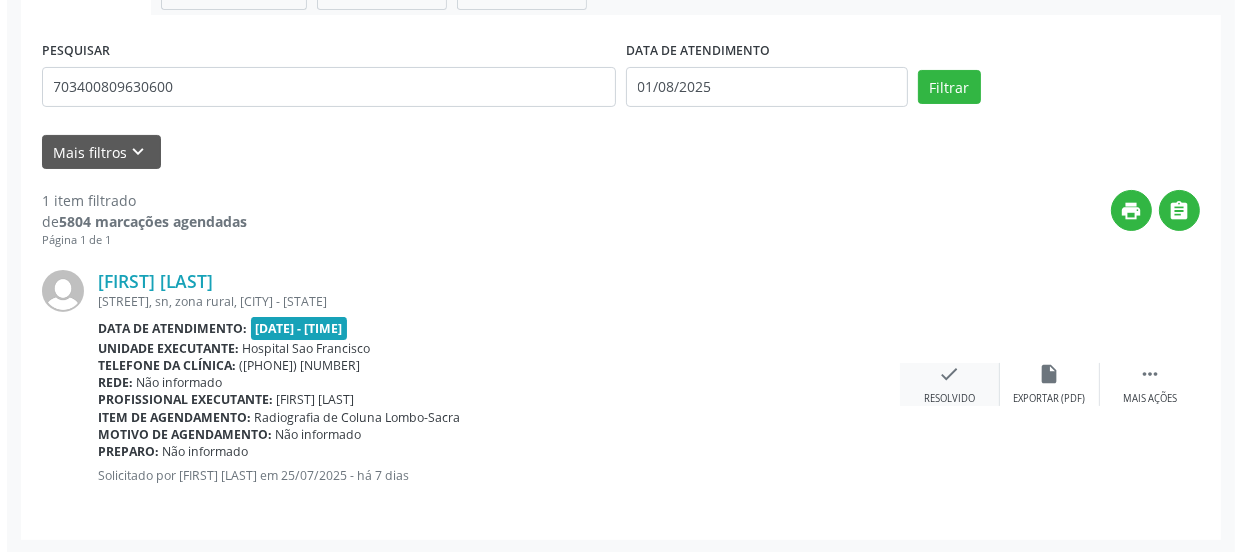 scroll, scrollTop: 352, scrollLeft: 0, axis: vertical 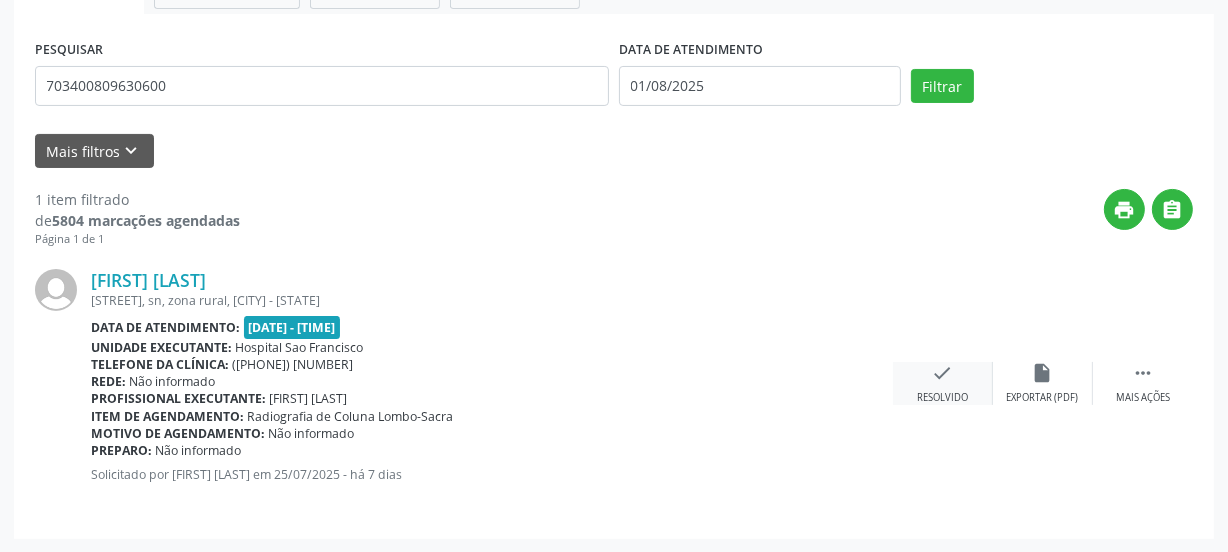 click on "check" at bounding box center [943, 373] 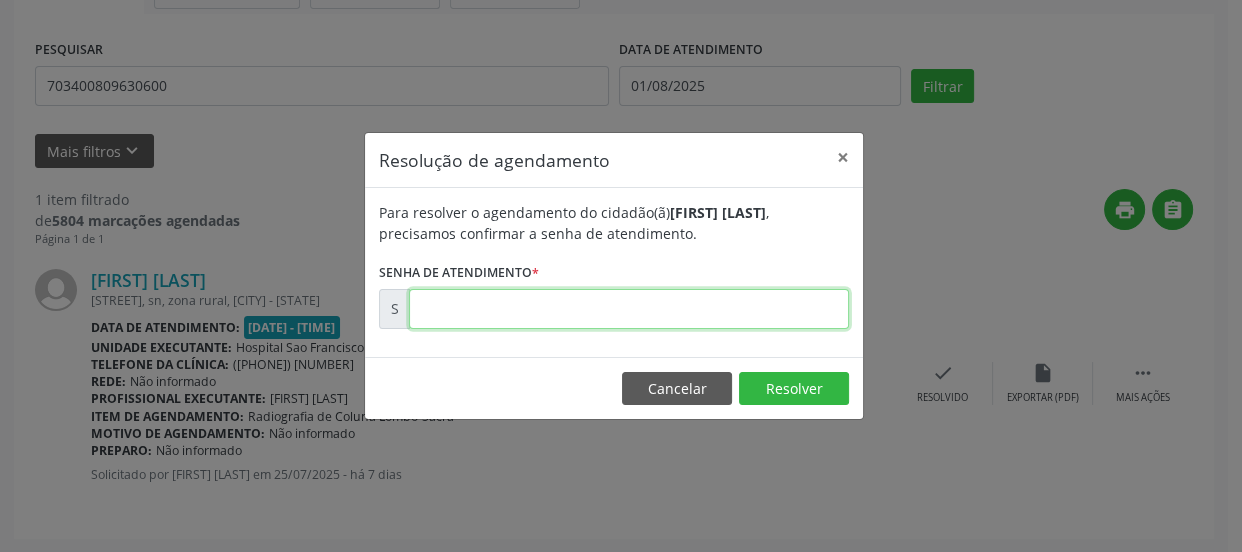 click at bounding box center [629, 309] 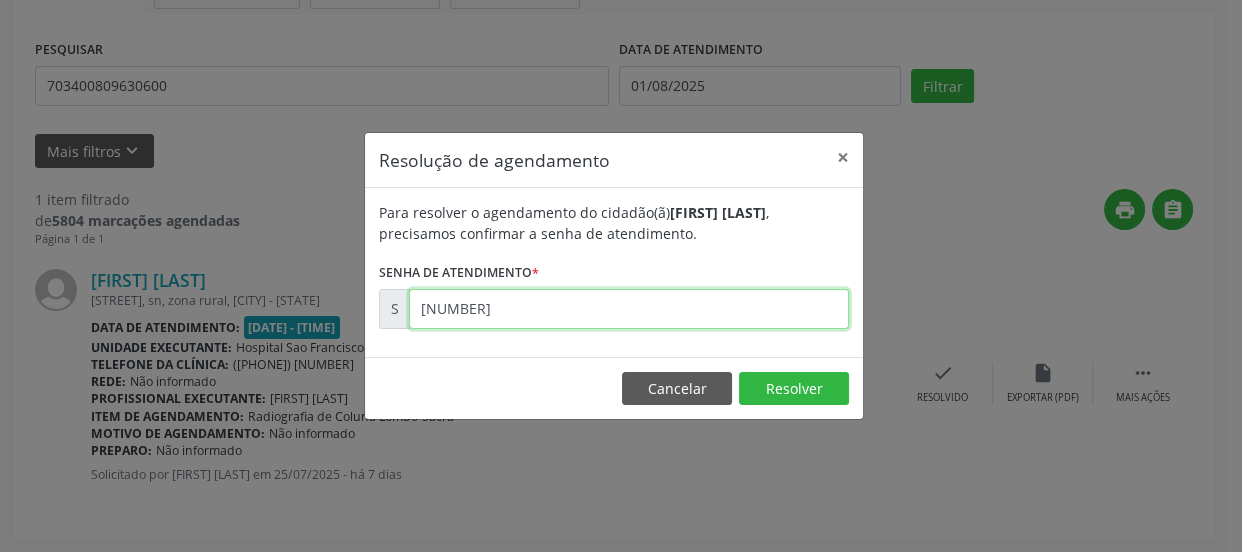 type on "[NUMBER]" 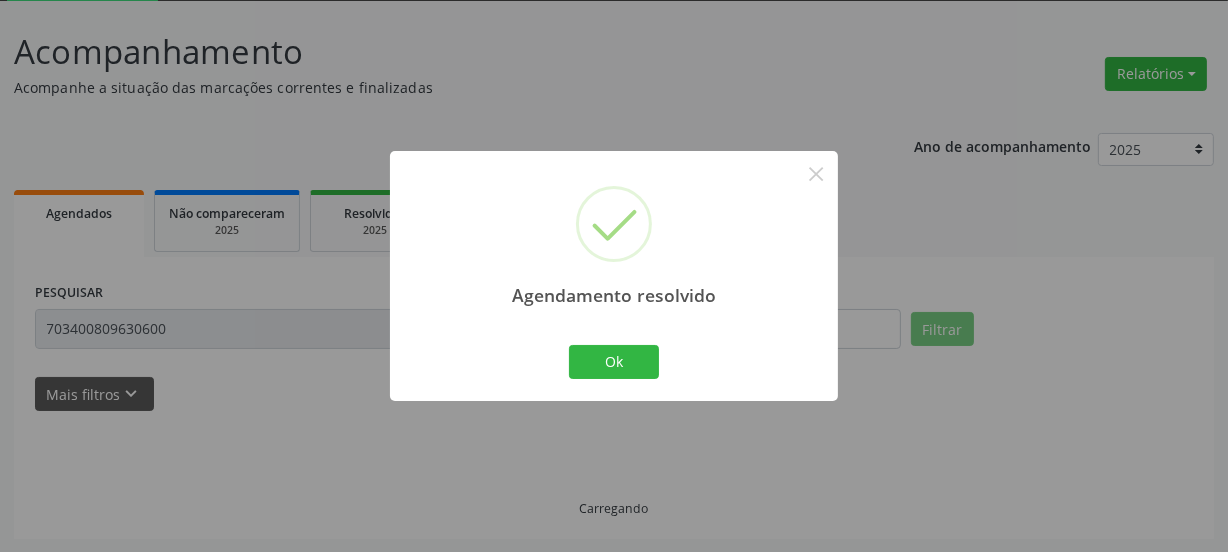 scroll, scrollTop: 65, scrollLeft: 0, axis: vertical 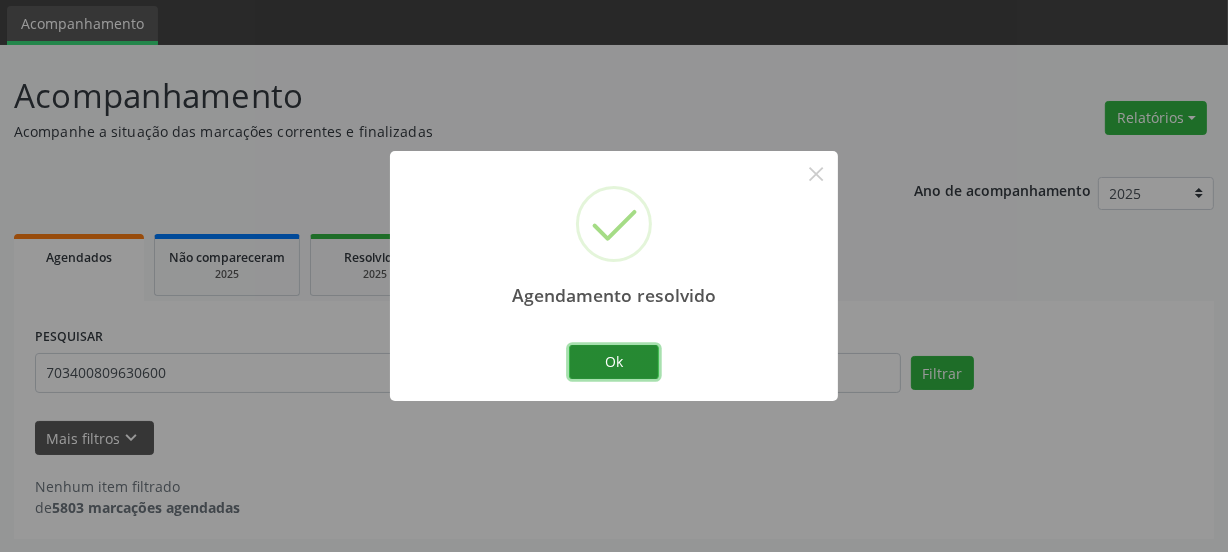 click on "Ok" at bounding box center (614, 362) 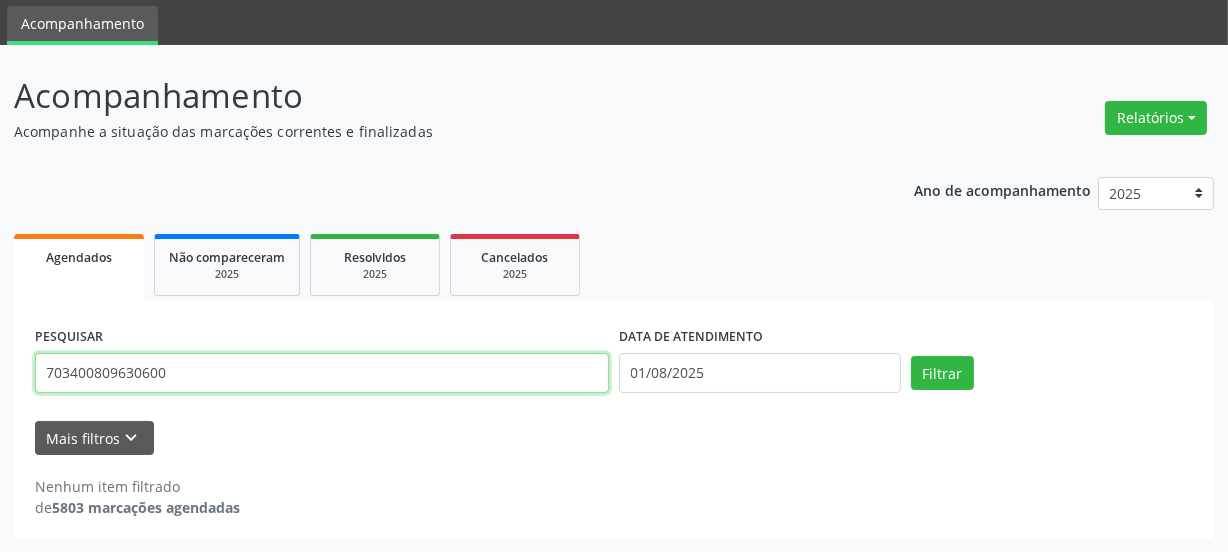 drag, startPoint x: 215, startPoint y: 385, endPoint x: 0, endPoint y: 446, distance: 223.48602 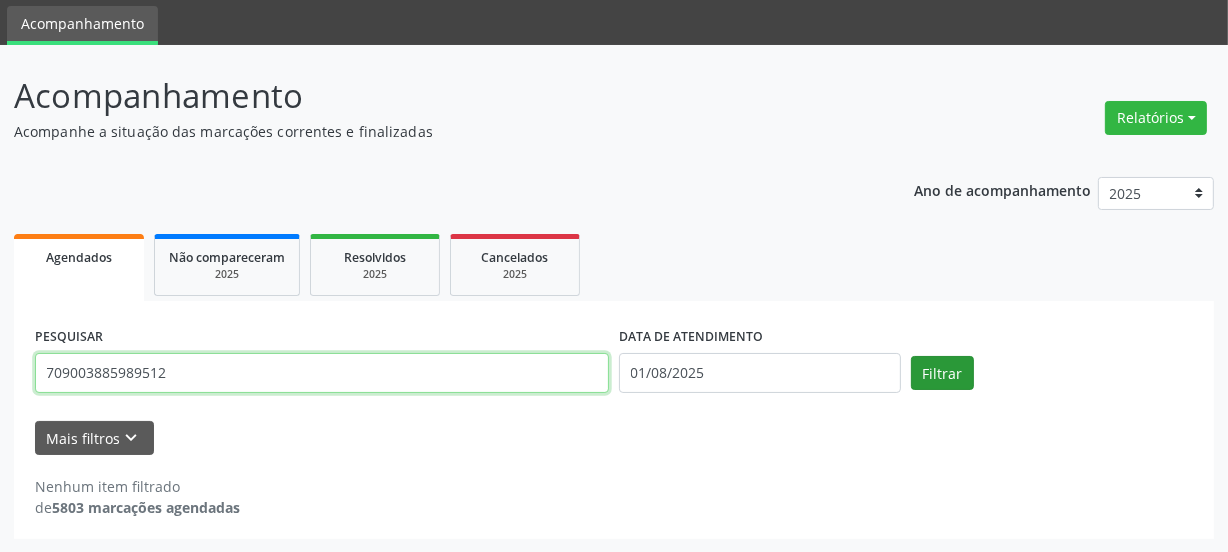 type on "709003885989512" 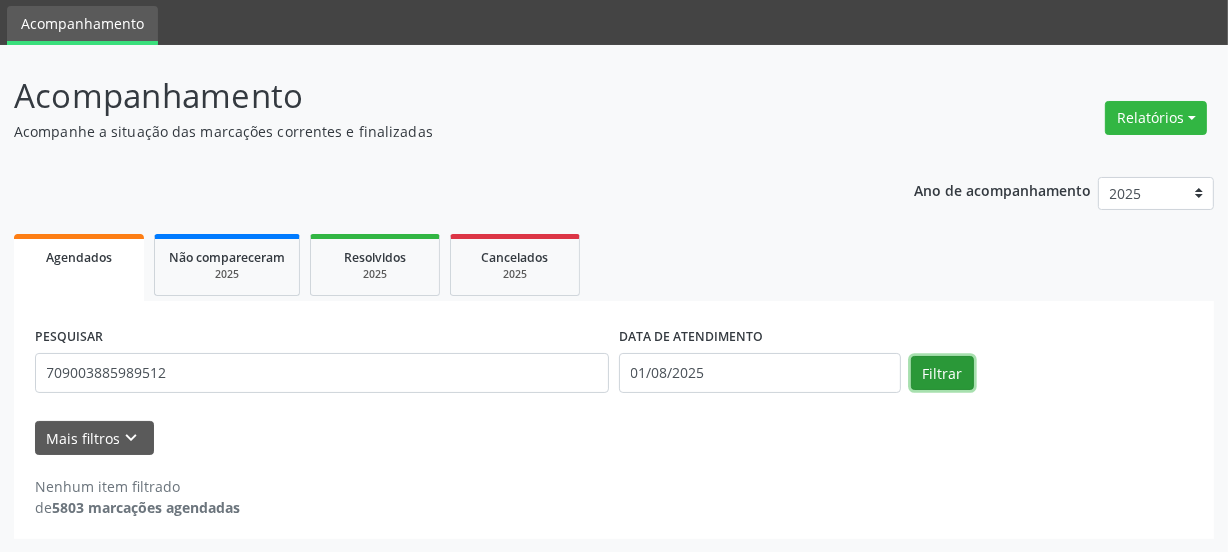 click on "Filtrar" at bounding box center [942, 373] 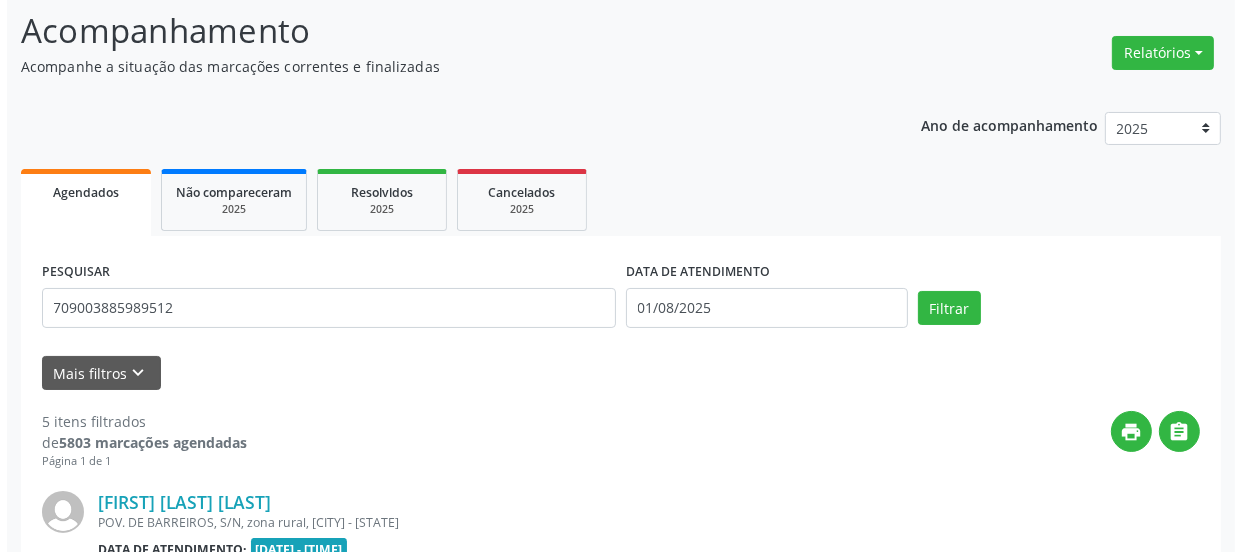 scroll, scrollTop: 311, scrollLeft: 0, axis: vertical 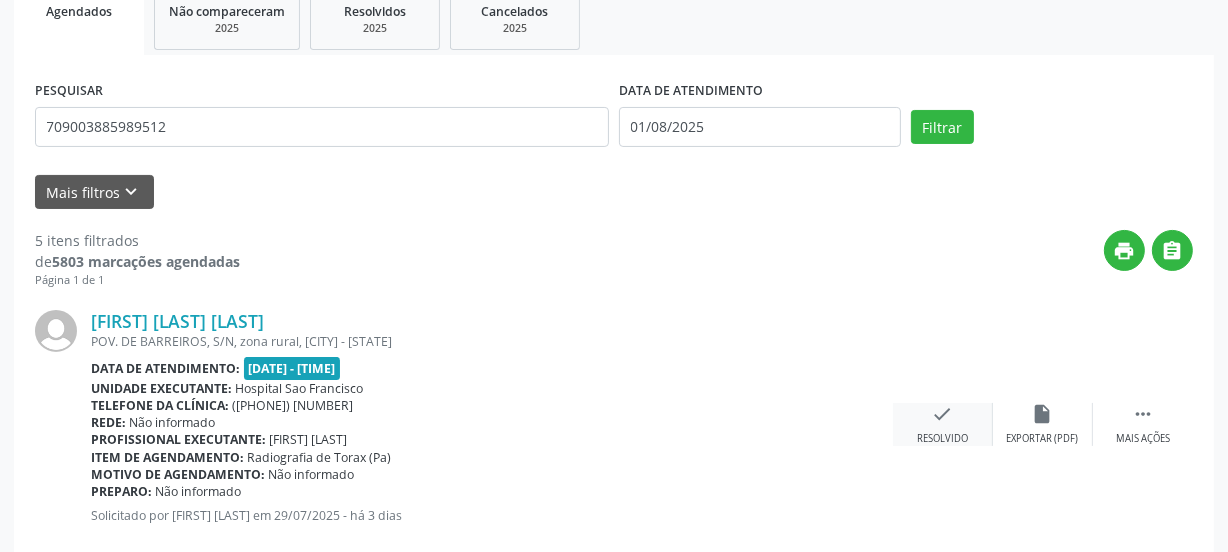 click on "check" at bounding box center [943, 414] 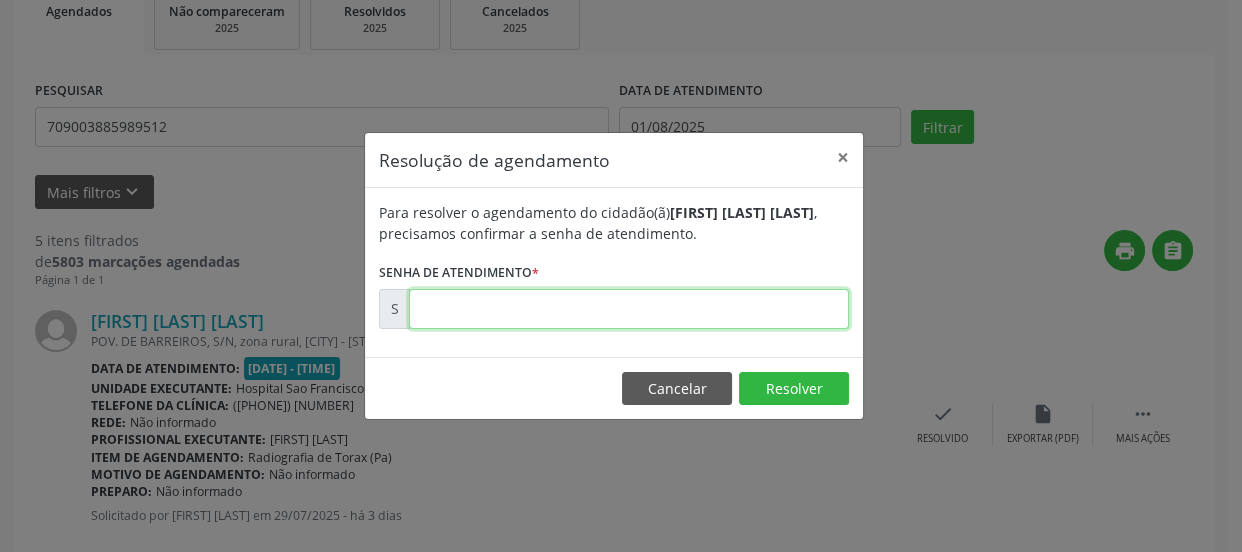 click at bounding box center (629, 309) 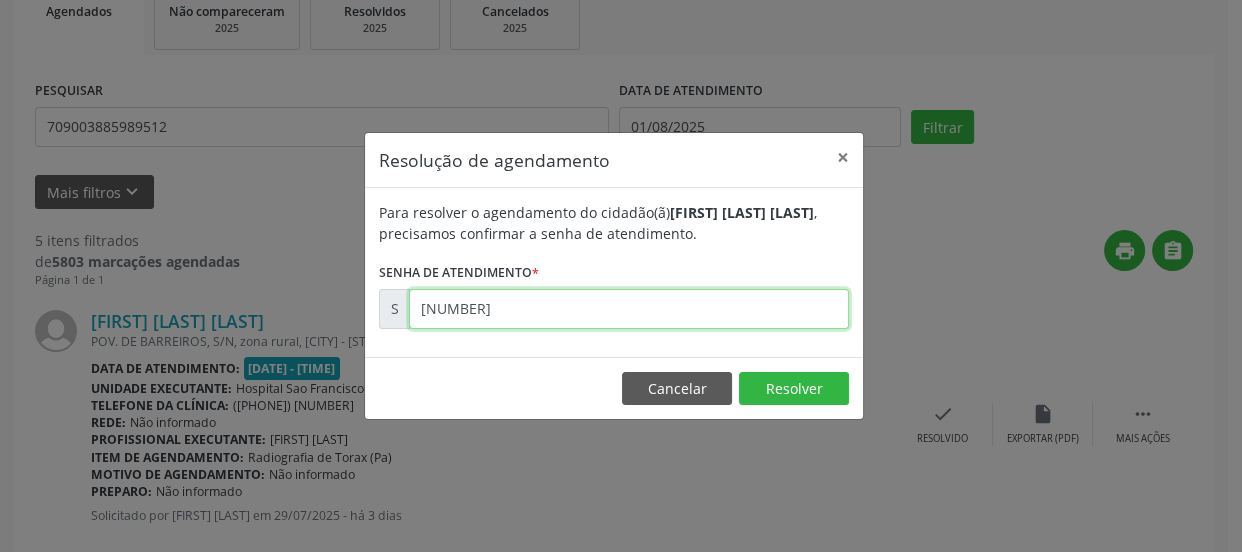 type on "[NUMBER]" 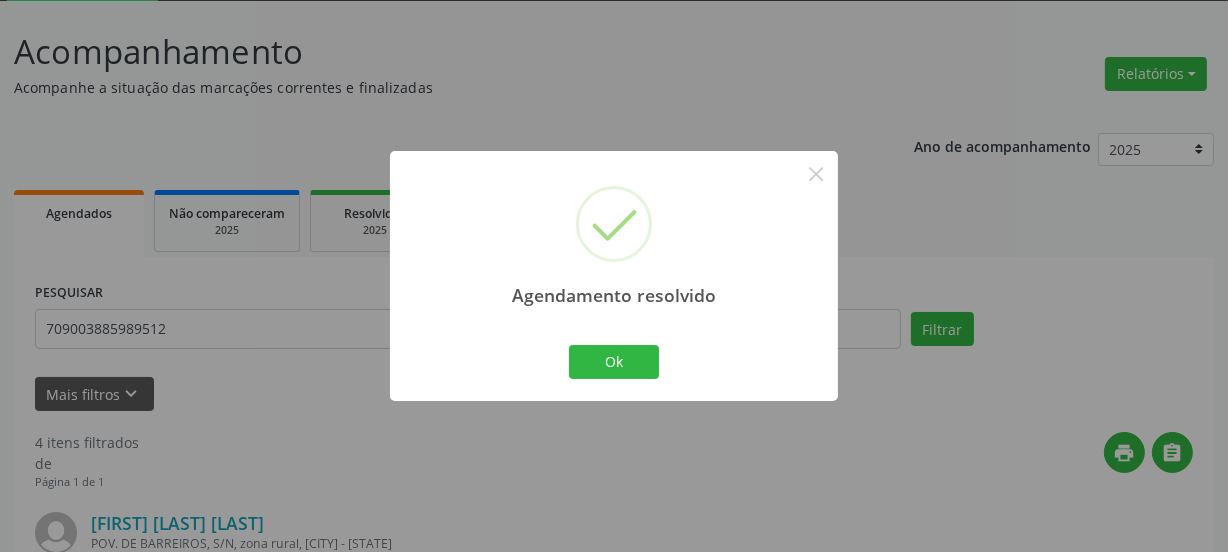 scroll, scrollTop: 311, scrollLeft: 0, axis: vertical 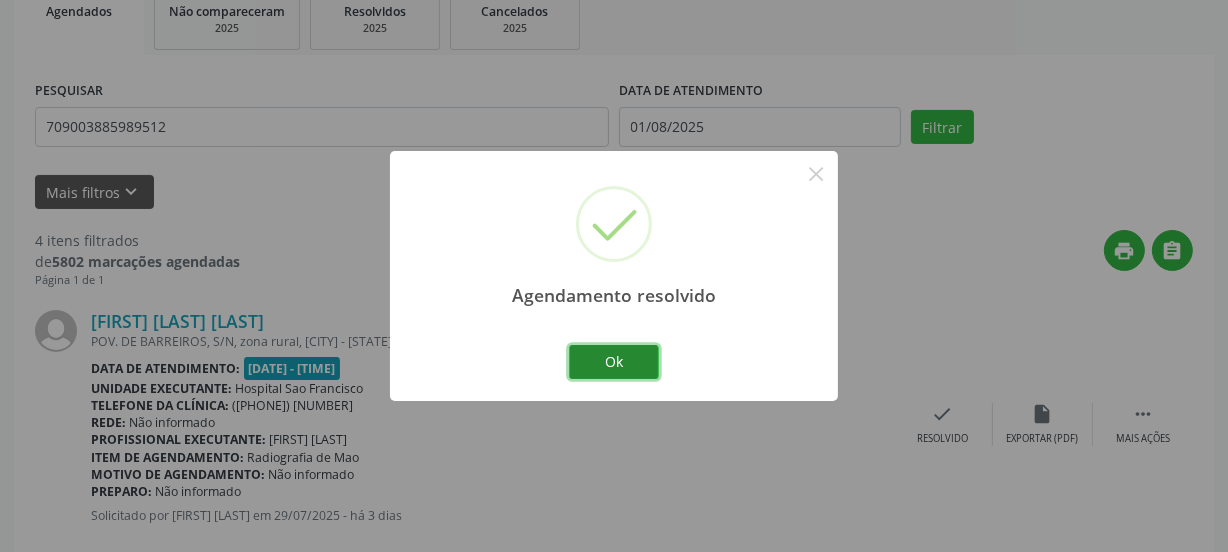 click on "Ok" at bounding box center (614, 362) 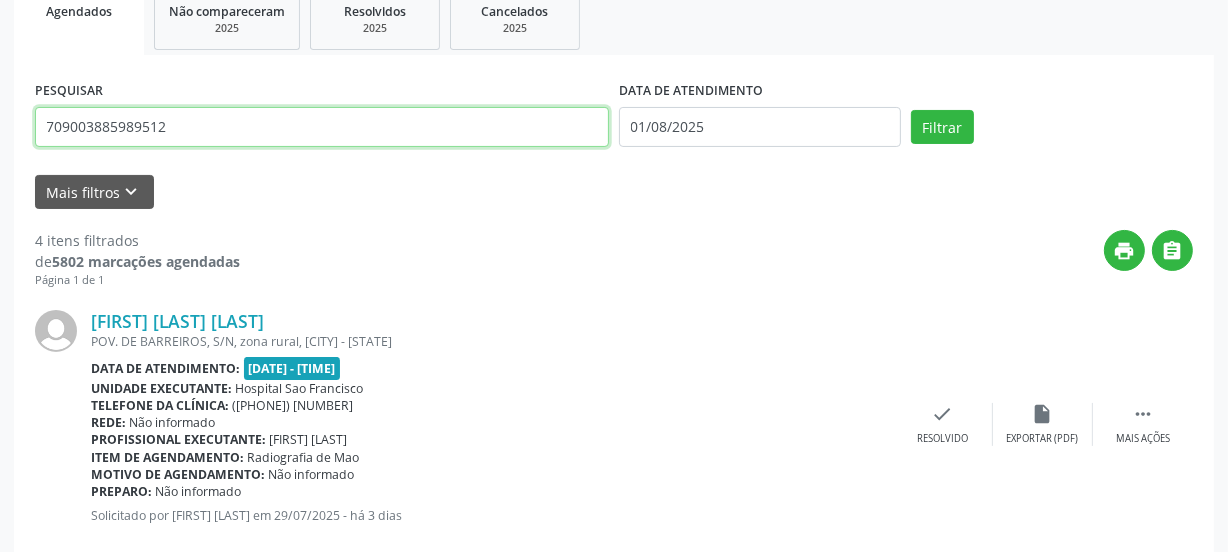 drag, startPoint x: 198, startPoint y: 128, endPoint x: 0, endPoint y: 156, distance: 199.97 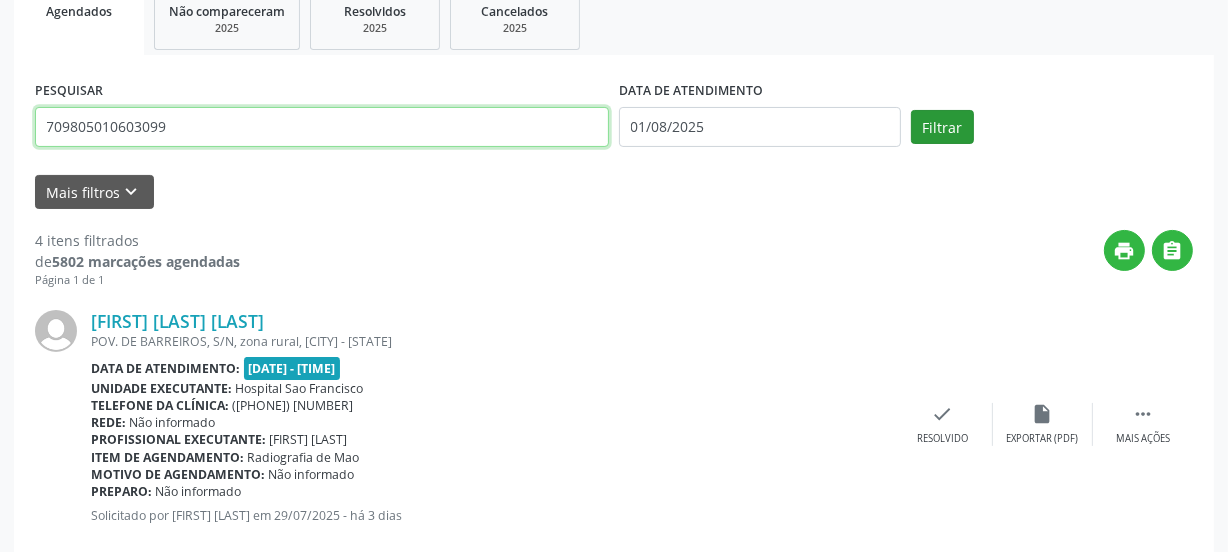 type on "709805010603099" 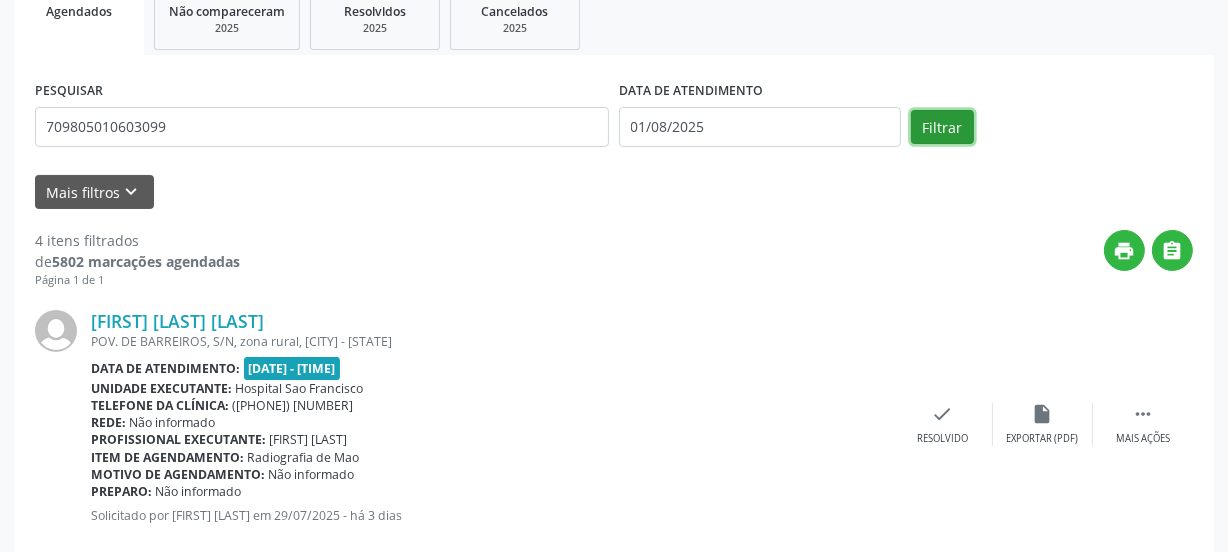 click on "Filtrar" at bounding box center (942, 127) 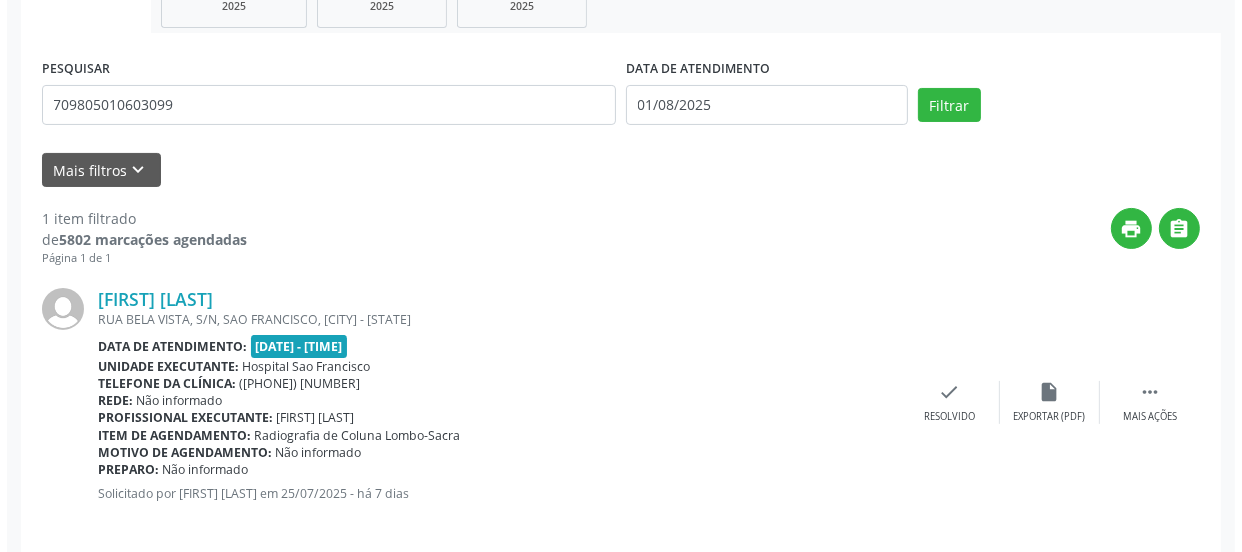 scroll, scrollTop: 352, scrollLeft: 0, axis: vertical 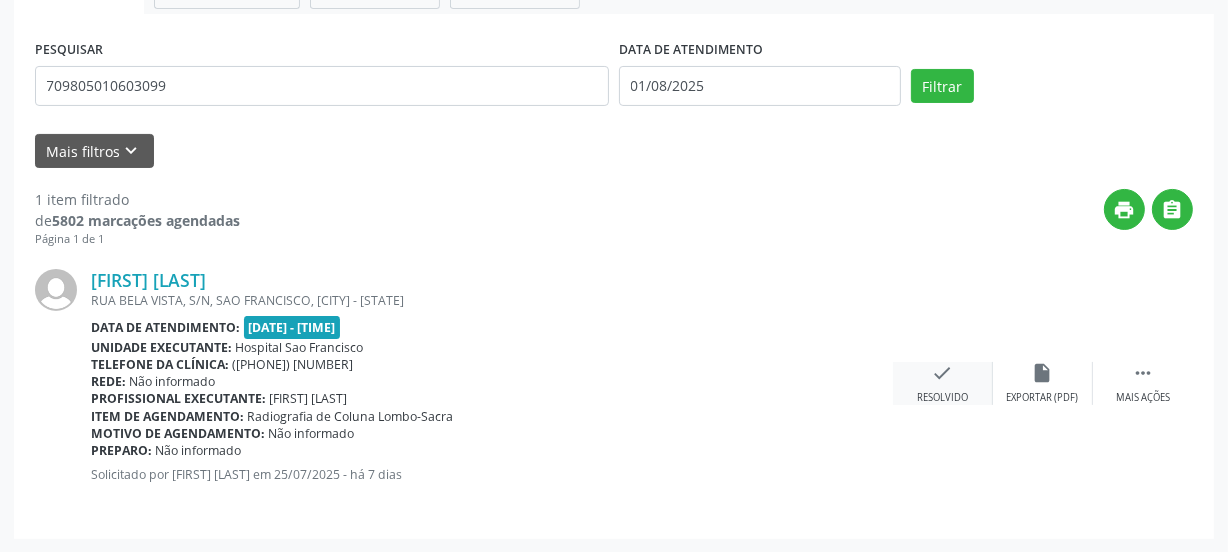 click on "check" at bounding box center [943, 373] 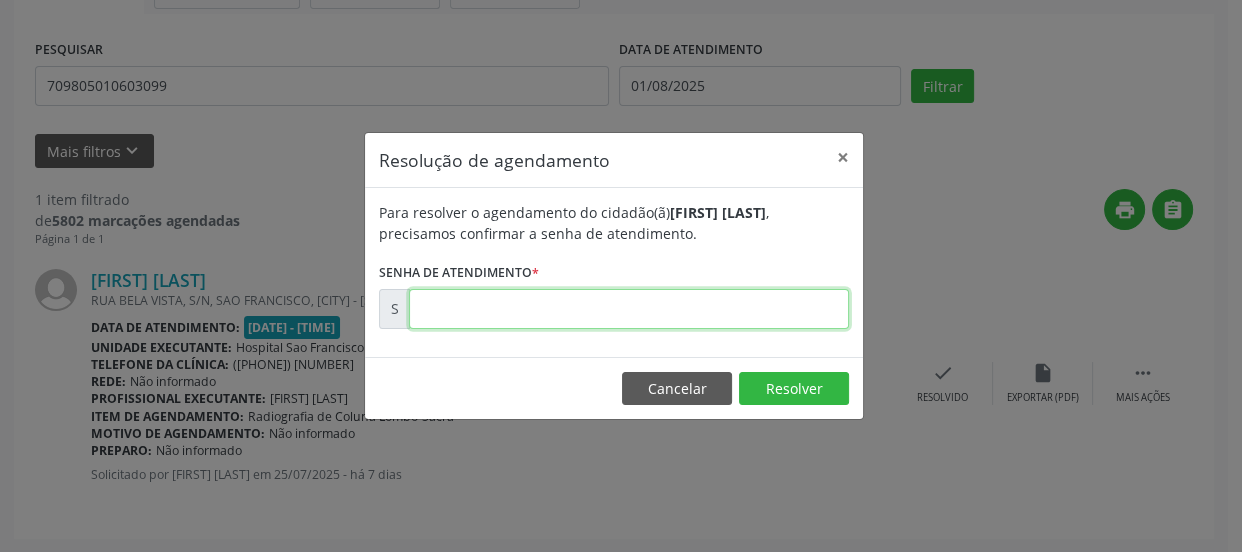 drag, startPoint x: 508, startPoint y: 320, endPoint x: 515, endPoint y: 328, distance: 10.630146 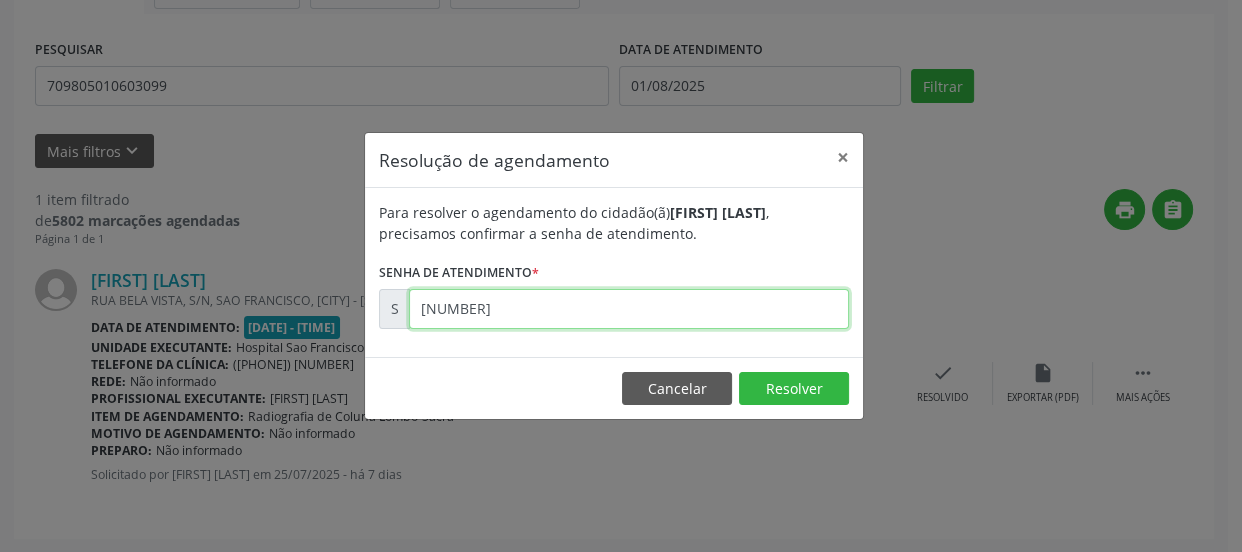 type on "[NUMBER]" 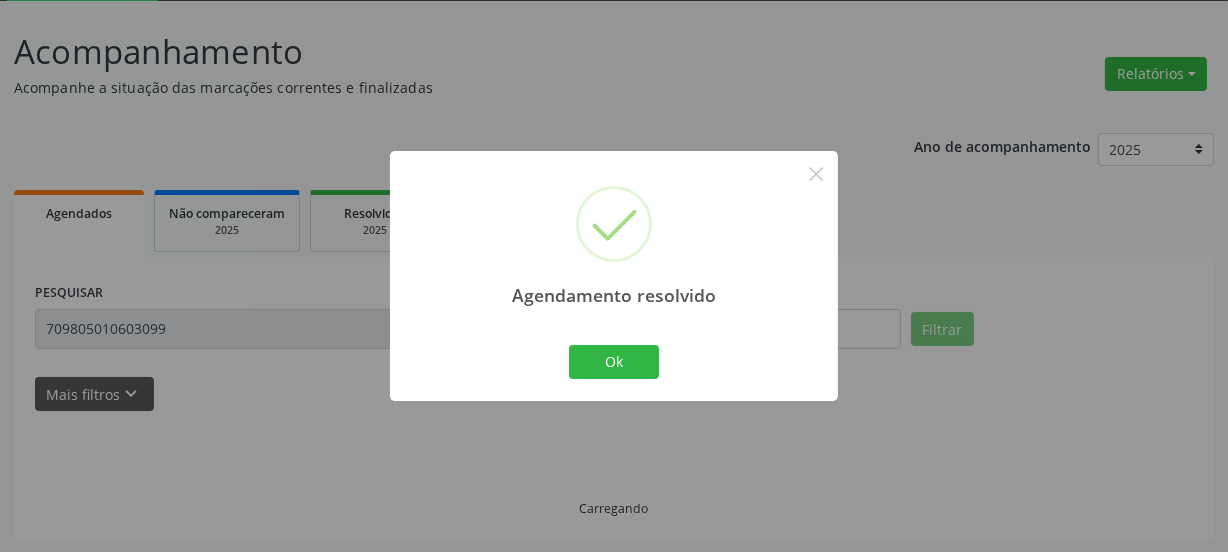 scroll, scrollTop: 65, scrollLeft: 0, axis: vertical 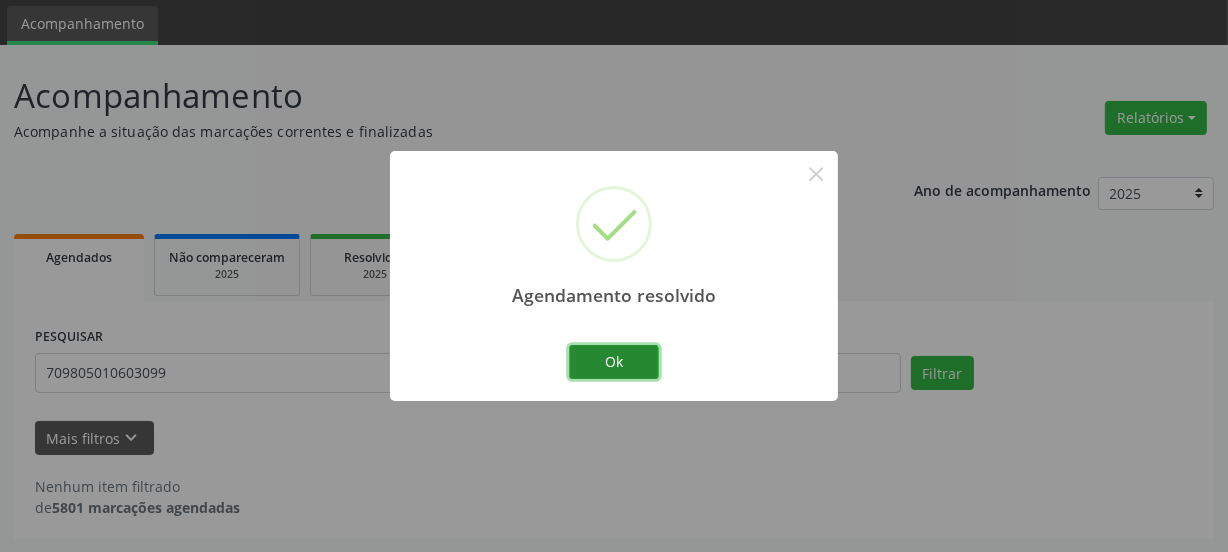 click on "Ok" at bounding box center [614, 362] 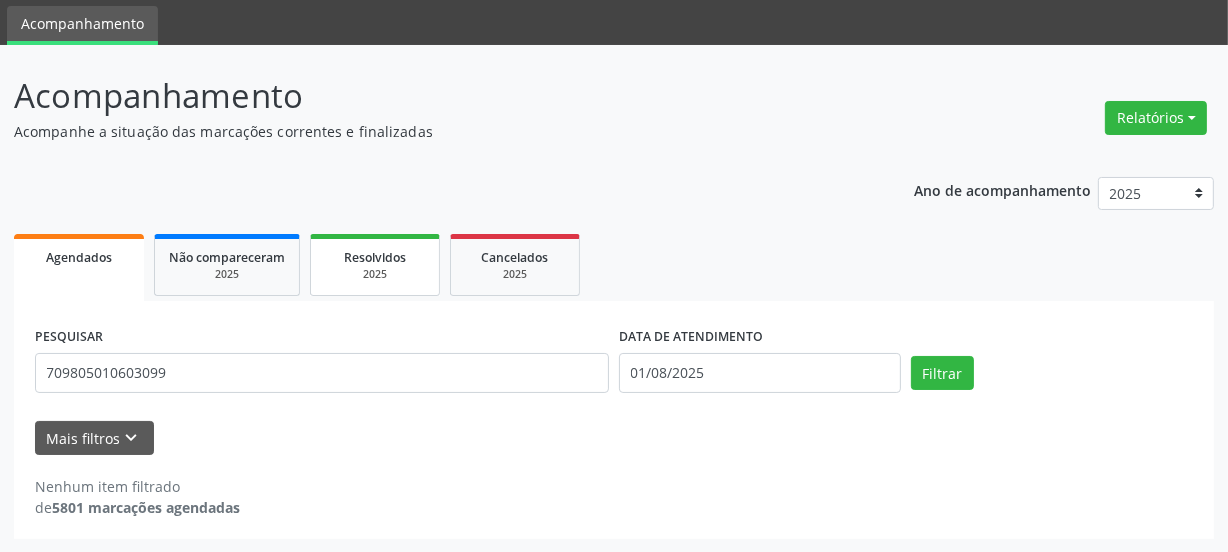 scroll, scrollTop: 0, scrollLeft: 0, axis: both 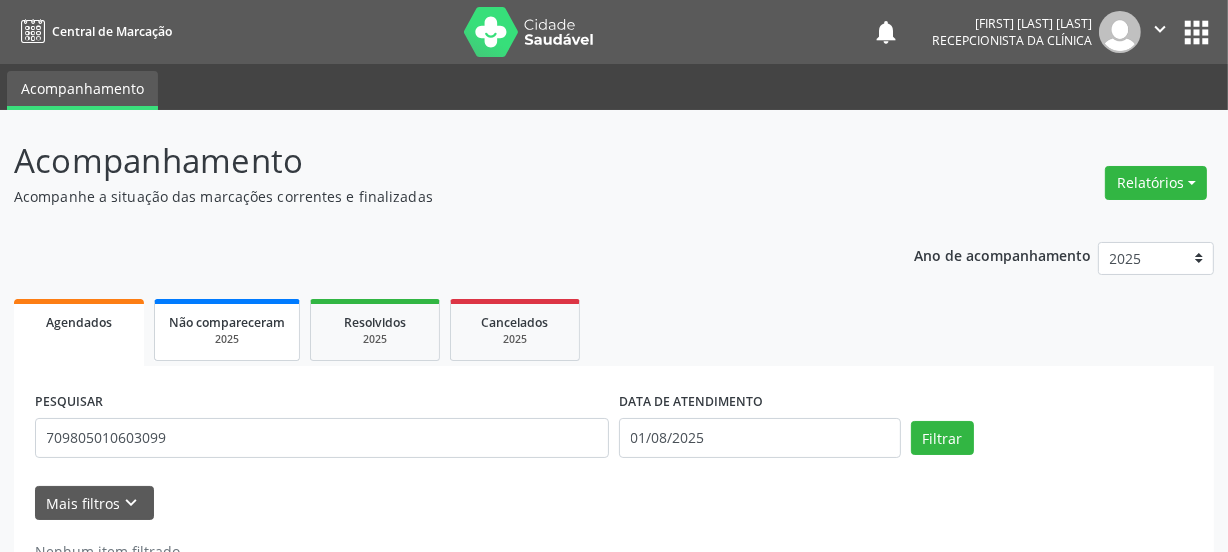 click on "2025" at bounding box center (227, 339) 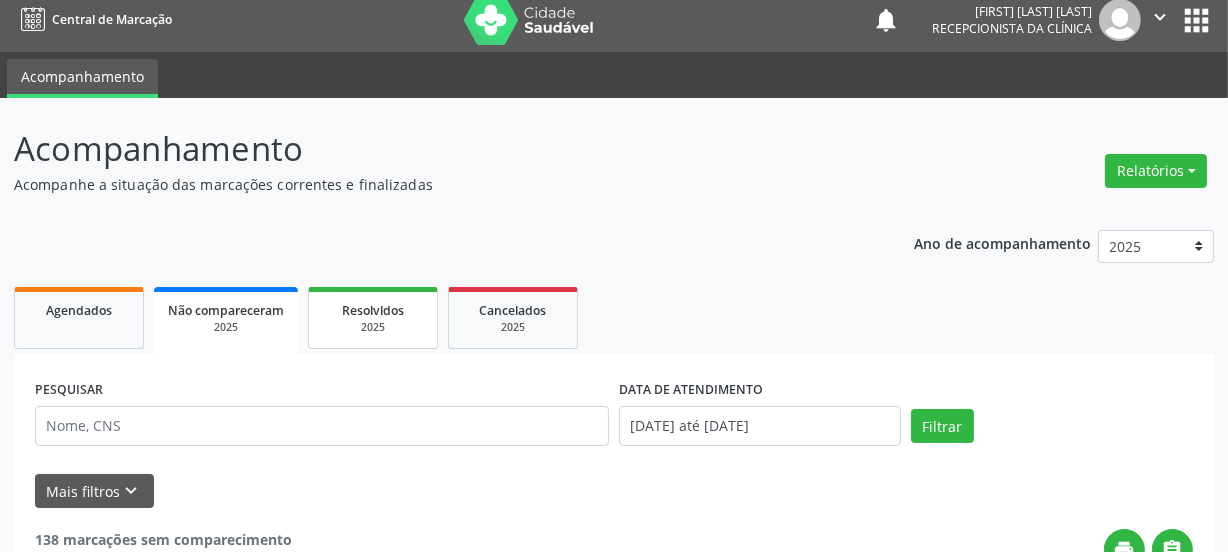 scroll, scrollTop: 0, scrollLeft: 0, axis: both 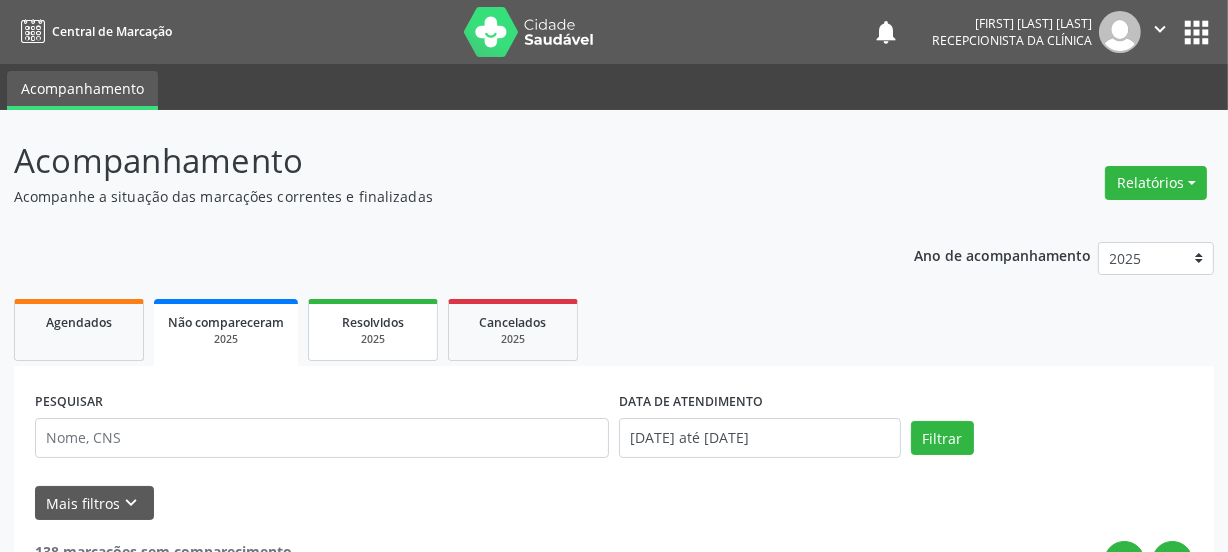 click on "Resolvidos" at bounding box center (373, 322) 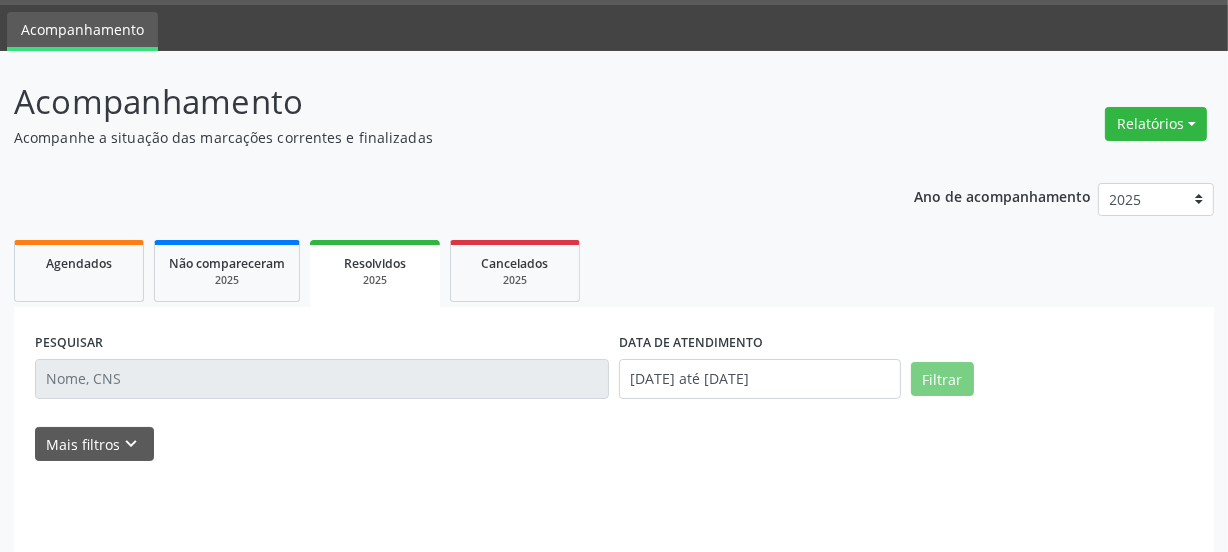 scroll, scrollTop: 90, scrollLeft: 0, axis: vertical 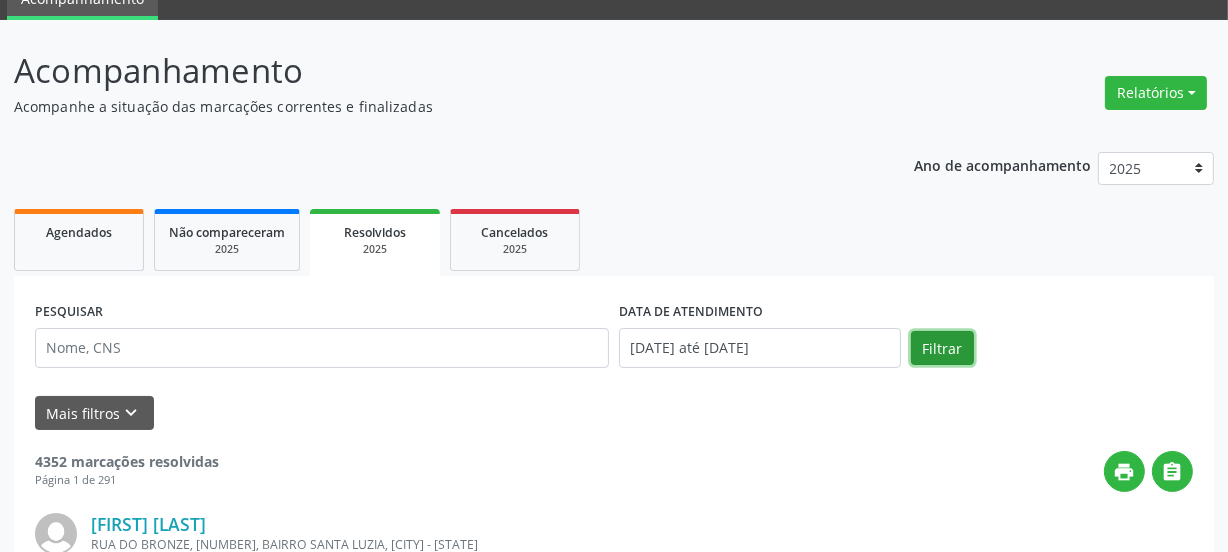 click on "Filtrar" at bounding box center (942, 348) 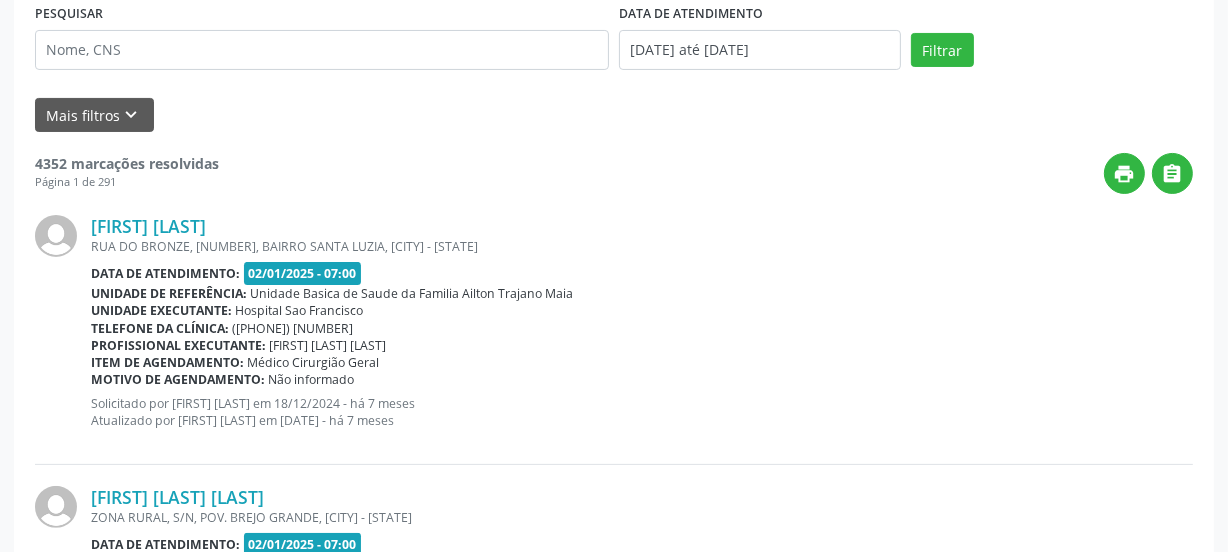 scroll, scrollTop: 130, scrollLeft: 0, axis: vertical 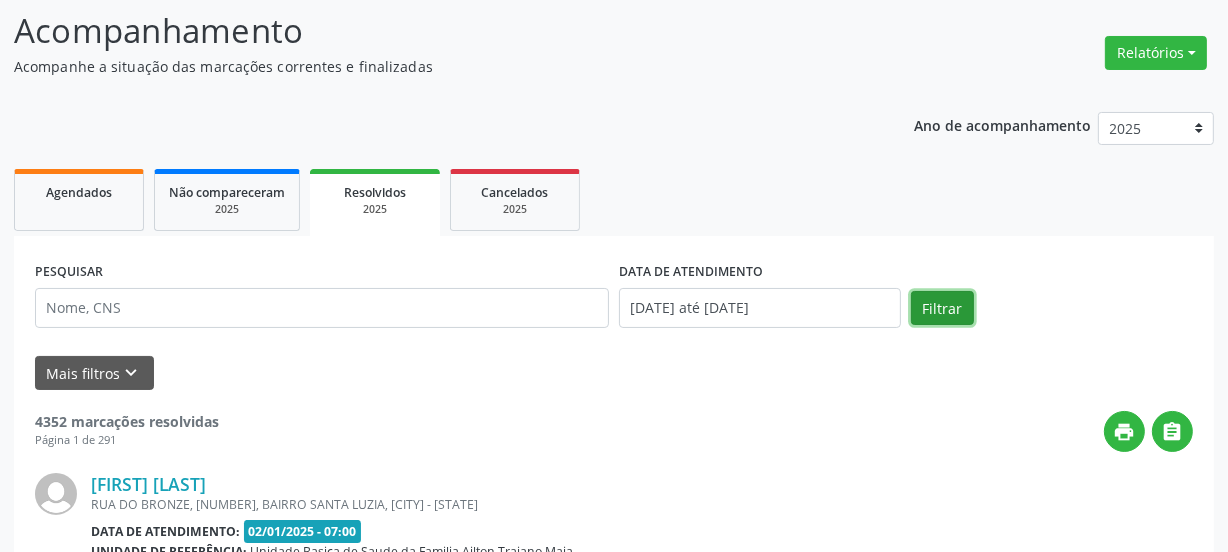 click on "Filtrar" at bounding box center (942, 308) 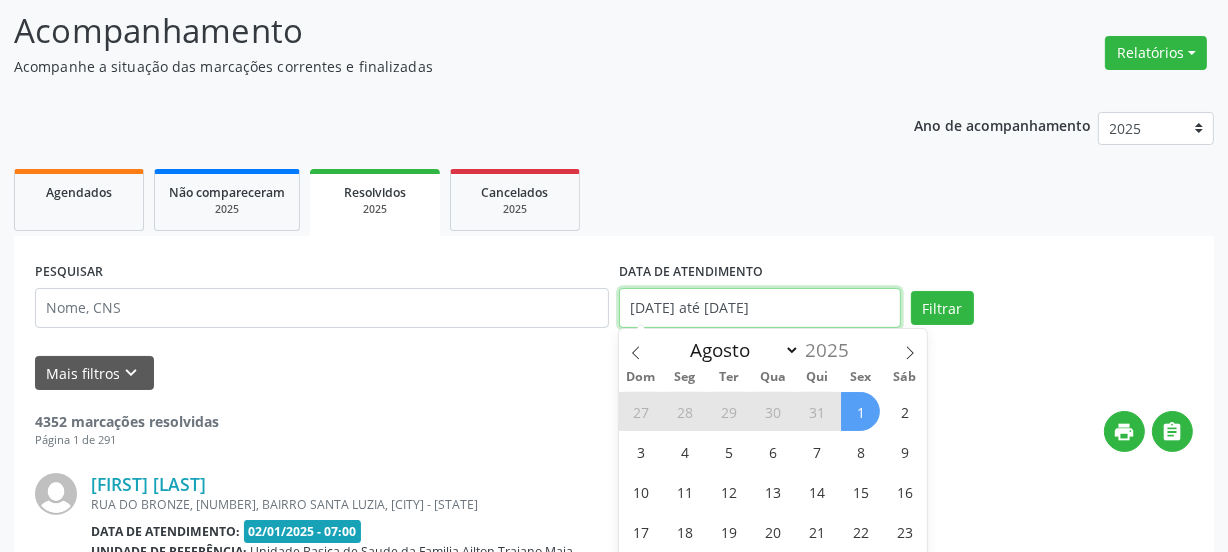 click on "[DATE] até [DATE]" at bounding box center [760, 308] 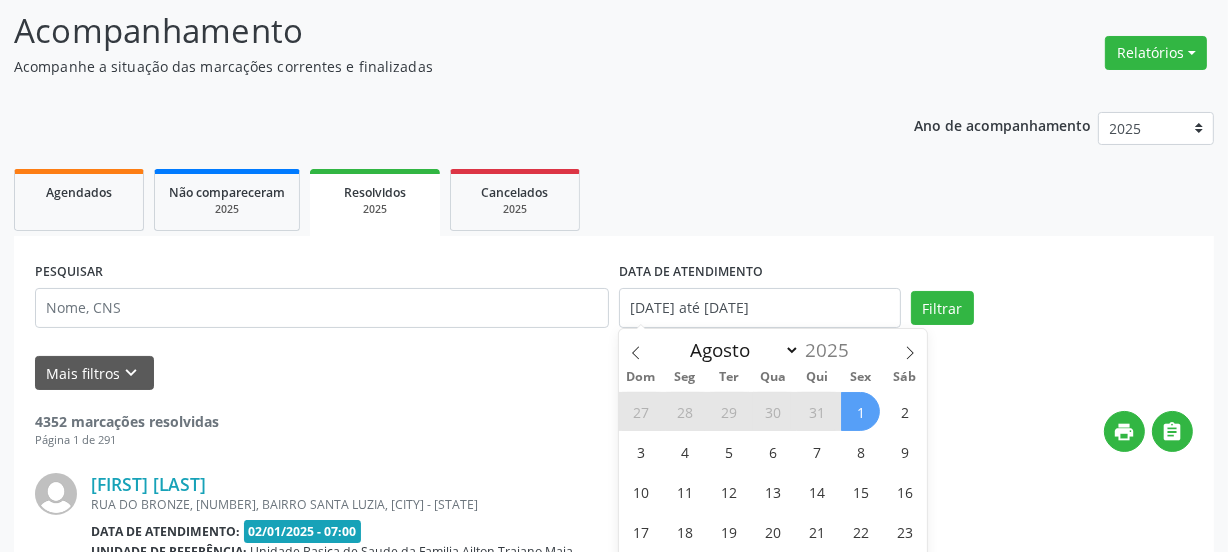 click on "1" at bounding box center (860, 411) 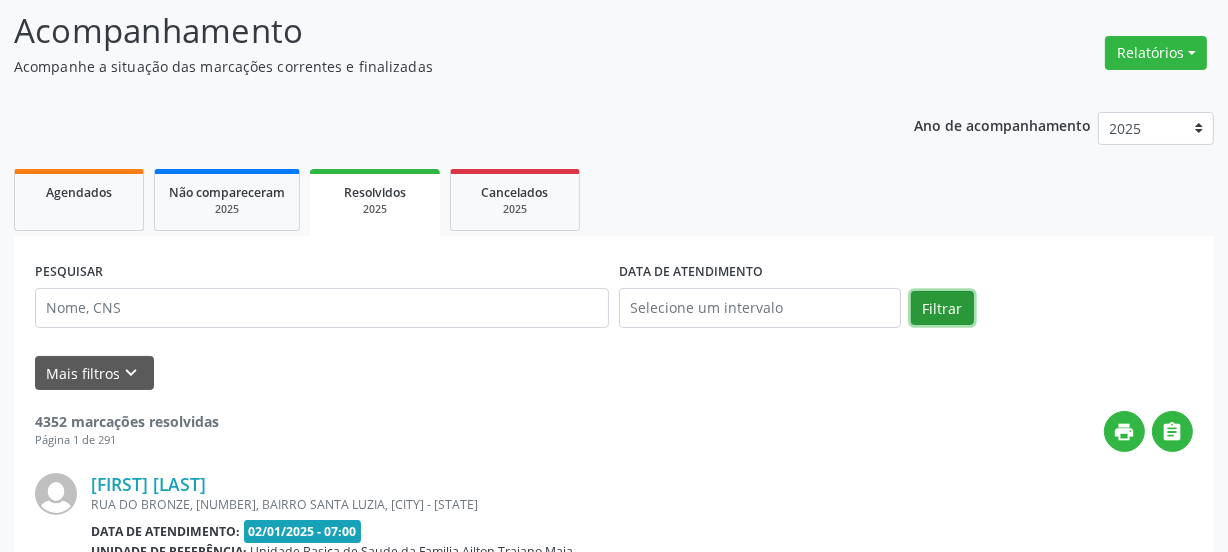 click on "Filtrar" at bounding box center [942, 308] 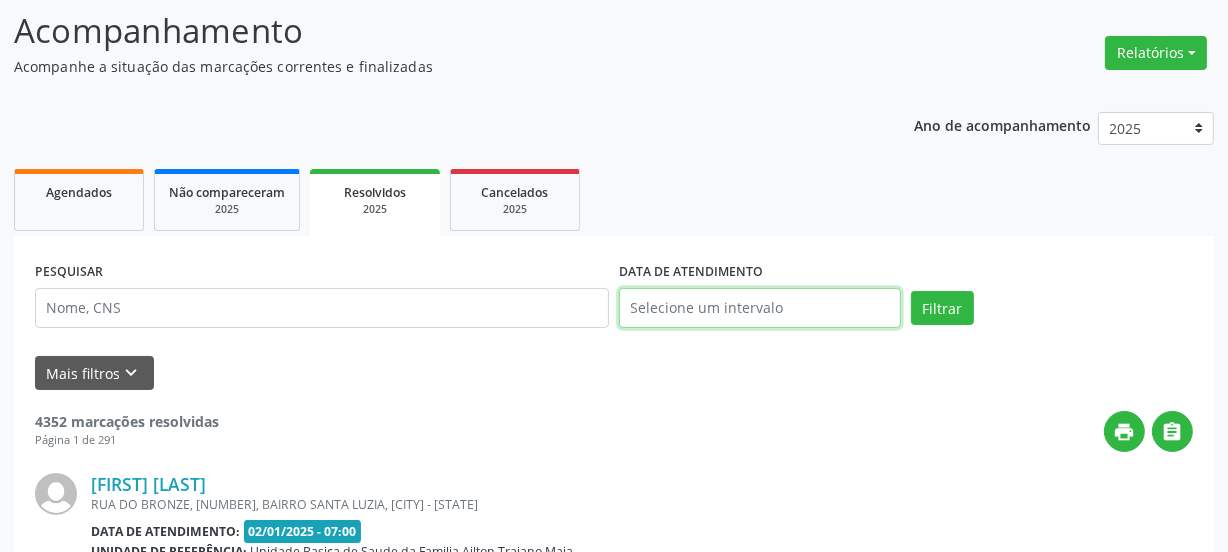 click at bounding box center (760, 308) 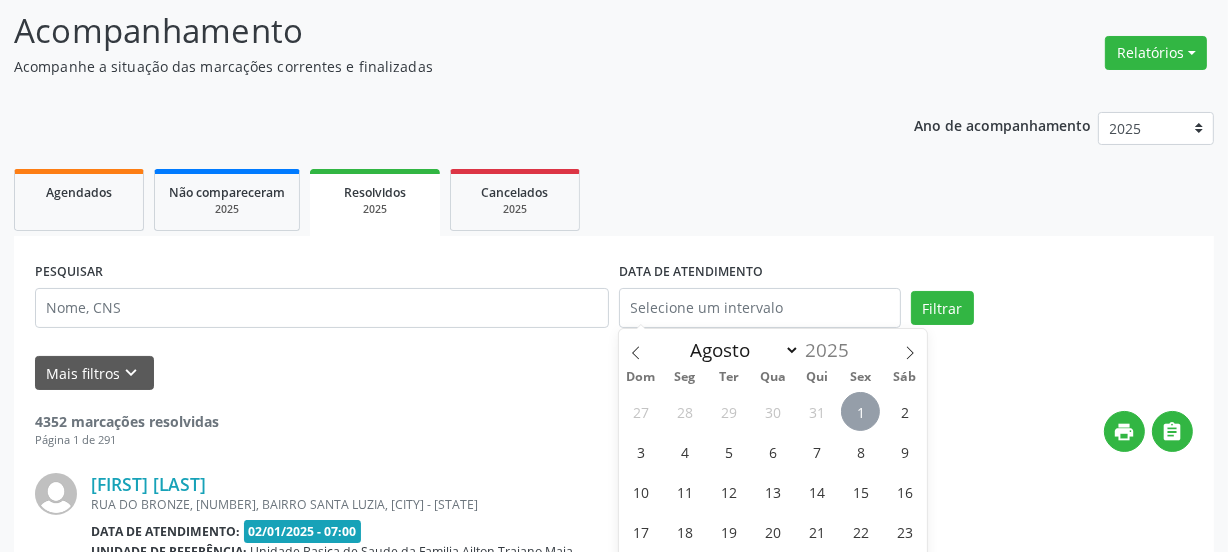 click on "1" at bounding box center (860, 411) 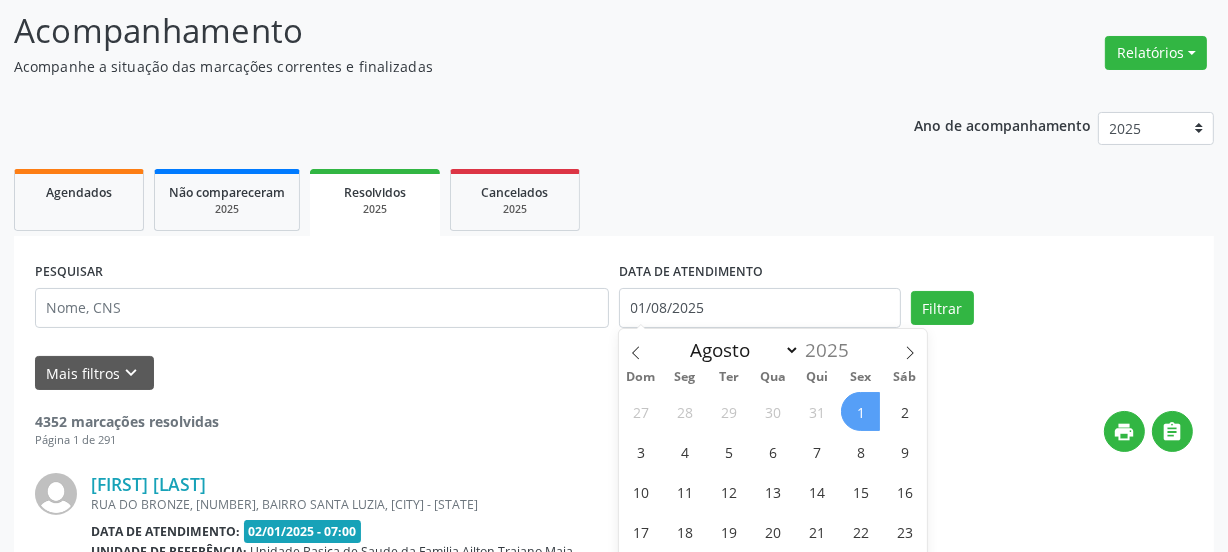 click on "1" at bounding box center (860, 411) 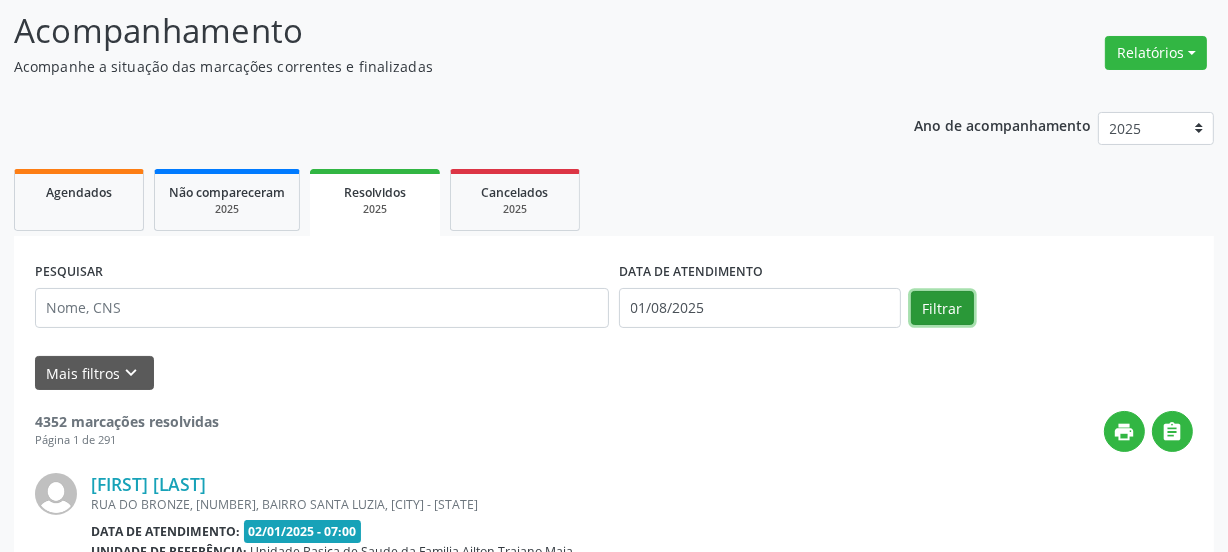 click on "Filtrar" at bounding box center [942, 308] 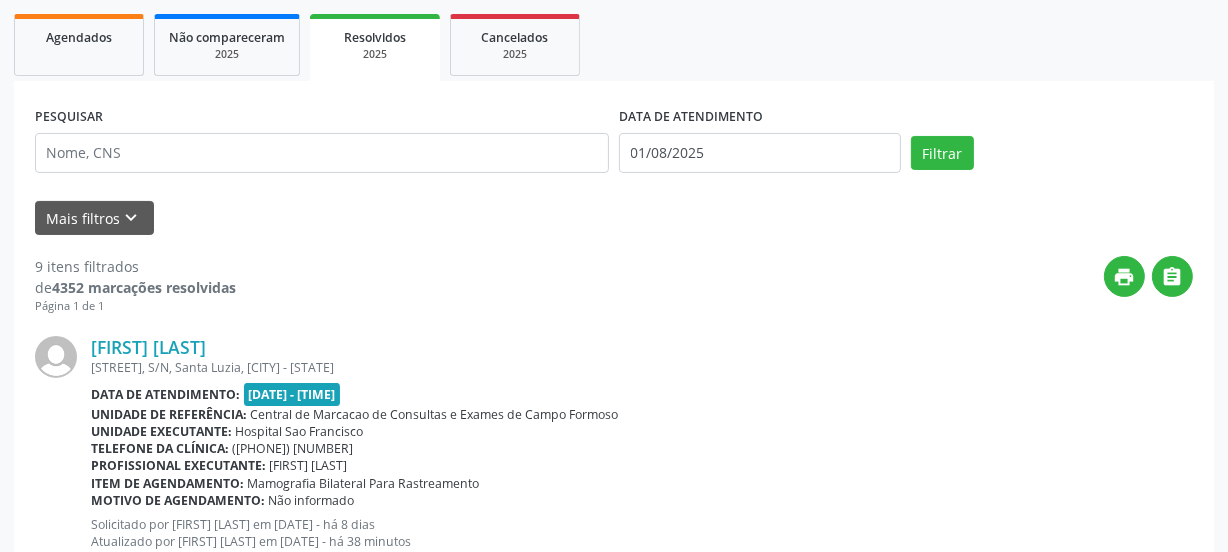 scroll, scrollTop: 0, scrollLeft: 0, axis: both 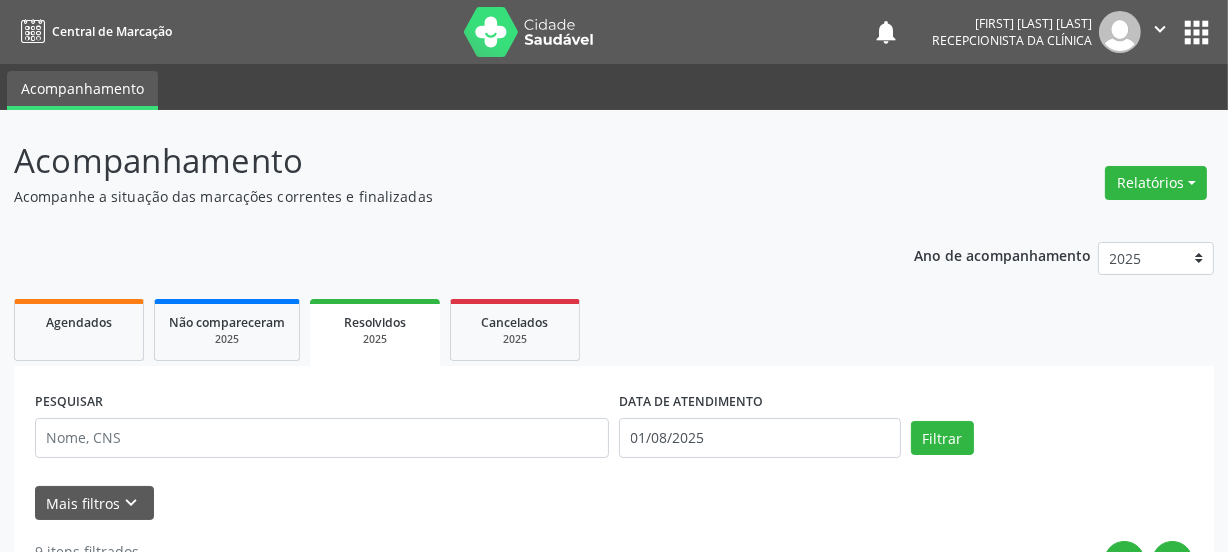 drag, startPoint x: 0, startPoint y: 320, endPoint x: 60, endPoint y: 321, distance: 60.00833 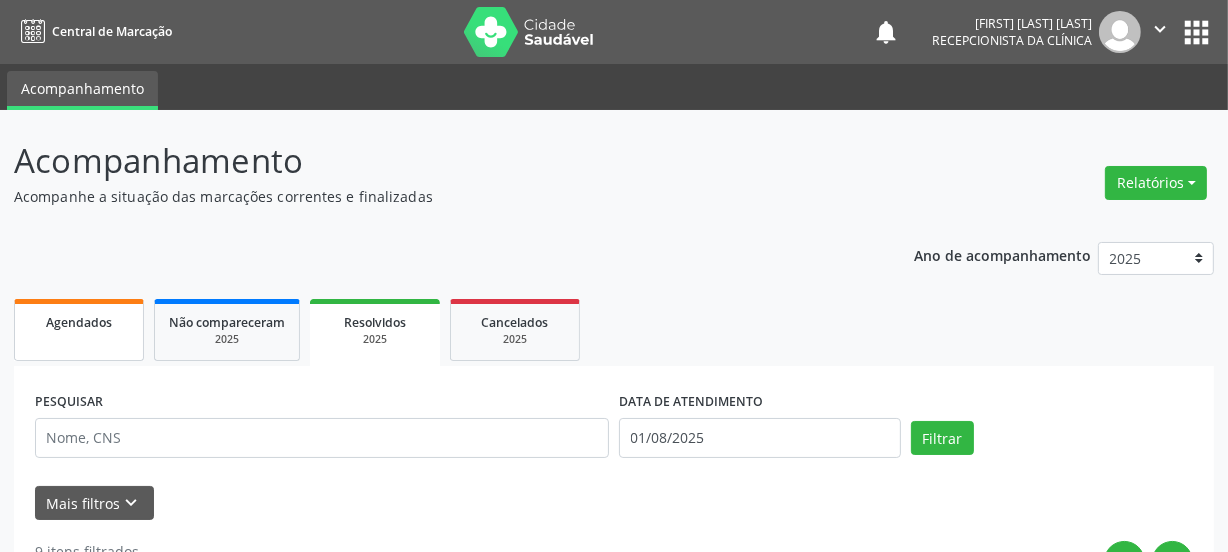 click on "Agendados" at bounding box center [79, 322] 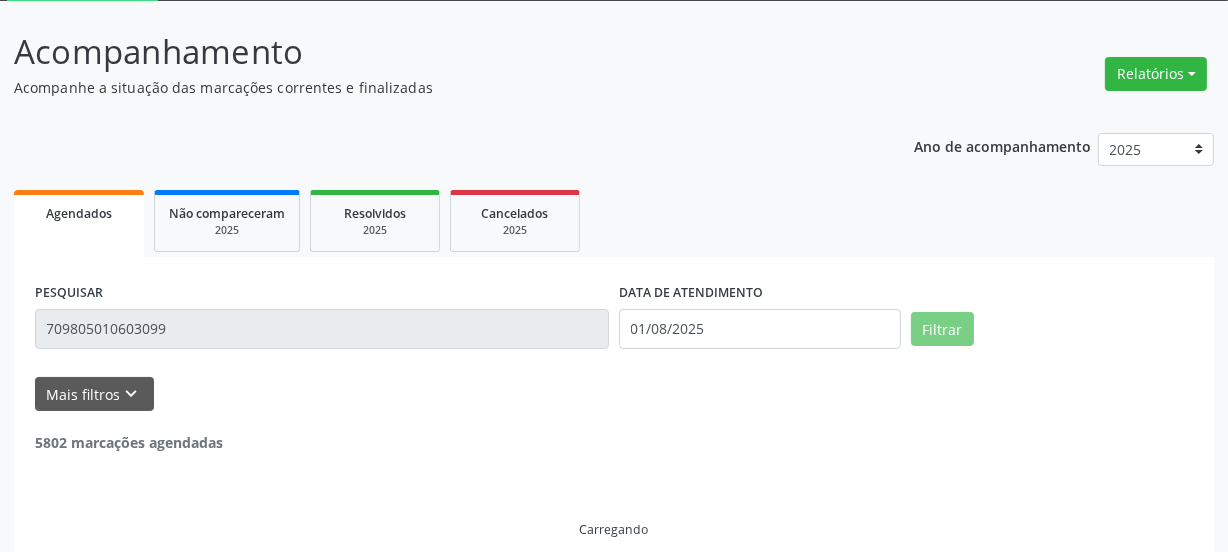 scroll, scrollTop: 65, scrollLeft: 0, axis: vertical 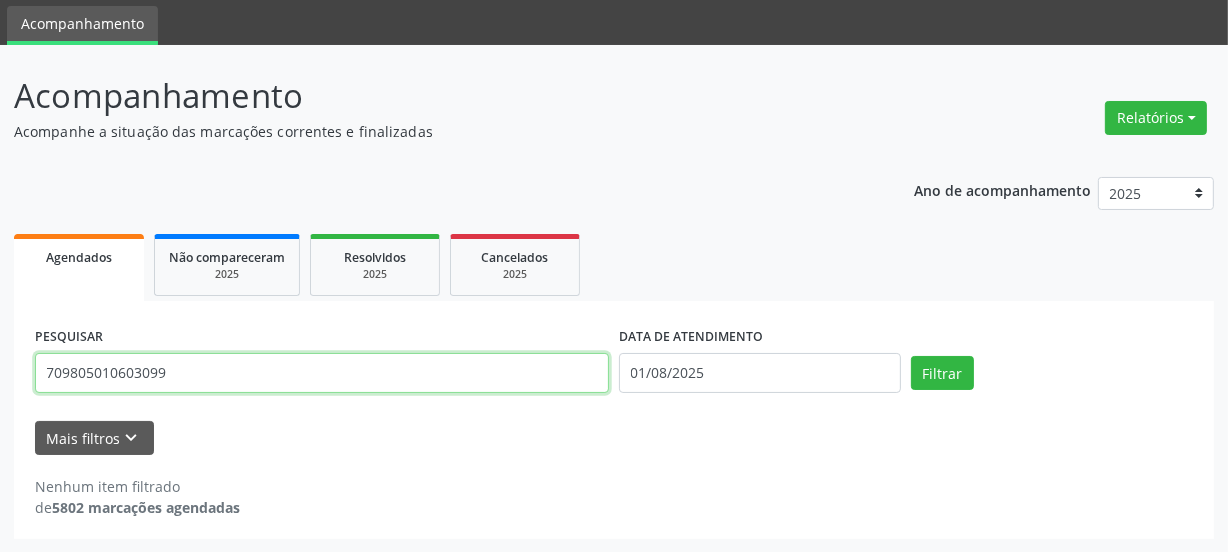 drag, startPoint x: 205, startPoint y: 370, endPoint x: 0, endPoint y: 378, distance: 205.15604 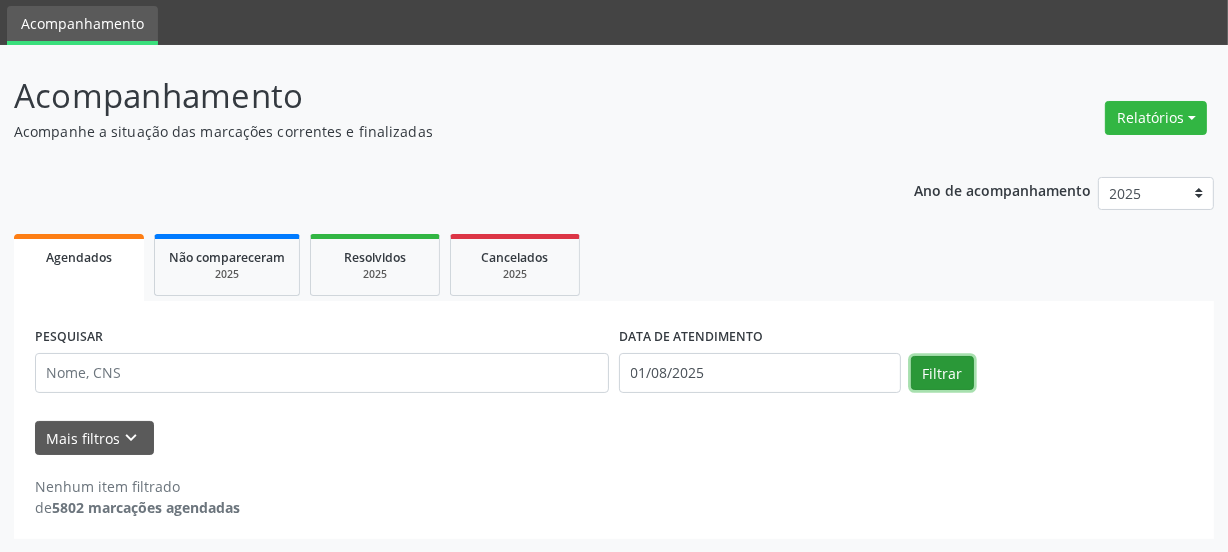 drag, startPoint x: 949, startPoint y: 386, endPoint x: 919, endPoint y: 354, distance: 43.863426 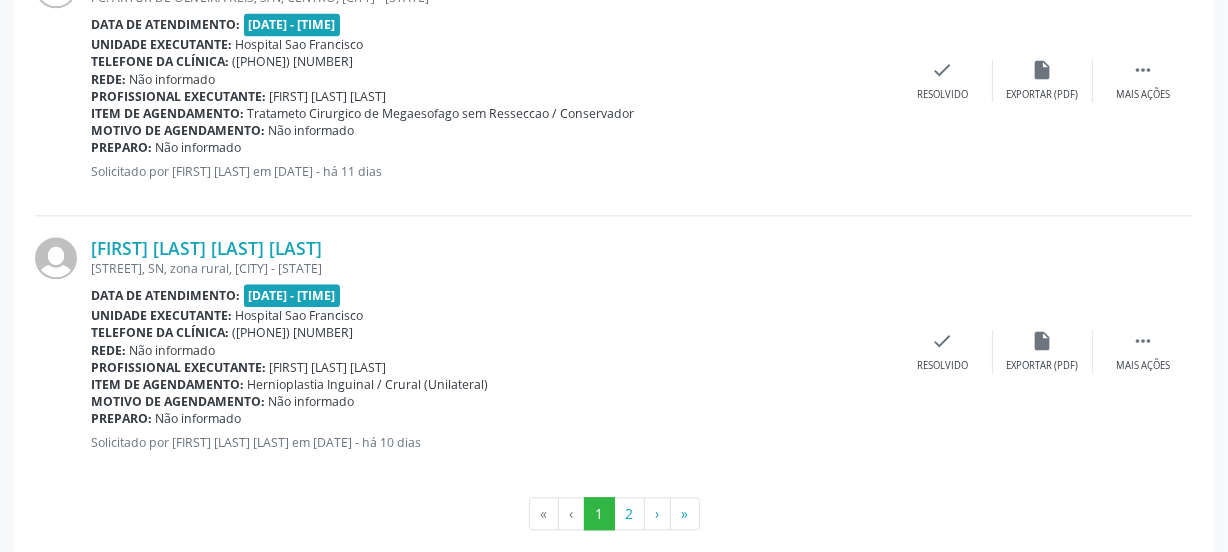 scroll, scrollTop: 4201, scrollLeft: 0, axis: vertical 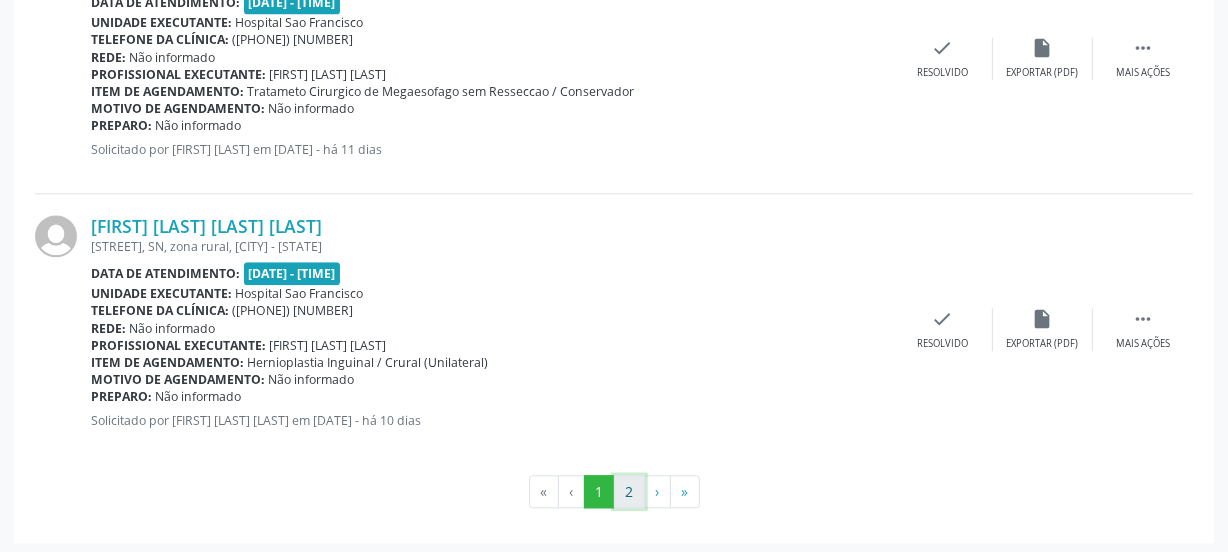 click on "2" at bounding box center [629, 492] 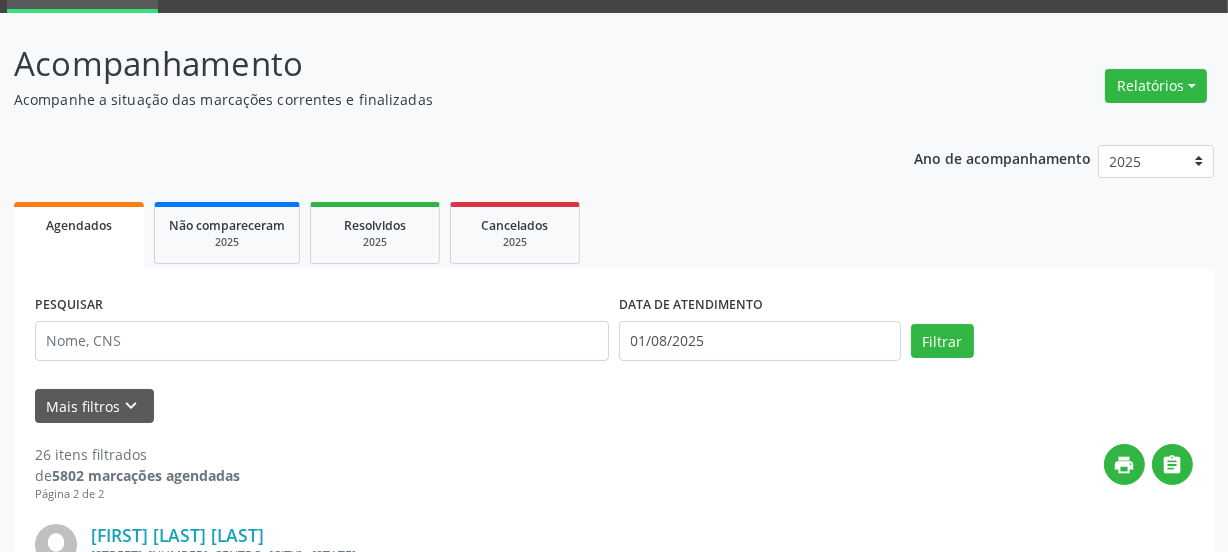 scroll, scrollTop: 0, scrollLeft: 0, axis: both 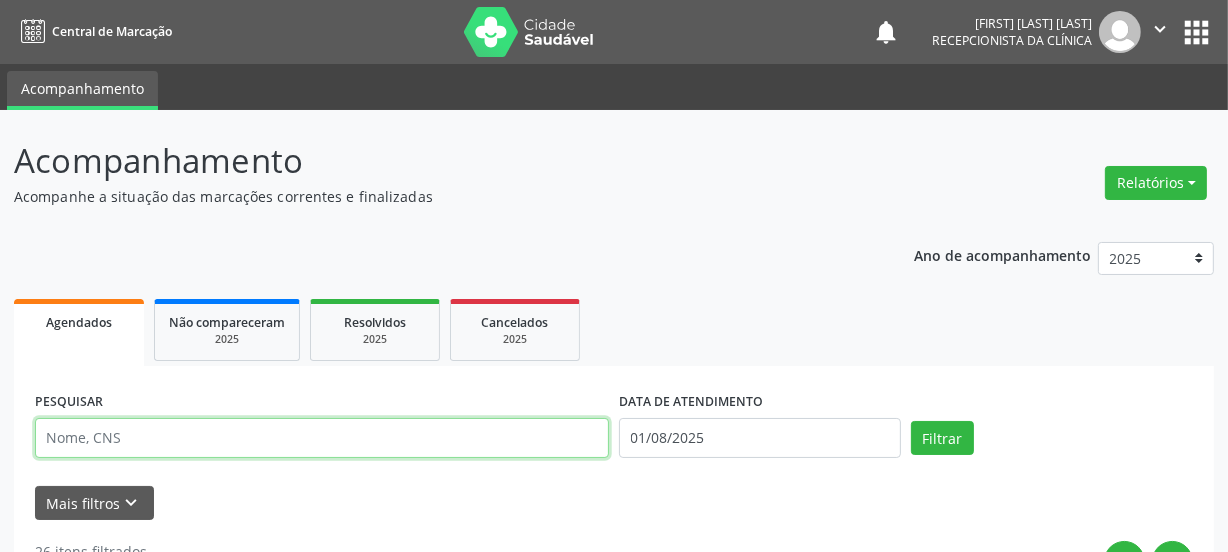 click at bounding box center [322, 438] 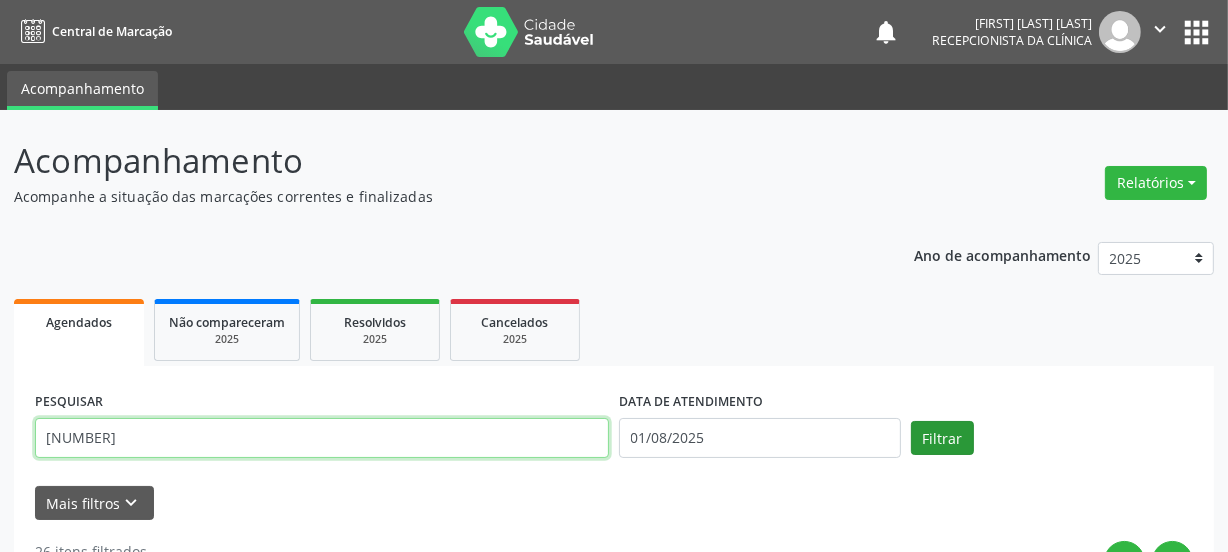 type on "[NUMBER]" 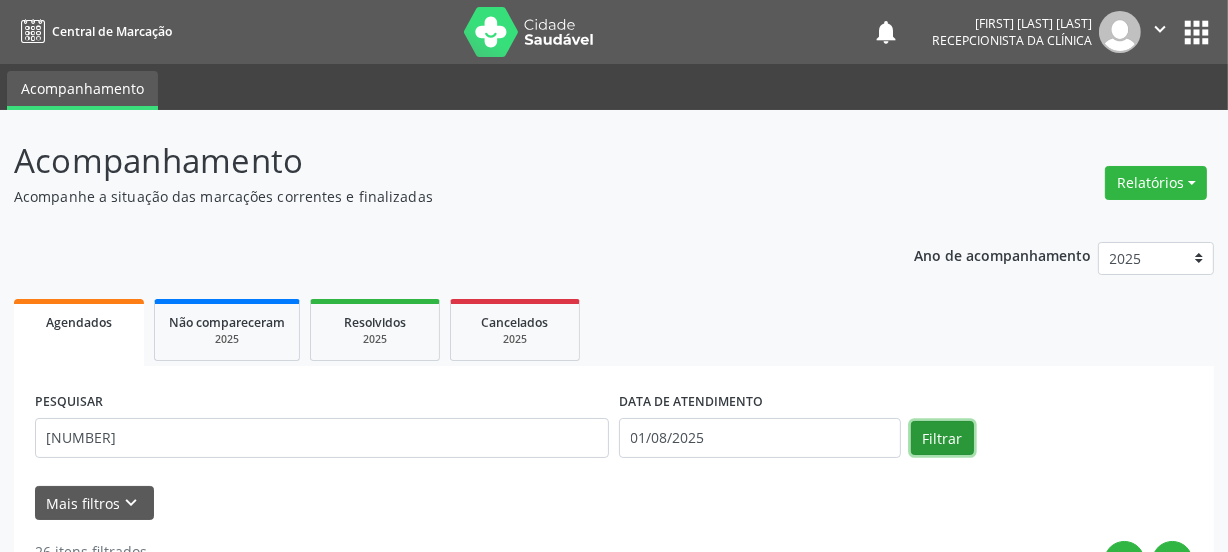 click on "Filtrar" at bounding box center (942, 438) 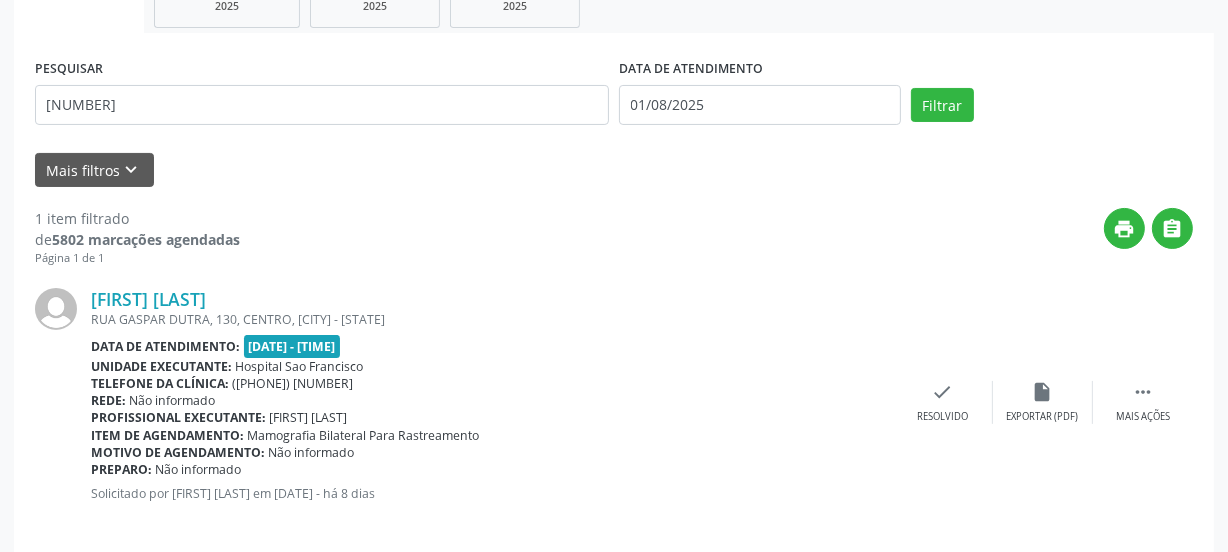 scroll, scrollTop: 352, scrollLeft: 0, axis: vertical 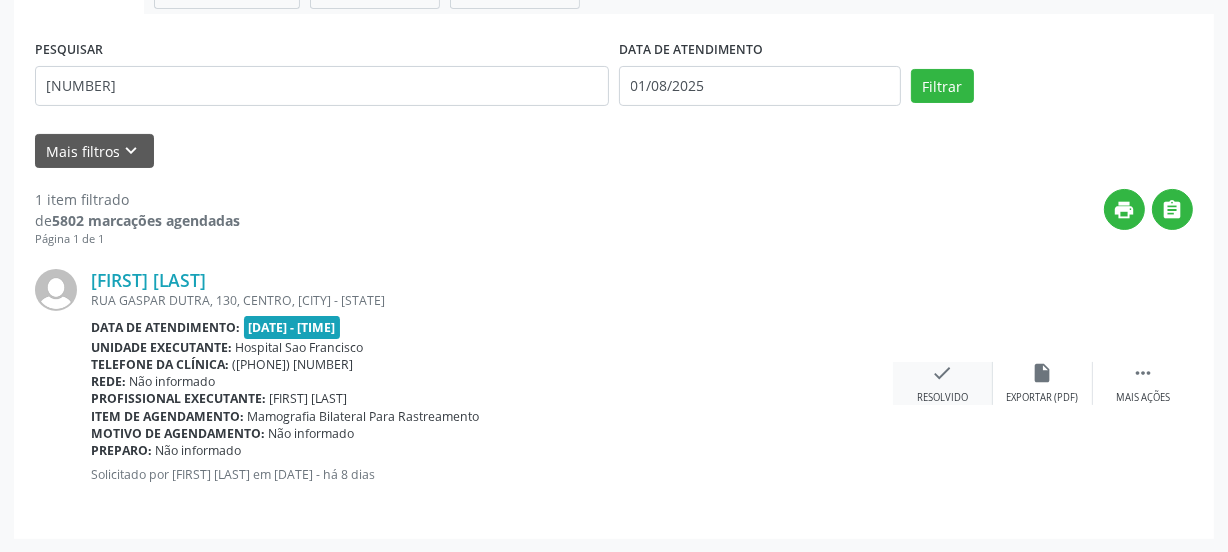 click on "check
Resolvido" at bounding box center [943, 383] 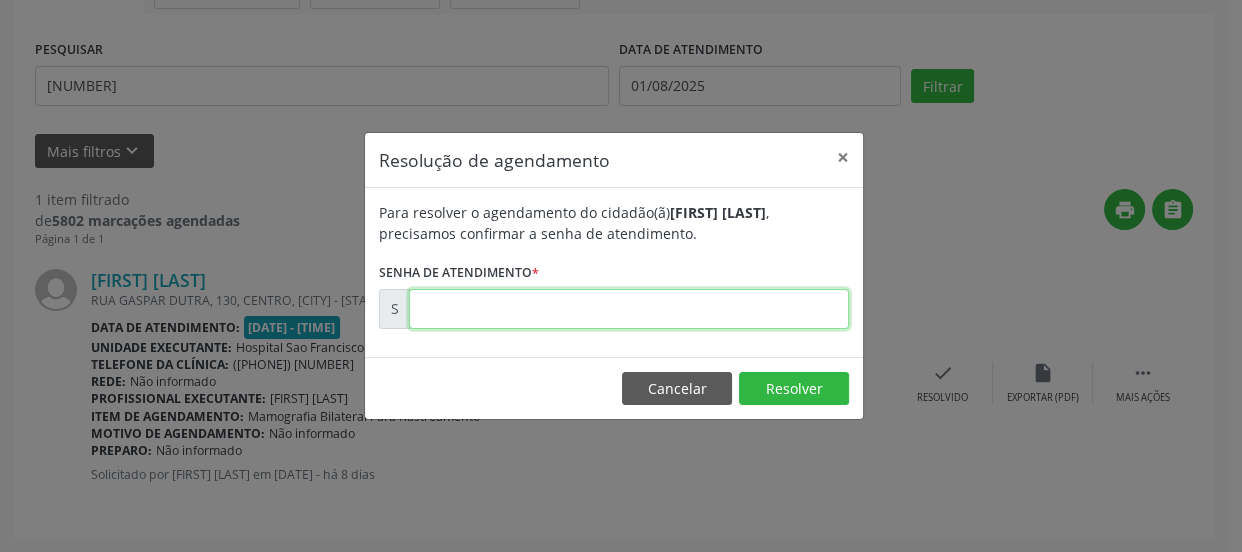 click at bounding box center [629, 309] 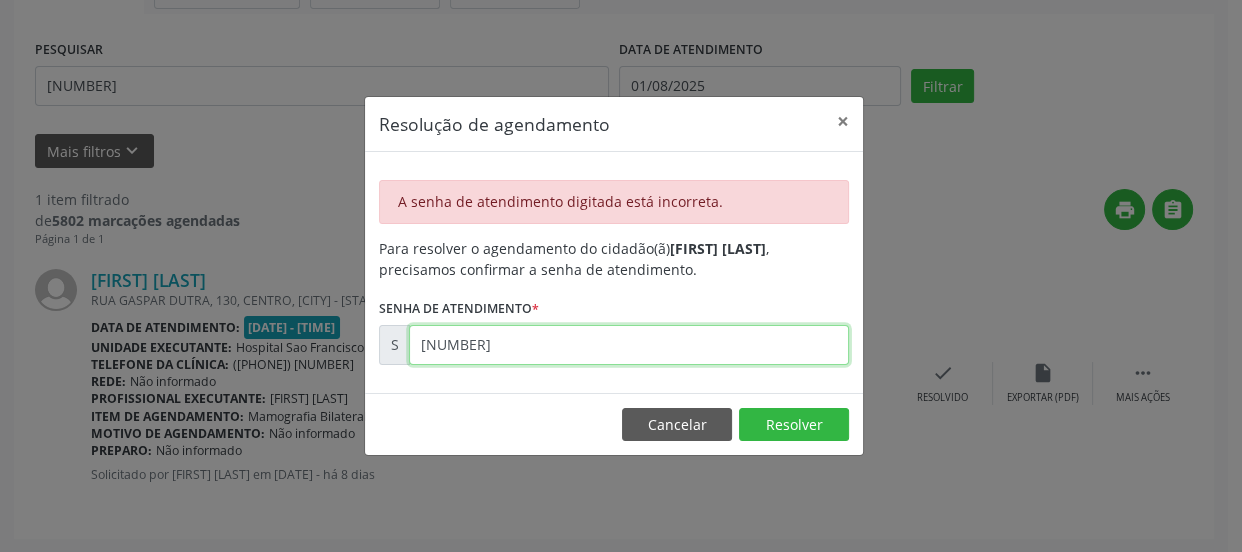 drag, startPoint x: 562, startPoint y: 337, endPoint x: 0, endPoint y: 375, distance: 563.2832 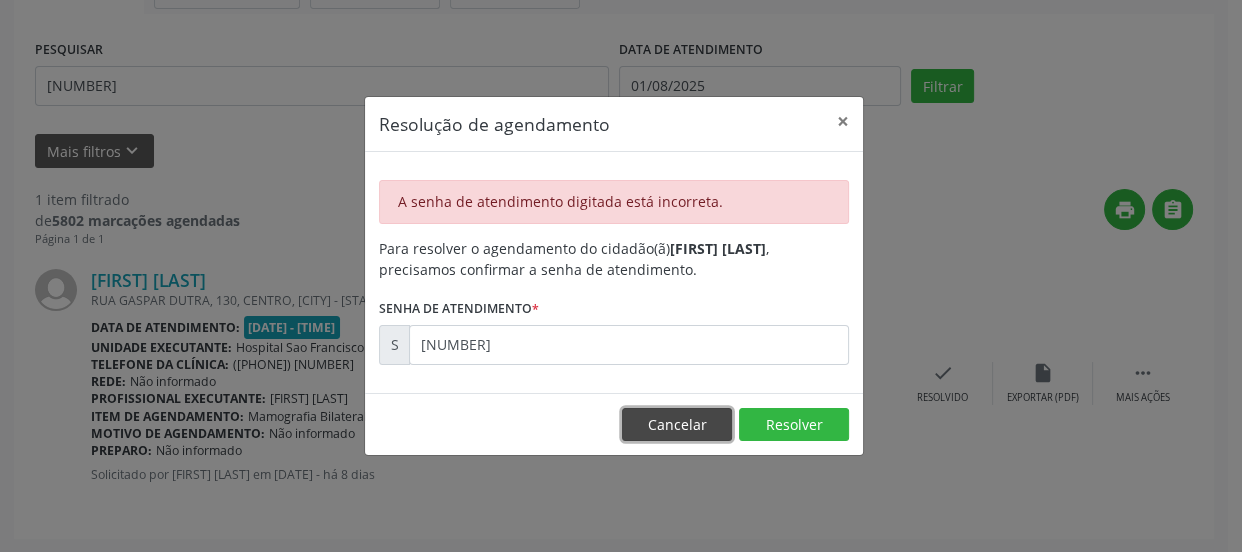click on "Cancelar" at bounding box center (677, 425) 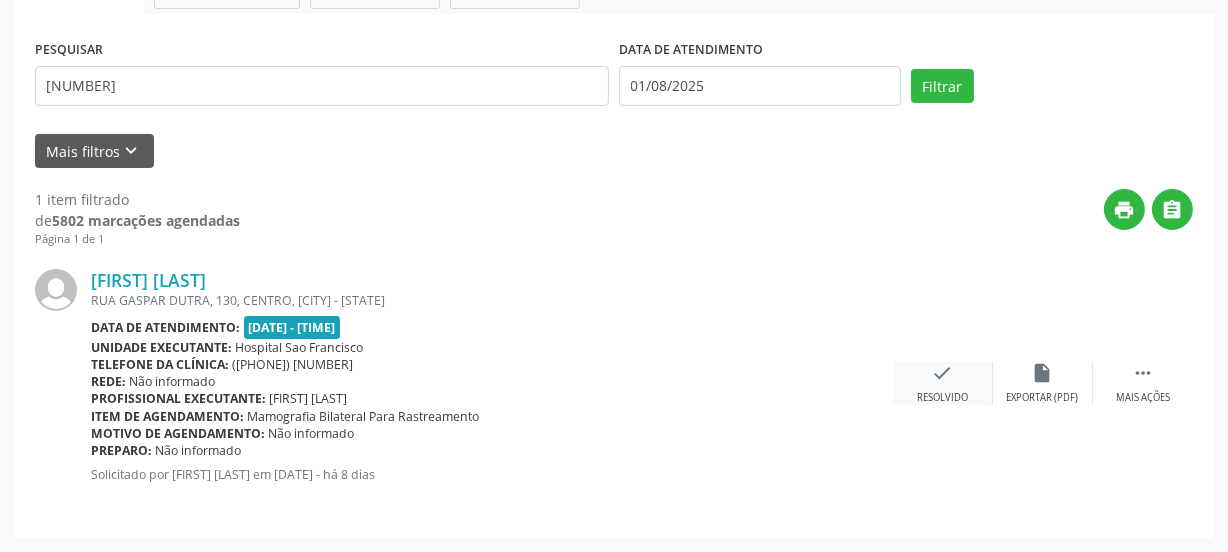click on "check
Resolvido" at bounding box center (943, 383) 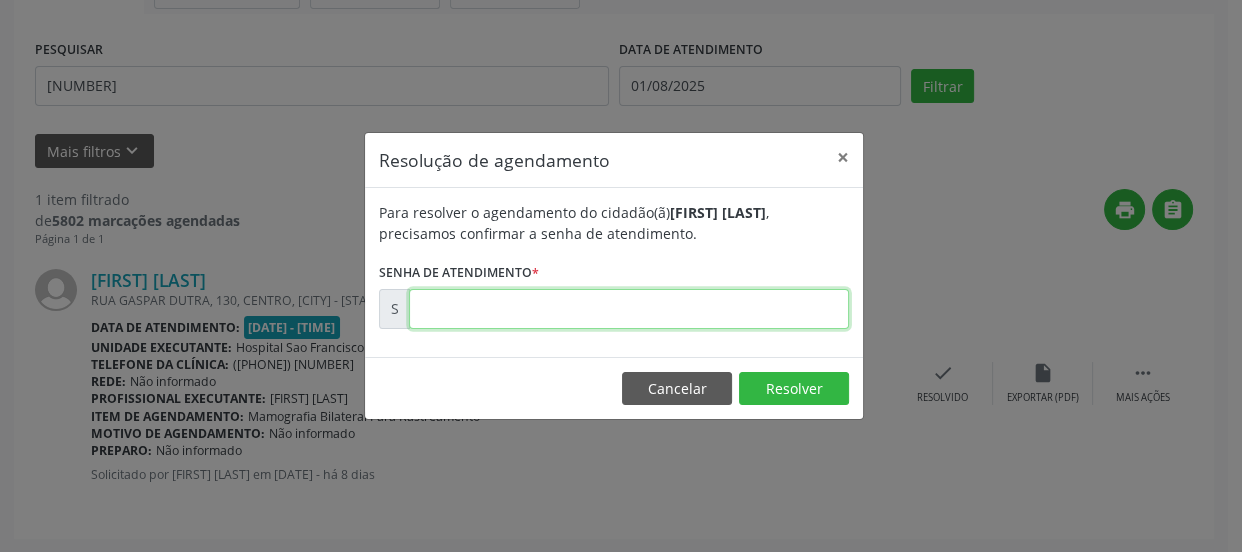 click at bounding box center (629, 309) 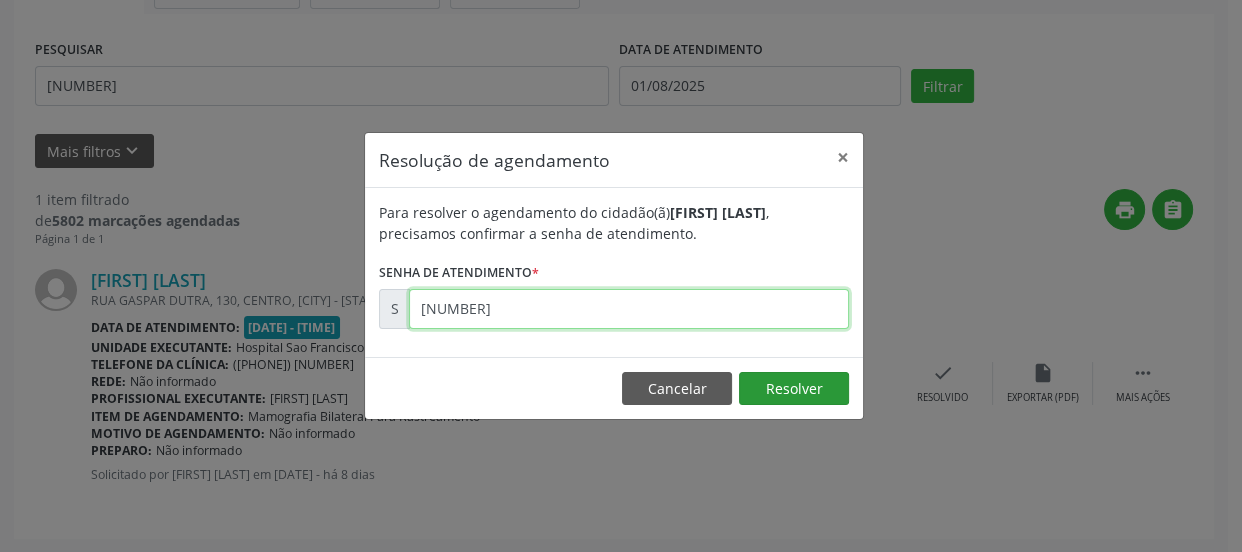 type on "[NUMBER]" 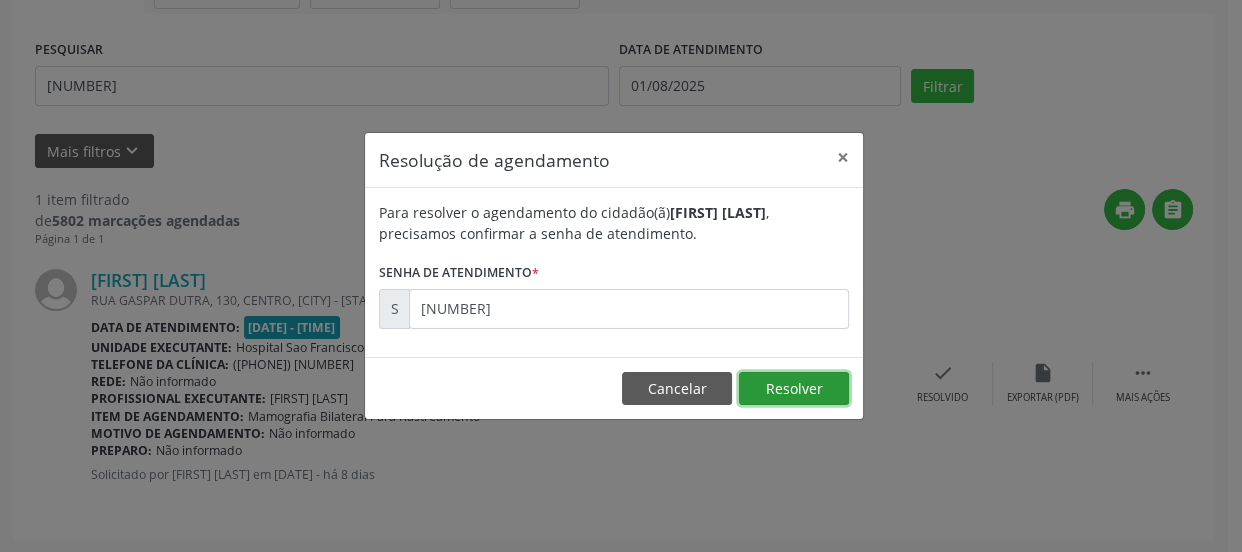 click on "Resolver" at bounding box center (794, 389) 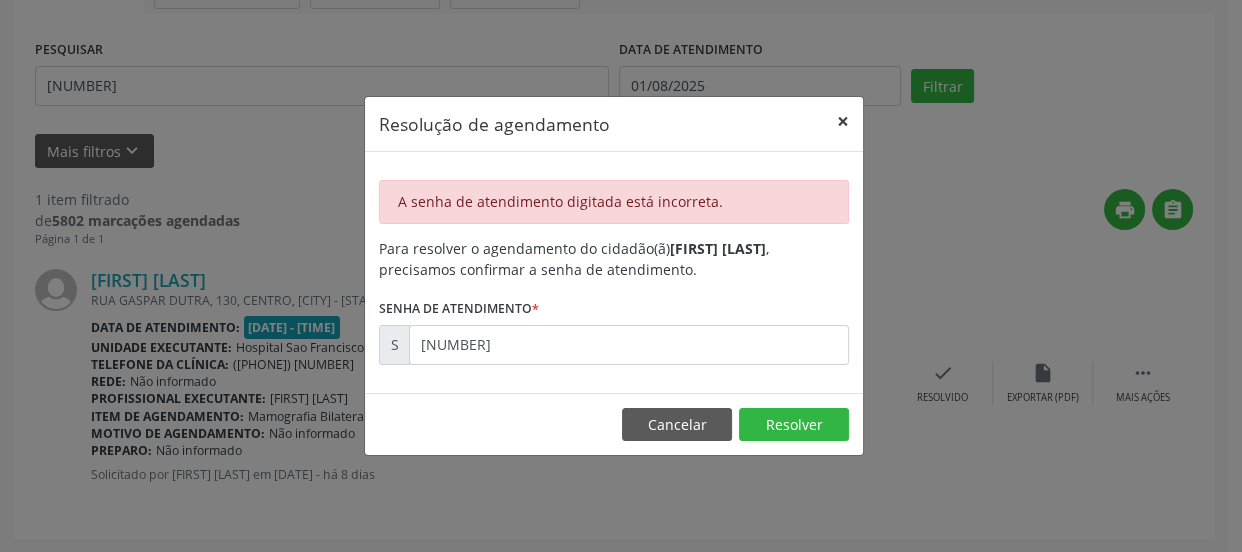 click on "×" at bounding box center (843, 121) 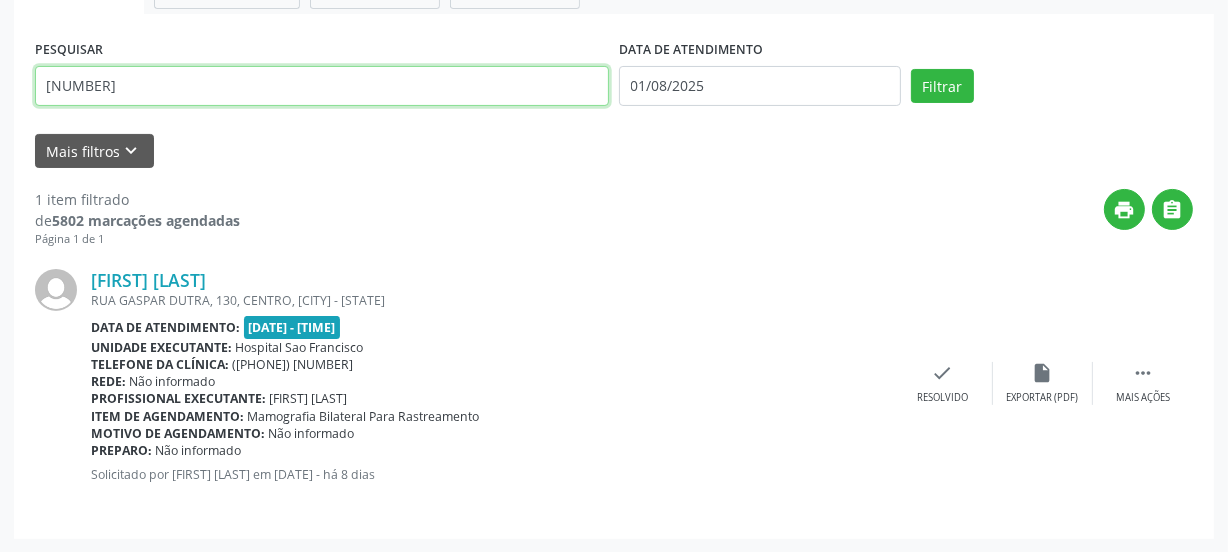 drag, startPoint x: 180, startPoint y: 83, endPoint x: 0, endPoint y: 134, distance: 187.08554 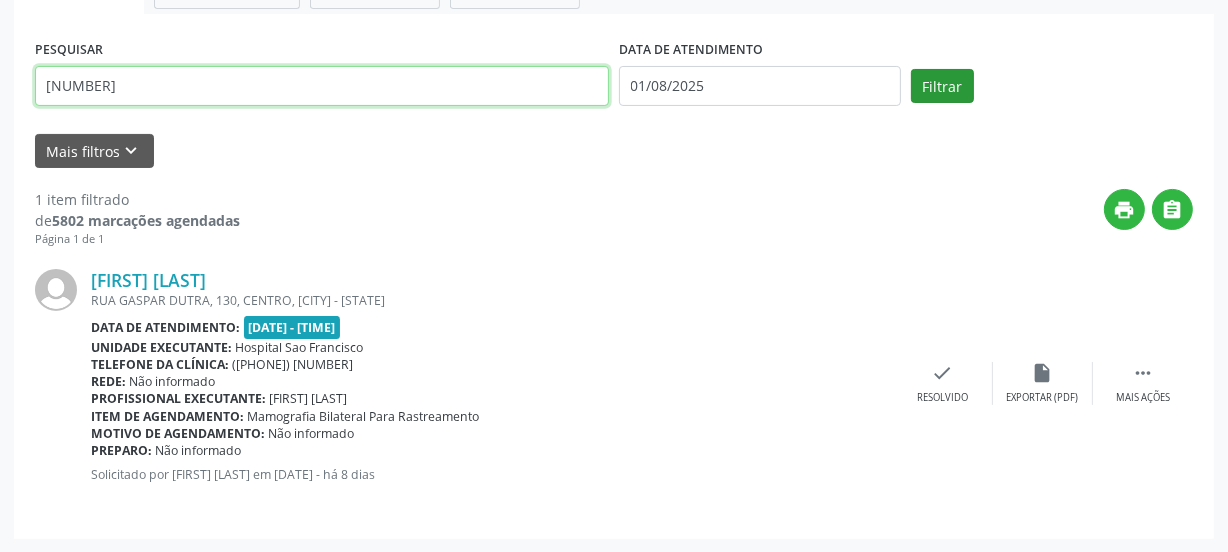 type on "[NUMBER]" 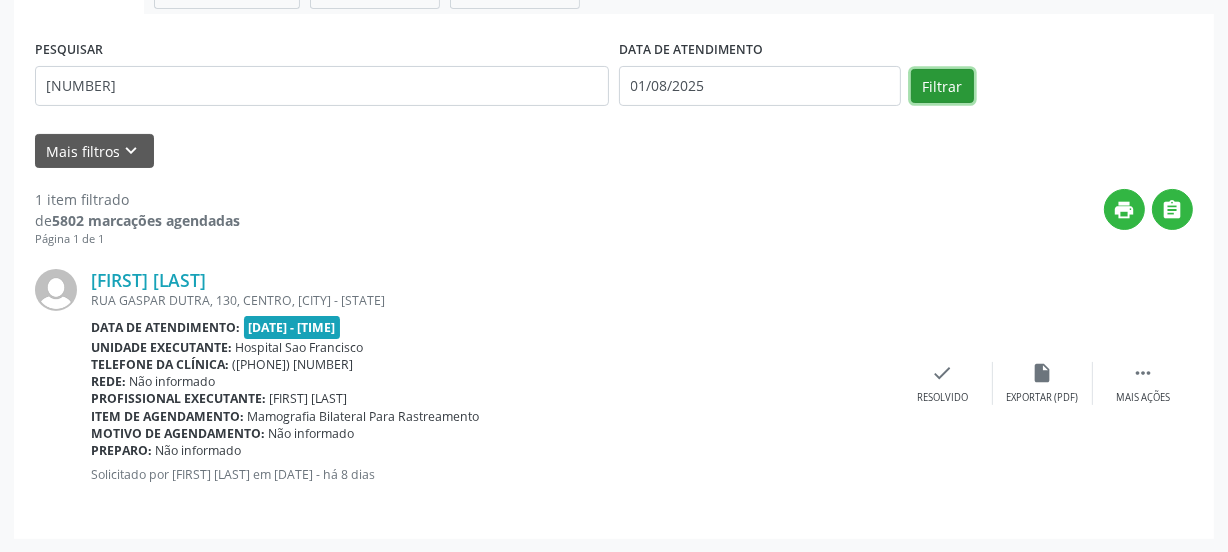click on "Filtrar" at bounding box center [942, 86] 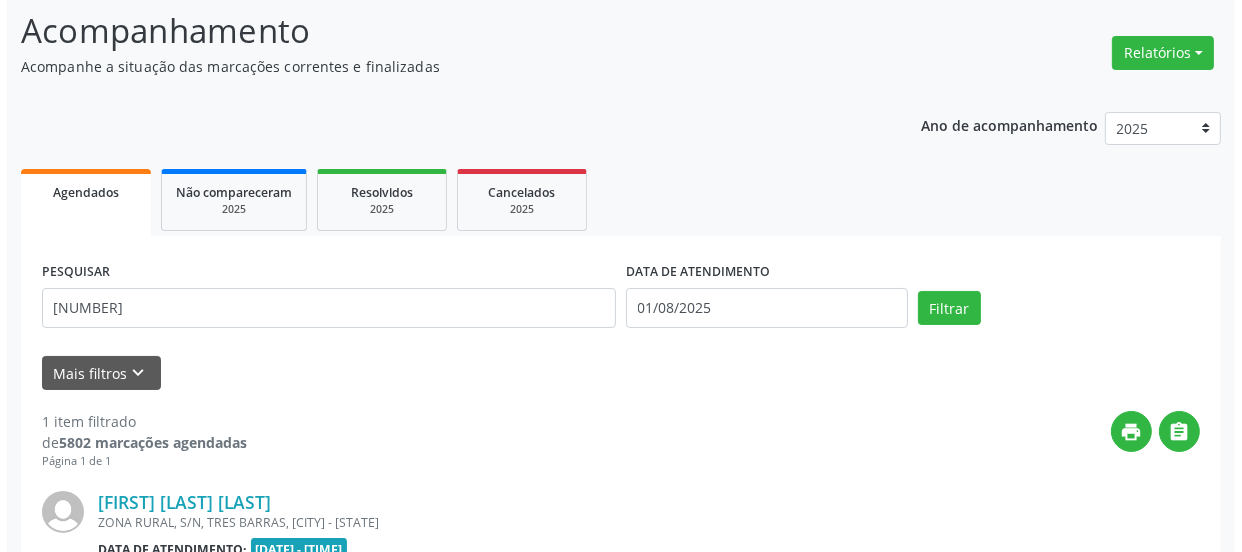 scroll, scrollTop: 352, scrollLeft: 0, axis: vertical 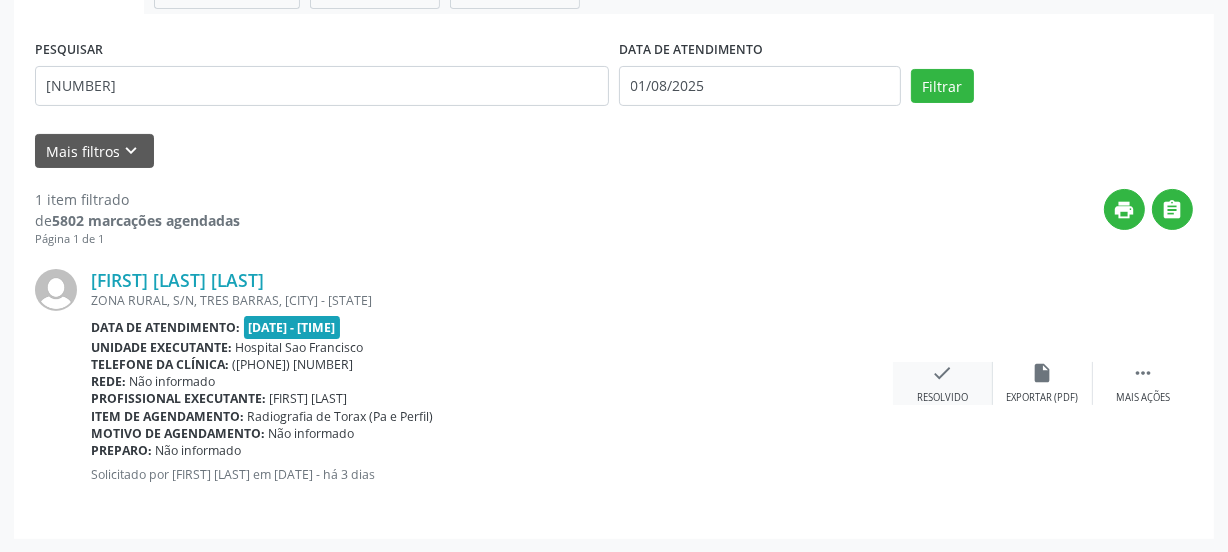 click on "check" at bounding box center (943, 373) 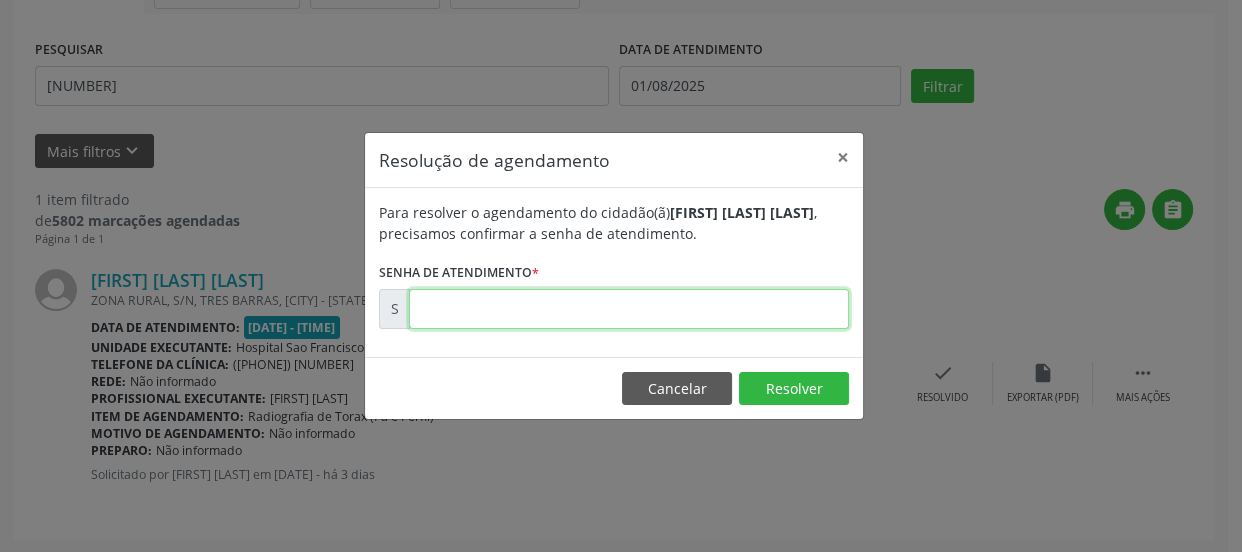 click at bounding box center [629, 309] 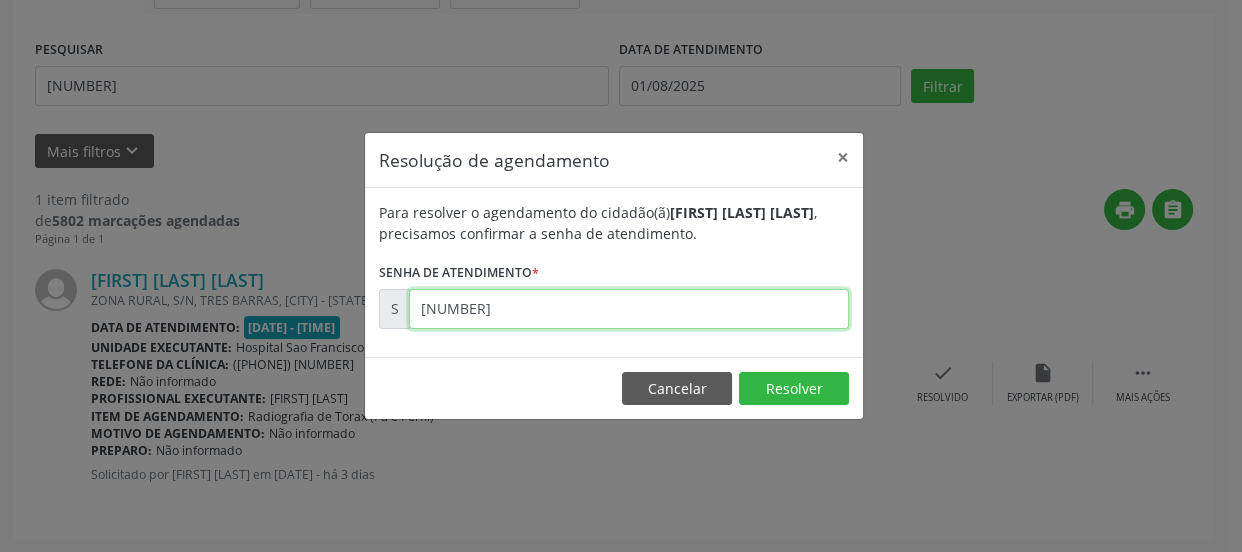 type on "[NUMBER]" 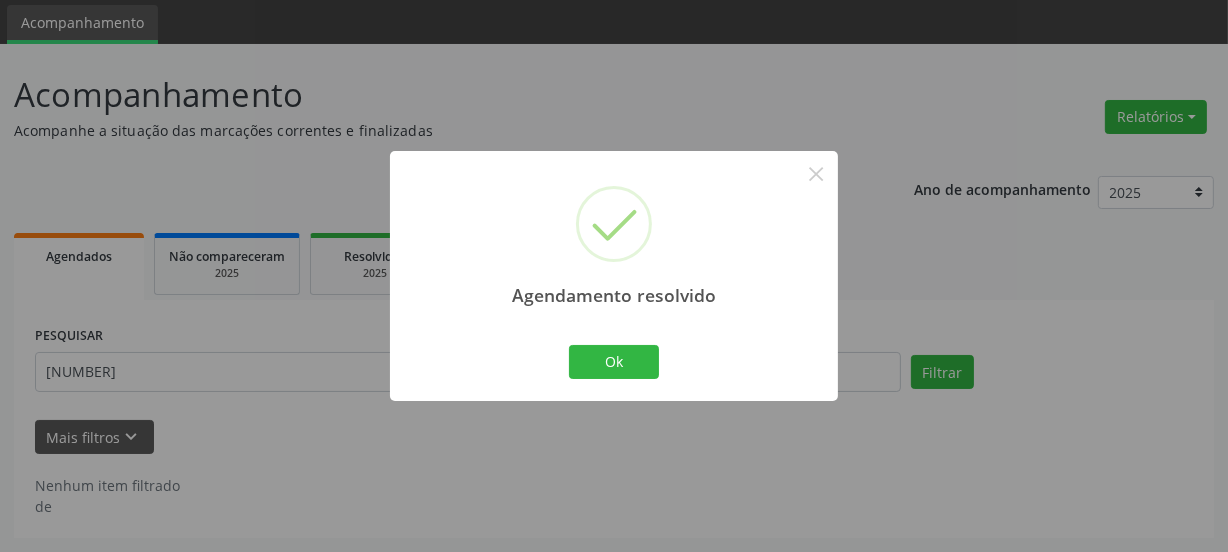 scroll, scrollTop: 65, scrollLeft: 0, axis: vertical 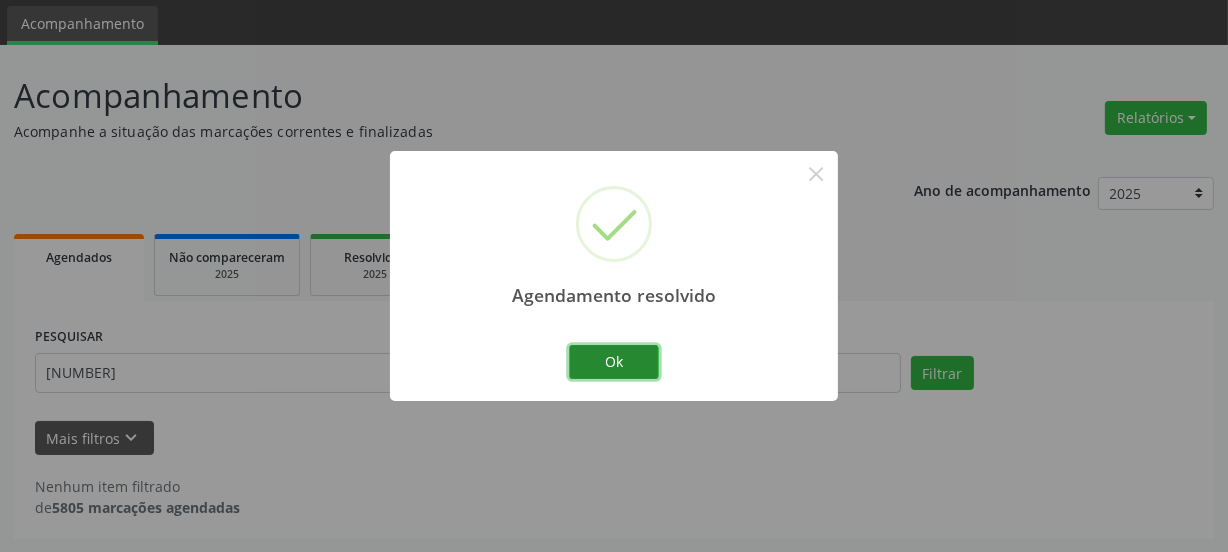 click on "Ok" at bounding box center (614, 362) 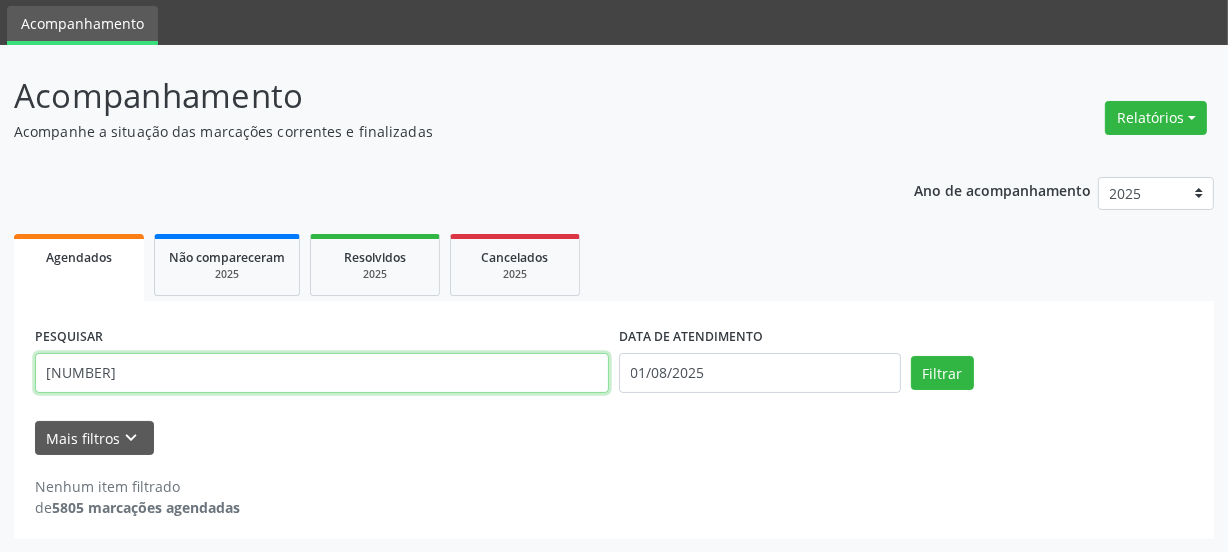 drag, startPoint x: 260, startPoint y: 366, endPoint x: 0, endPoint y: 435, distance: 269 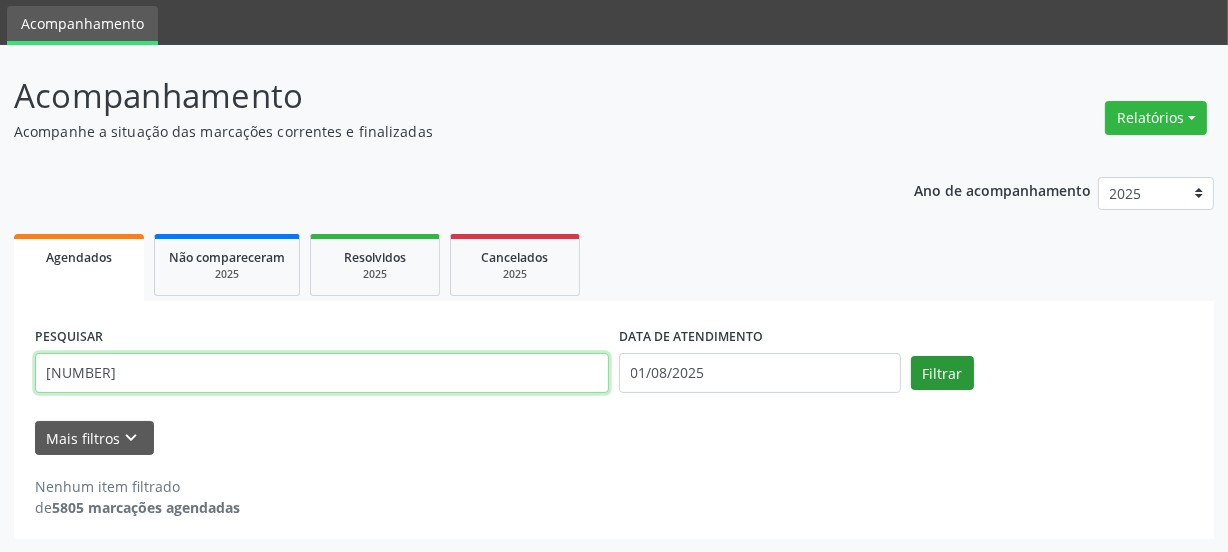 type on "[NUMBER]" 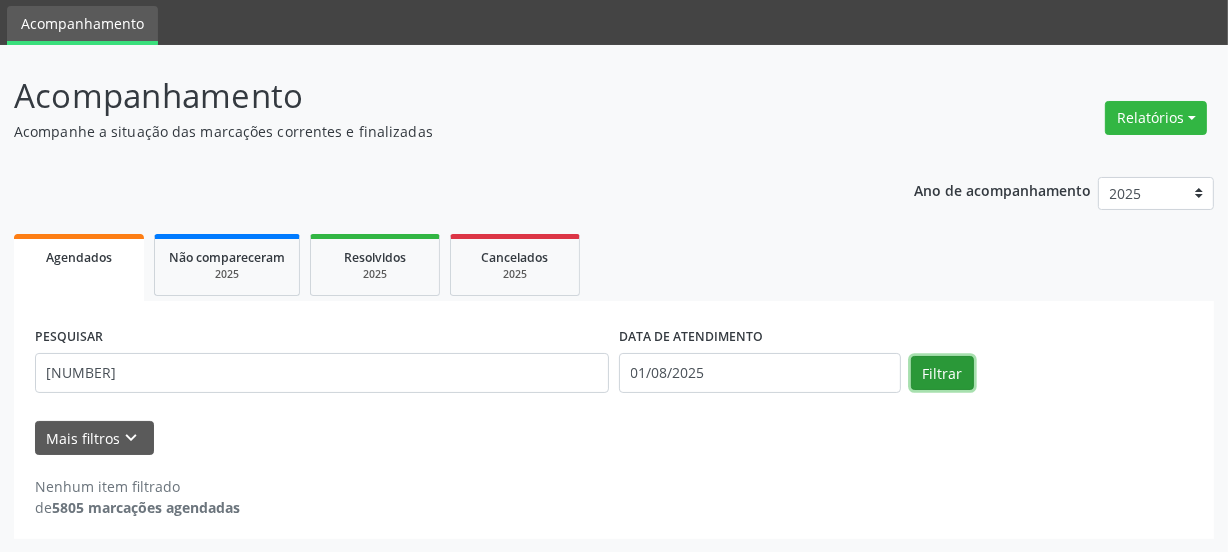 click on "Filtrar" at bounding box center (942, 373) 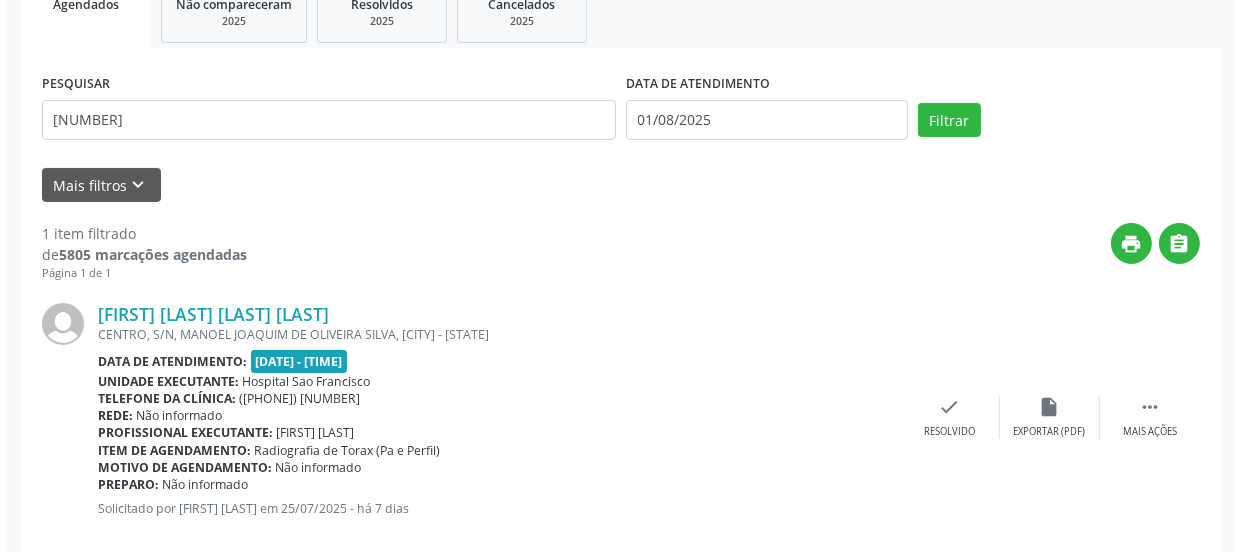 scroll, scrollTop: 352, scrollLeft: 0, axis: vertical 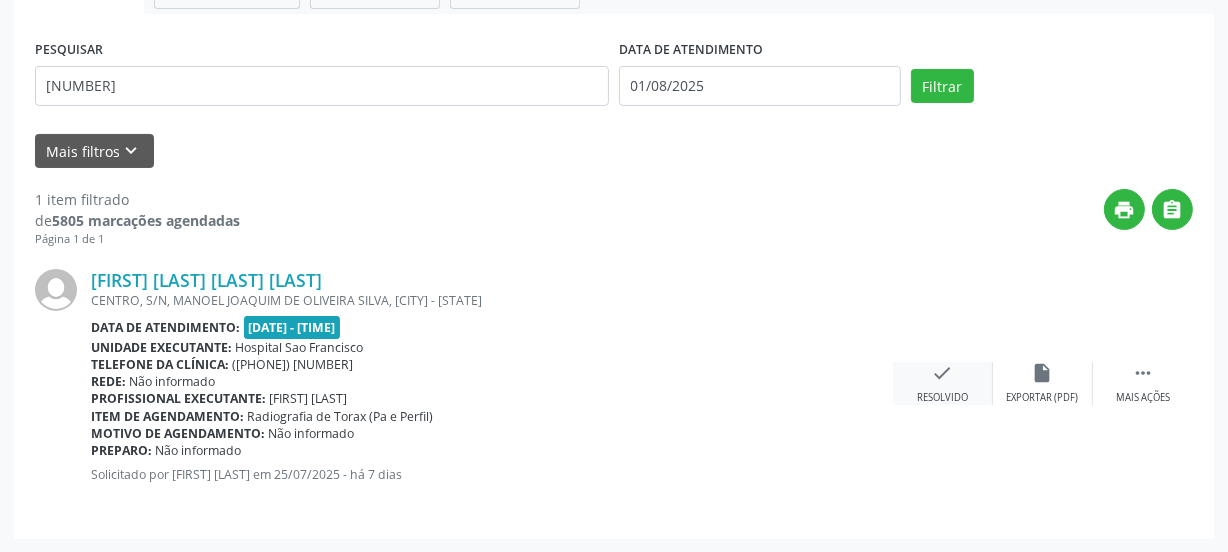 click on "check
Resolvido" at bounding box center [943, 383] 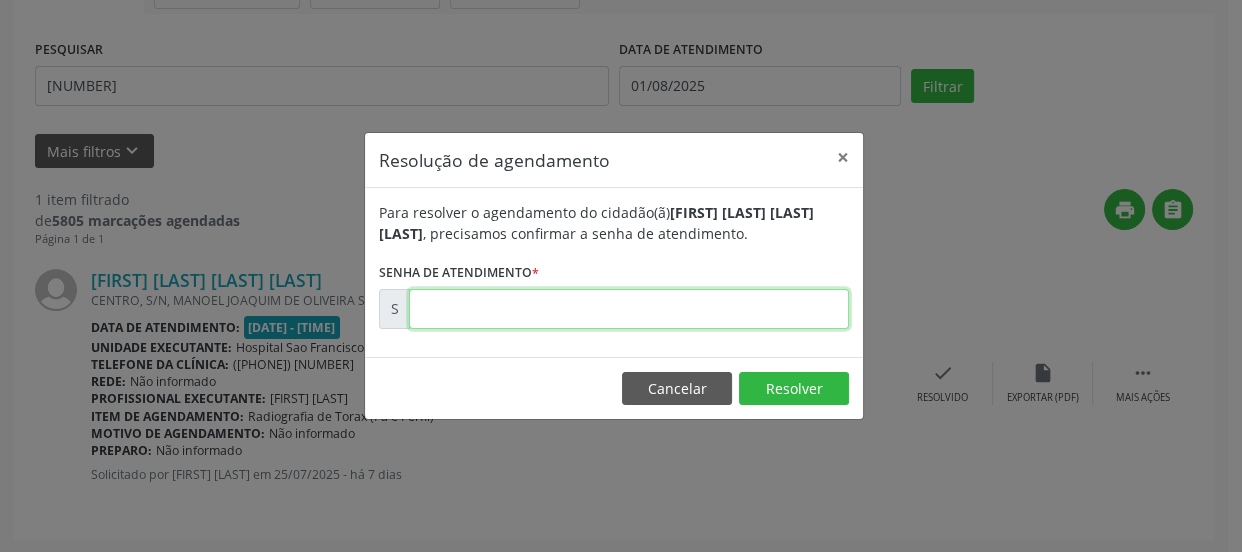 click at bounding box center (629, 309) 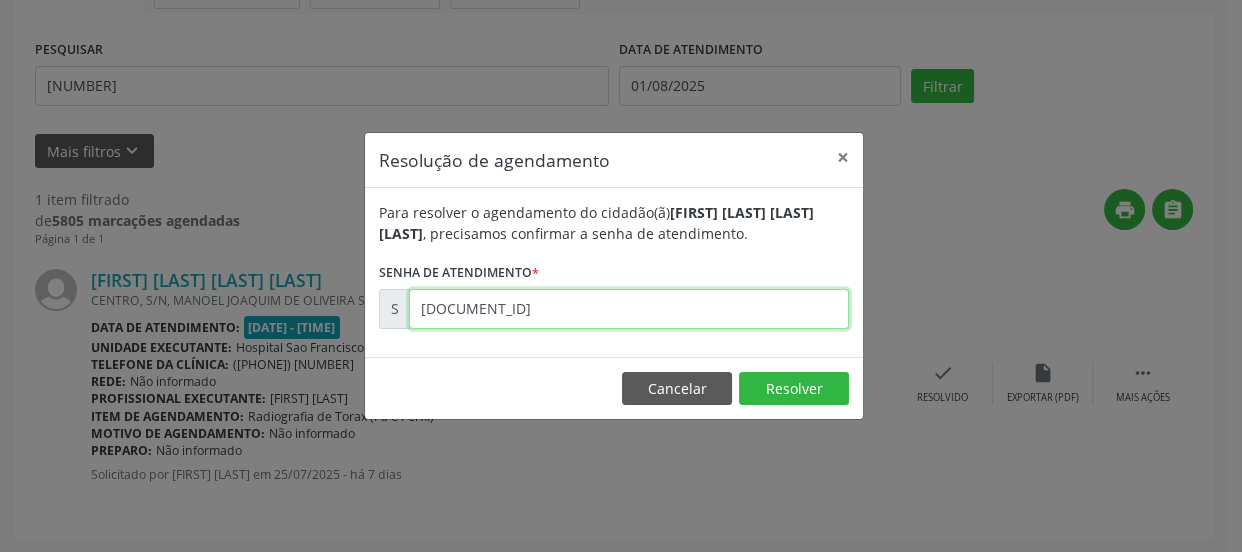 type on "[DOCUMENT_ID]" 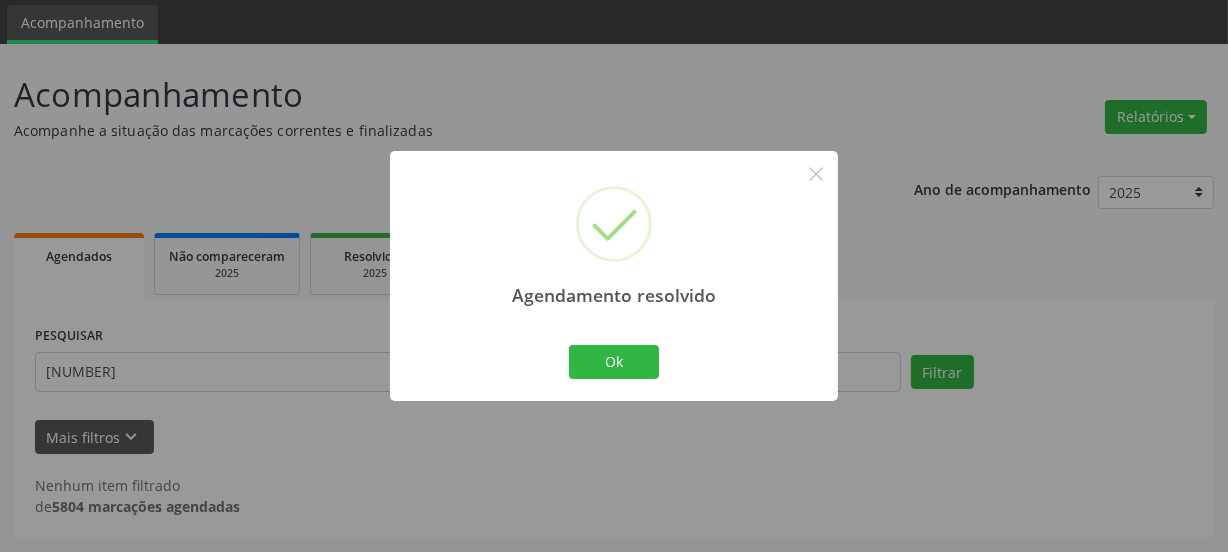 scroll, scrollTop: 65, scrollLeft: 0, axis: vertical 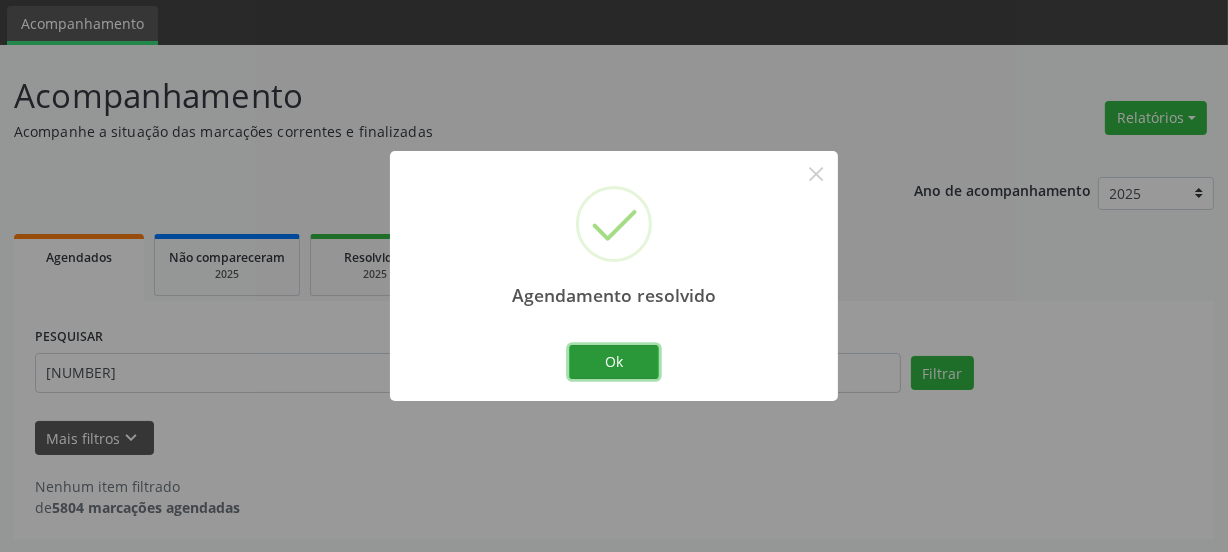 drag, startPoint x: 648, startPoint y: 353, endPoint x: 640, endPoint y: 322, distance: 32.01562 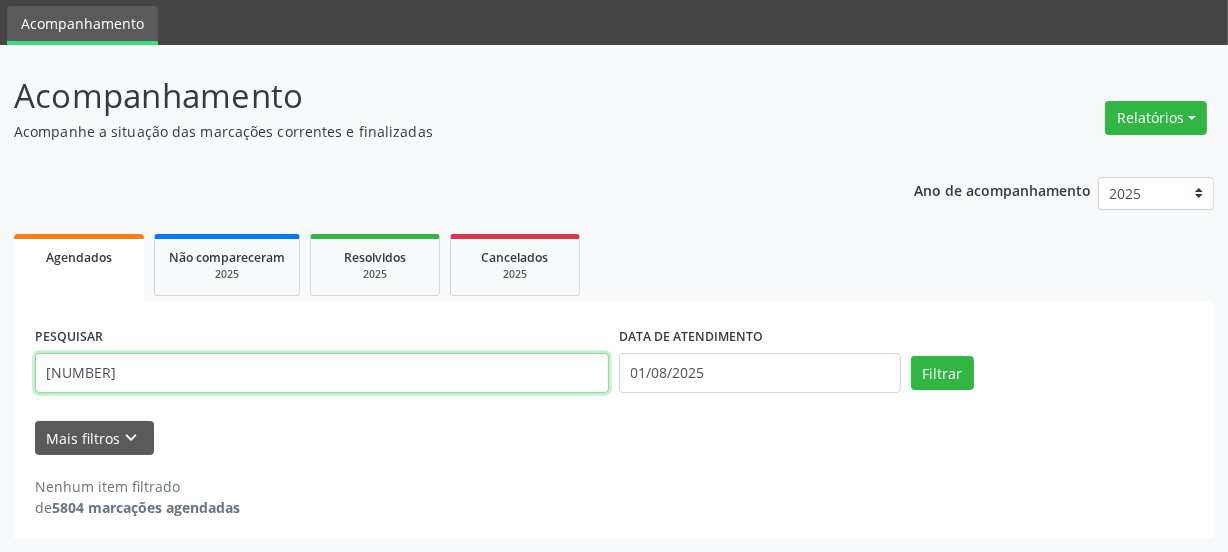drag, startPoint x: 210, startPoint y: 374, endPoint x: 0, endPoint y: 437, distance: 219.24643 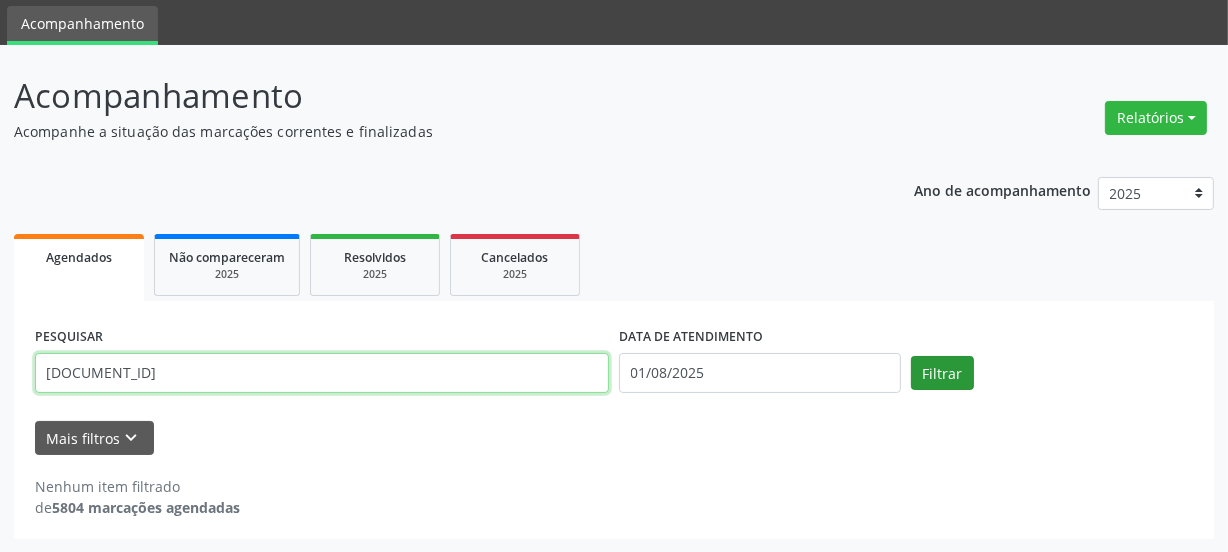 type on "[DOCUMENT_ID]" 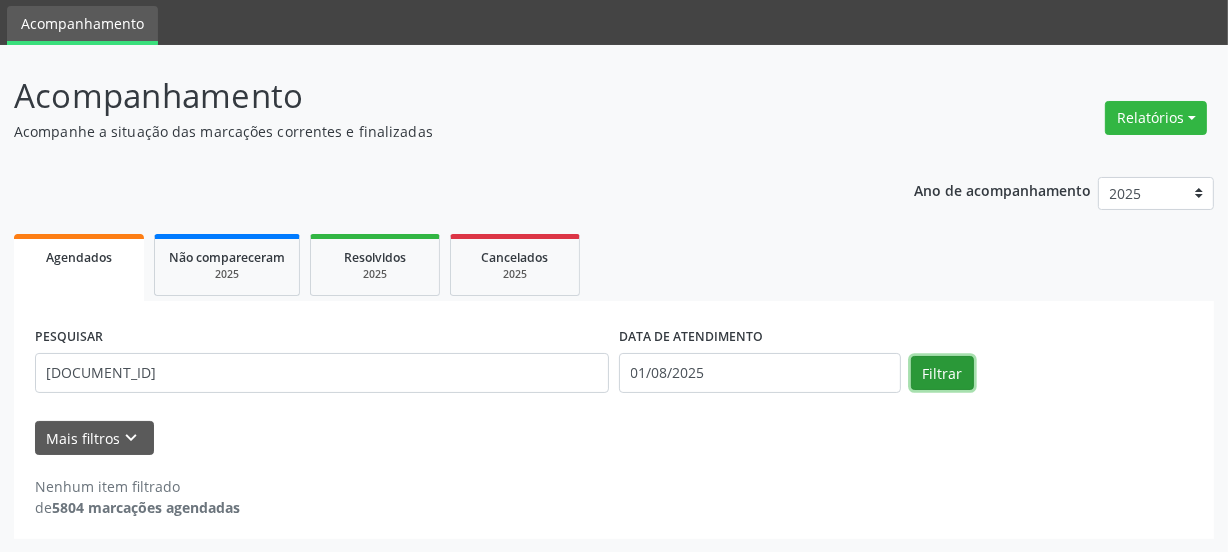 drag, startPoint x: 963, startPoint y: 365, endPoint x: 743, endPoint y: 393, distance: 221.77466 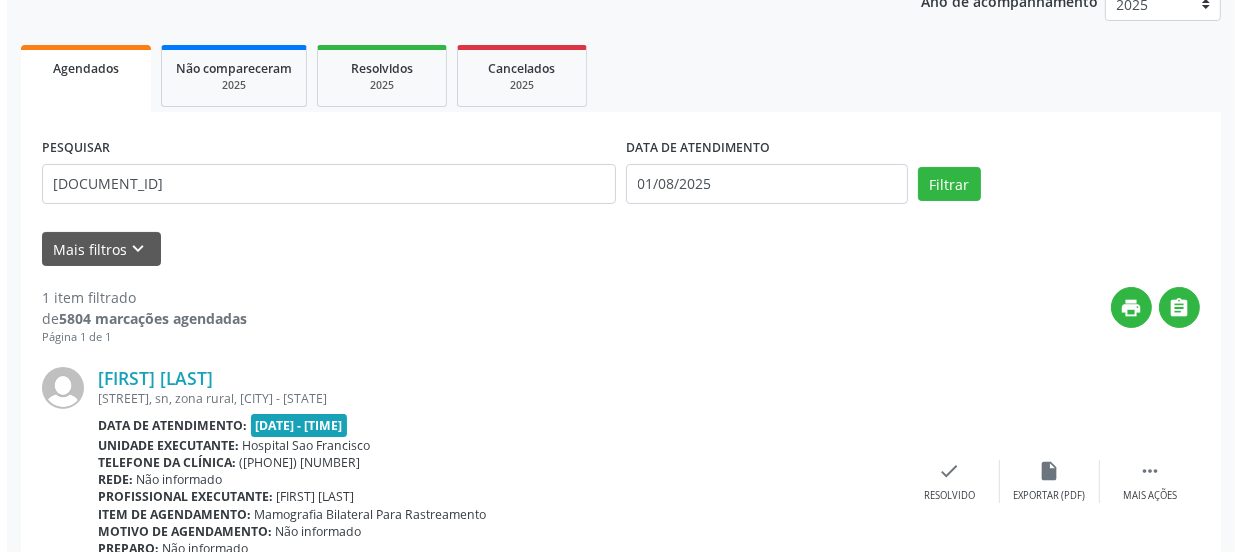 scroll, scrollTop: 352, scrollLeft: 0, axis: vertical 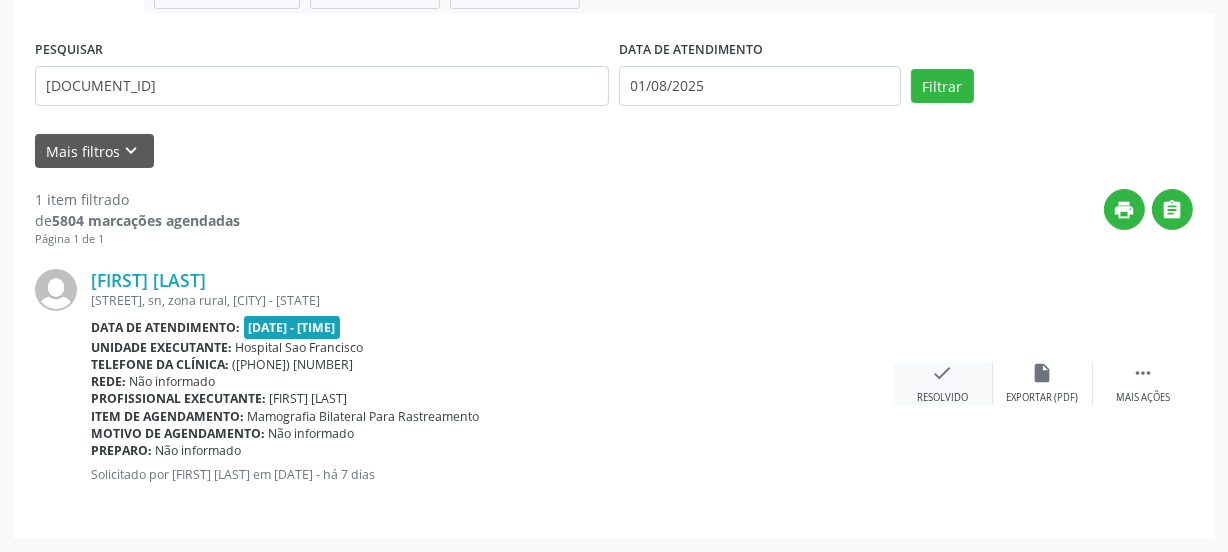 click on "check" at bounding box center (943, 373) 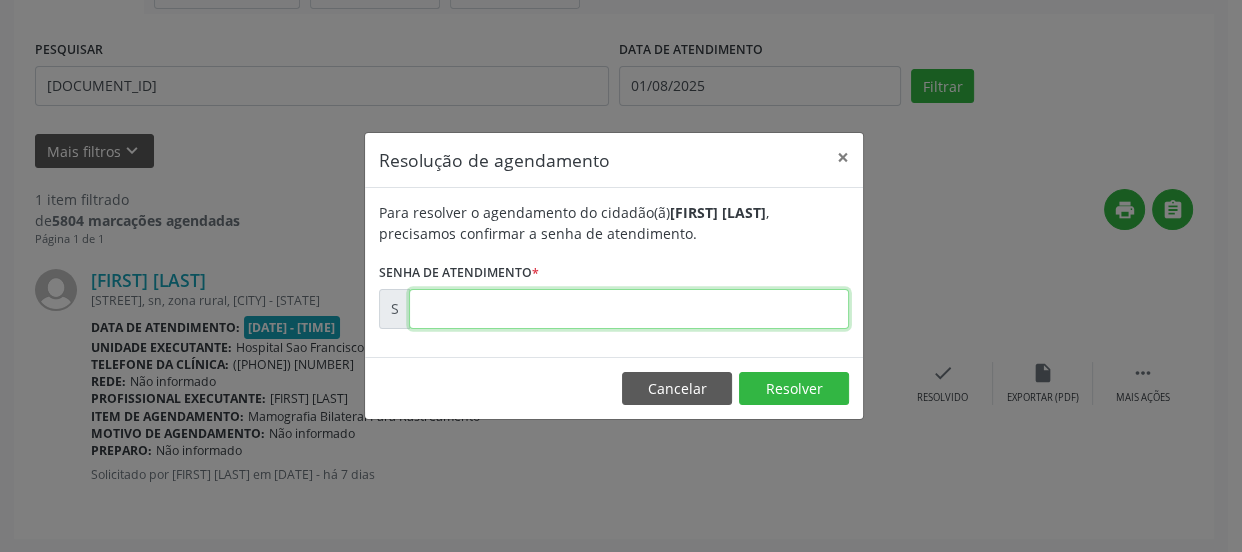 drag, startPoint x: 464, startPoint y: 299, endPoint x: 465, endPoint y: 309, distance: 10.049875 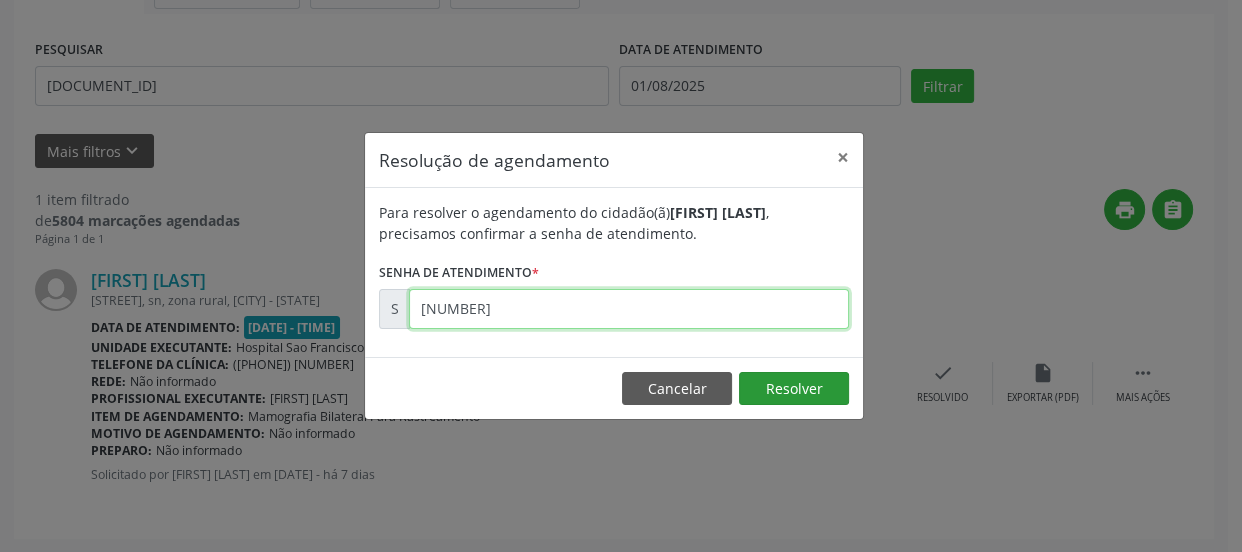 type on "[NUMBER]" 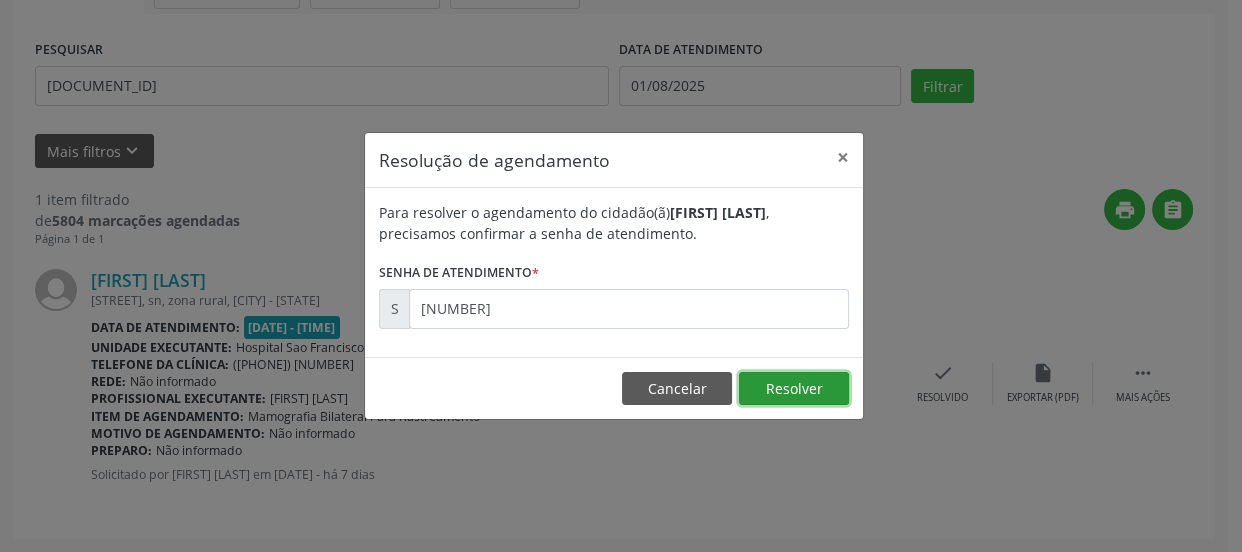 drag, startPoint x: 787, startPoint y: 399, endPoint x: 792, endPoint y: 388, distance: 12.083046 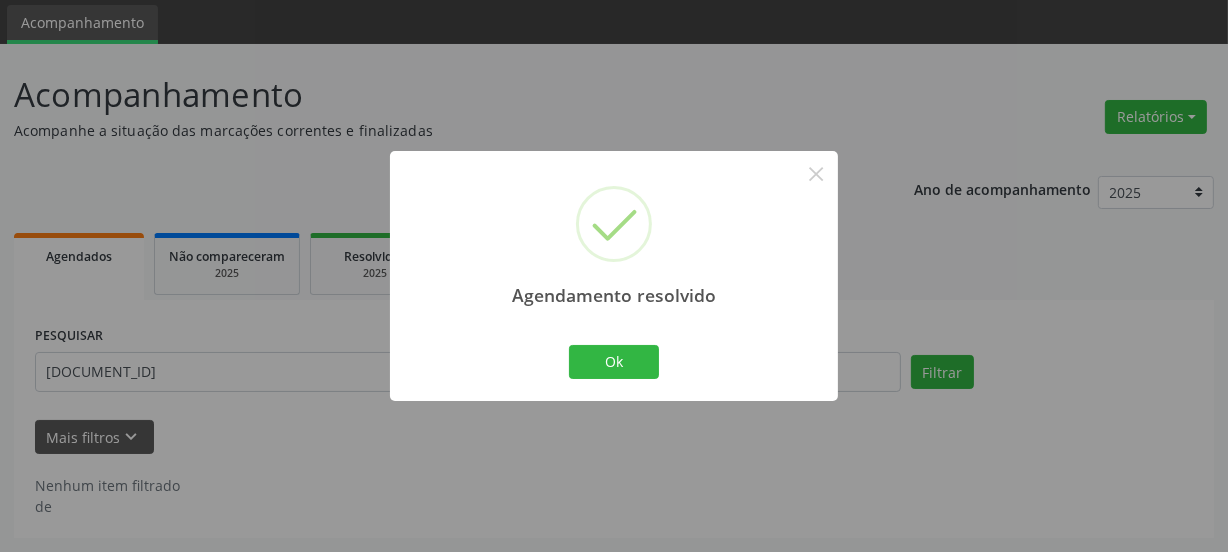 scroll, scrollTop: 65, scrollLeft: 0, axis: vertical 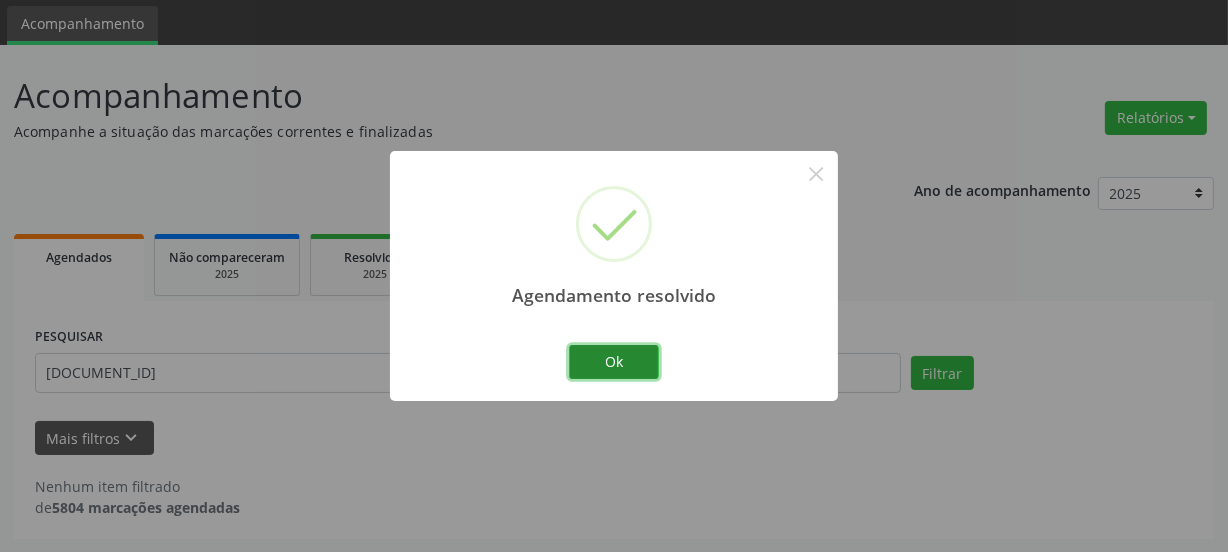 click on "Ok" at bounding box center [614, 362] 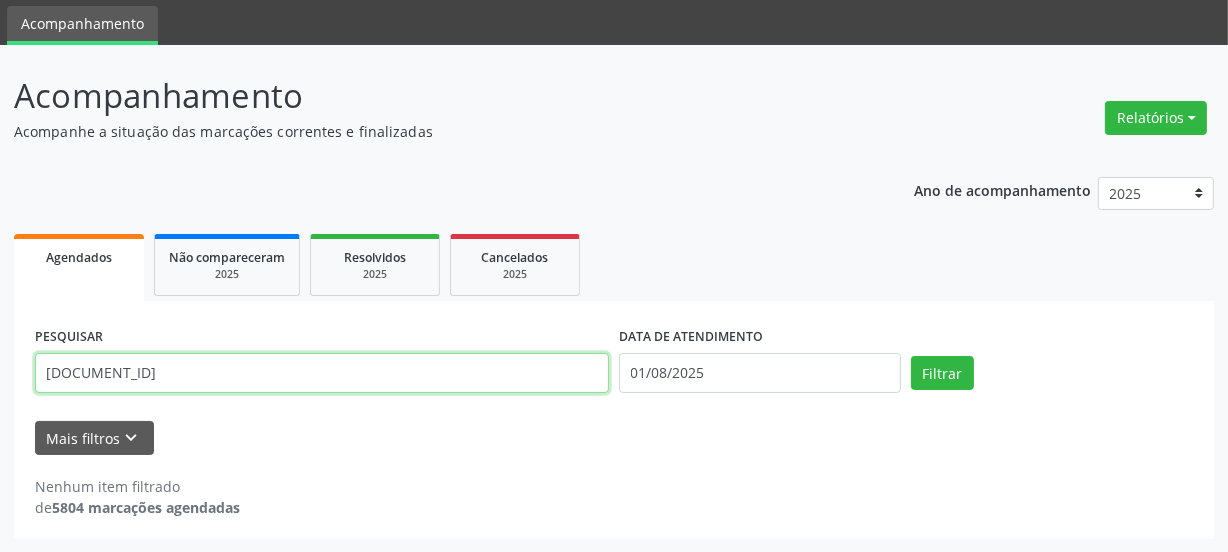 drag, startPoint x: 201, startPoint y: 390, endPoint x: 0, endPoint y: 372, distance: 201.80437 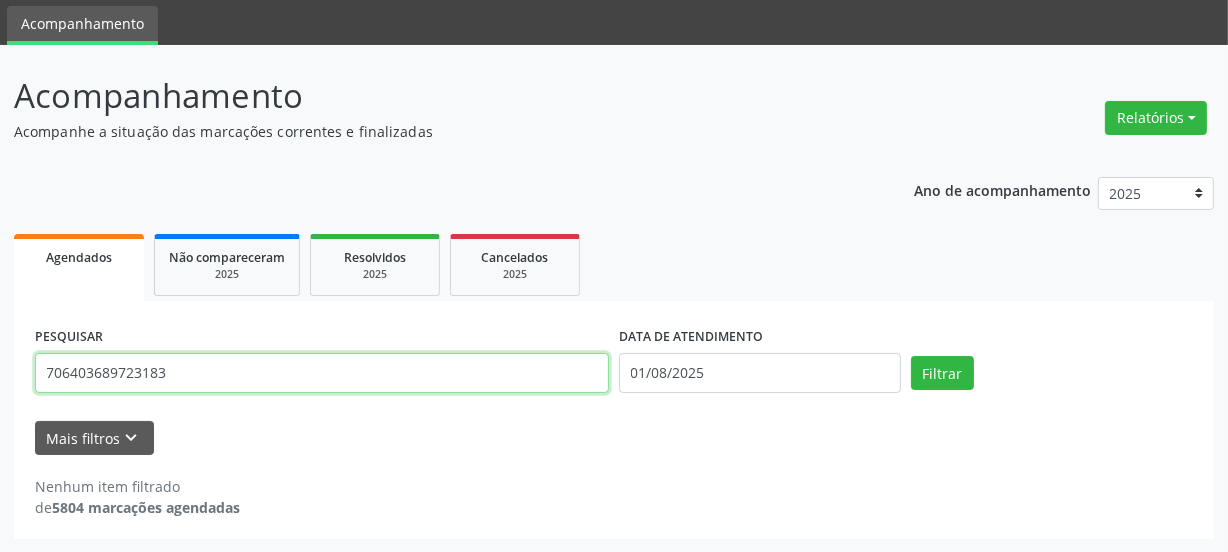 type on "706403689723183" 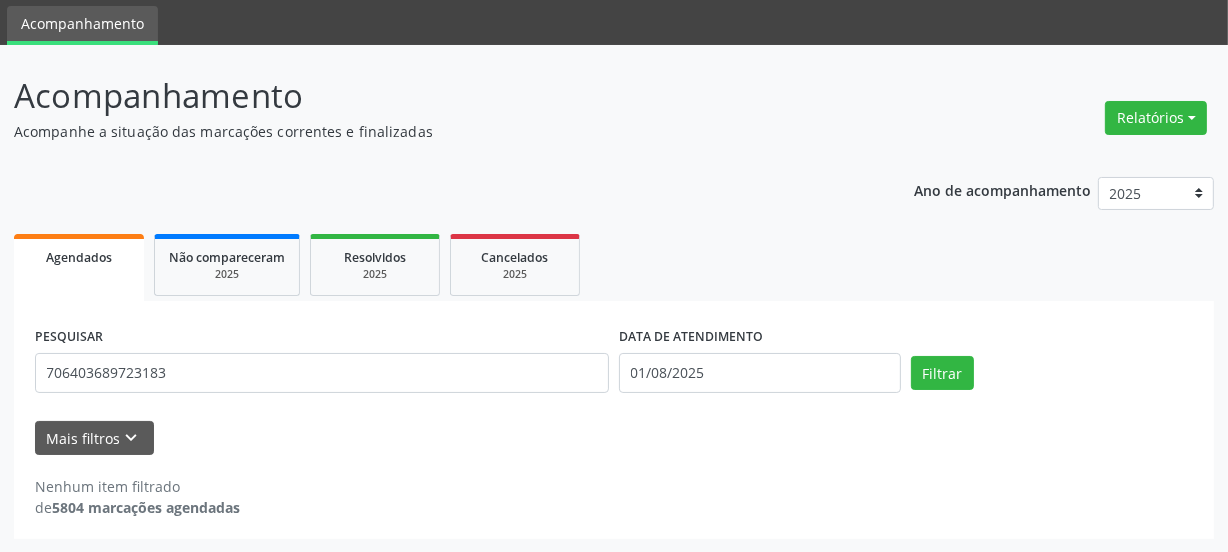 click on "PESQUISAR
[NUMBER]
DATA DE ATENDIMENTO
[DATE]
Filtrar" at bounding box center (614, 364) 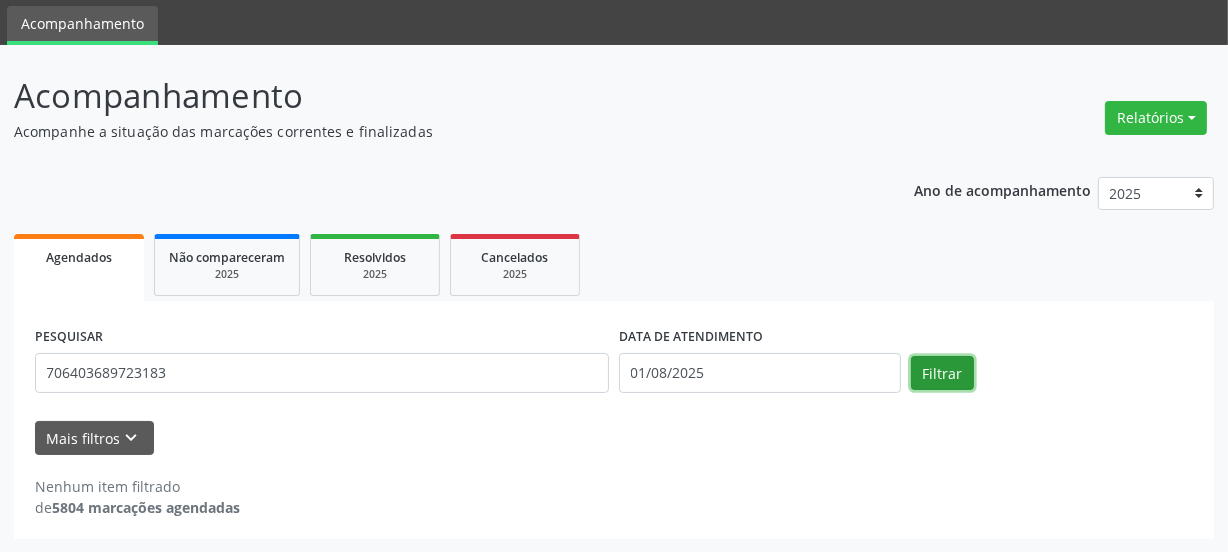 click on "Filtrar" at bounding box center (942, 373) 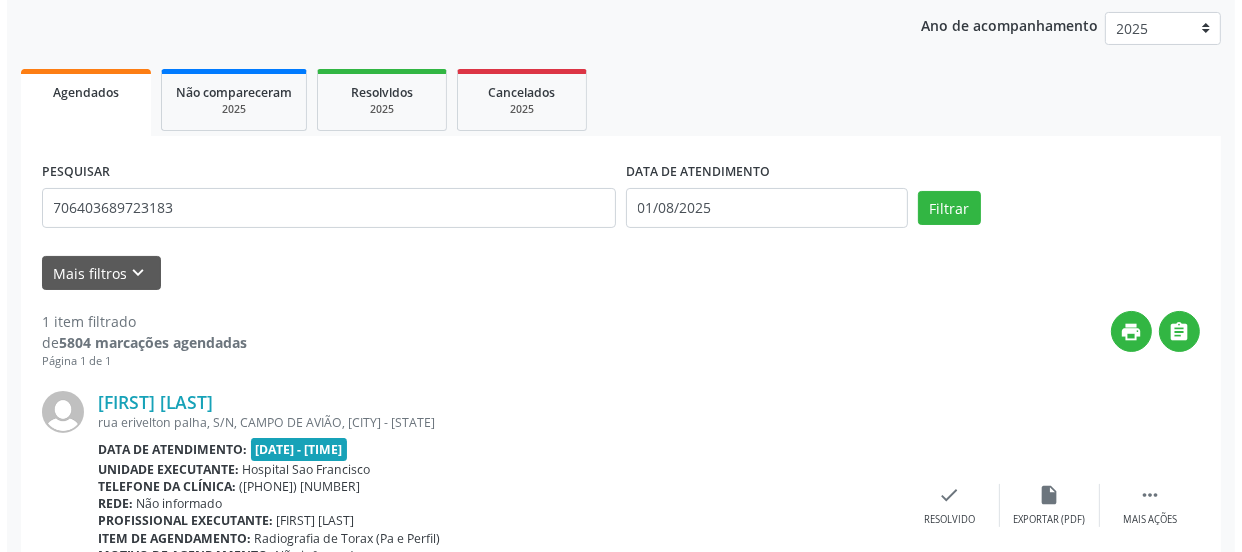 scroll, scrollTop: 352, scrollLeft: 0, axis: vertical 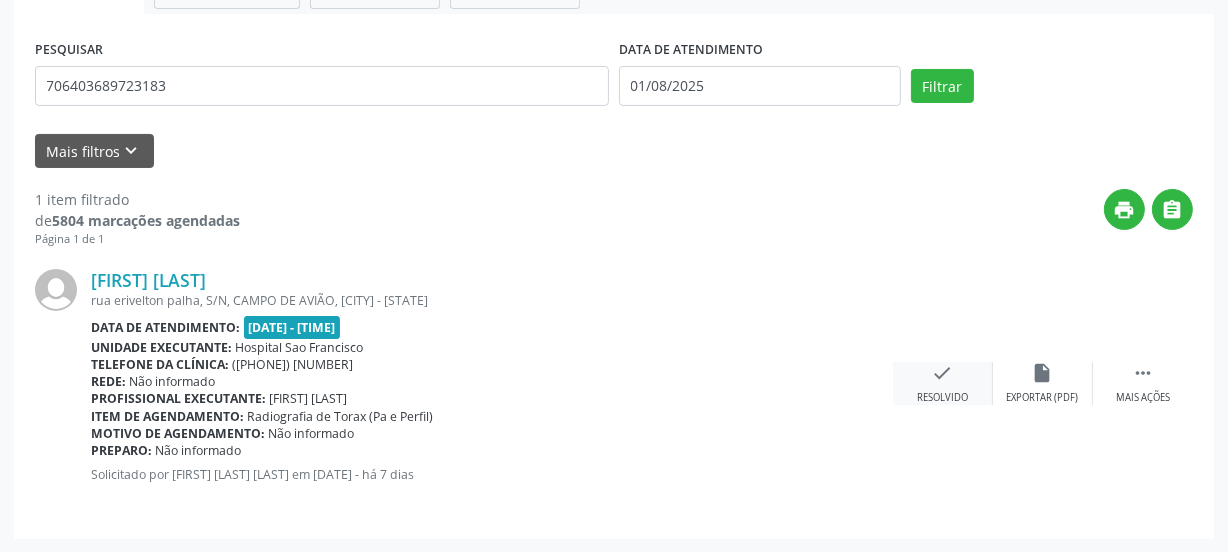 click on "check" at bounding box center (943, 373) 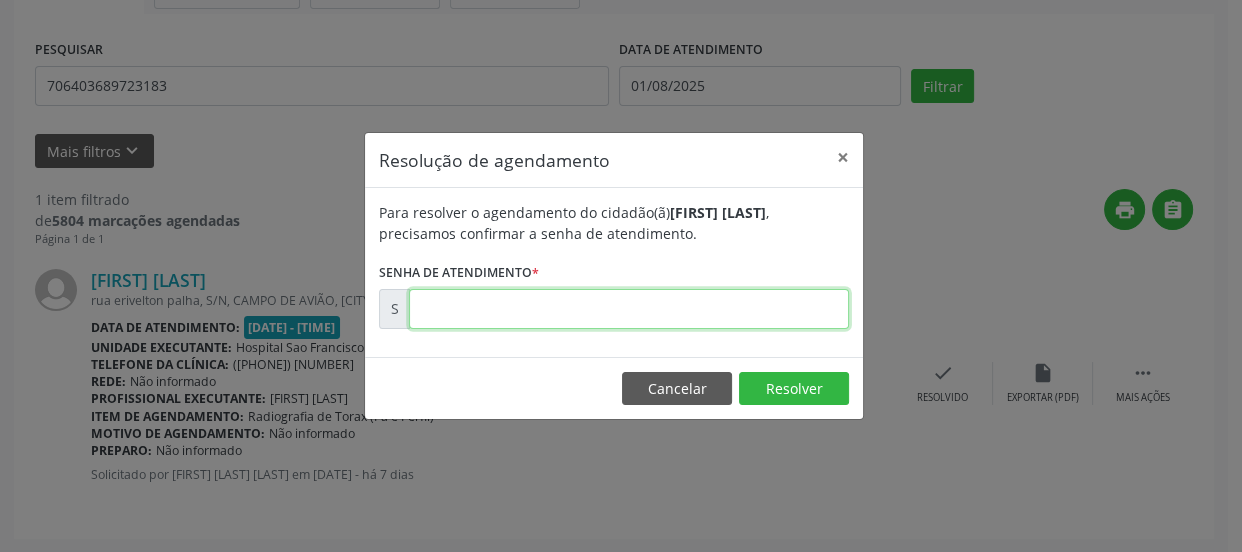 click at bounding box center (629, 309) 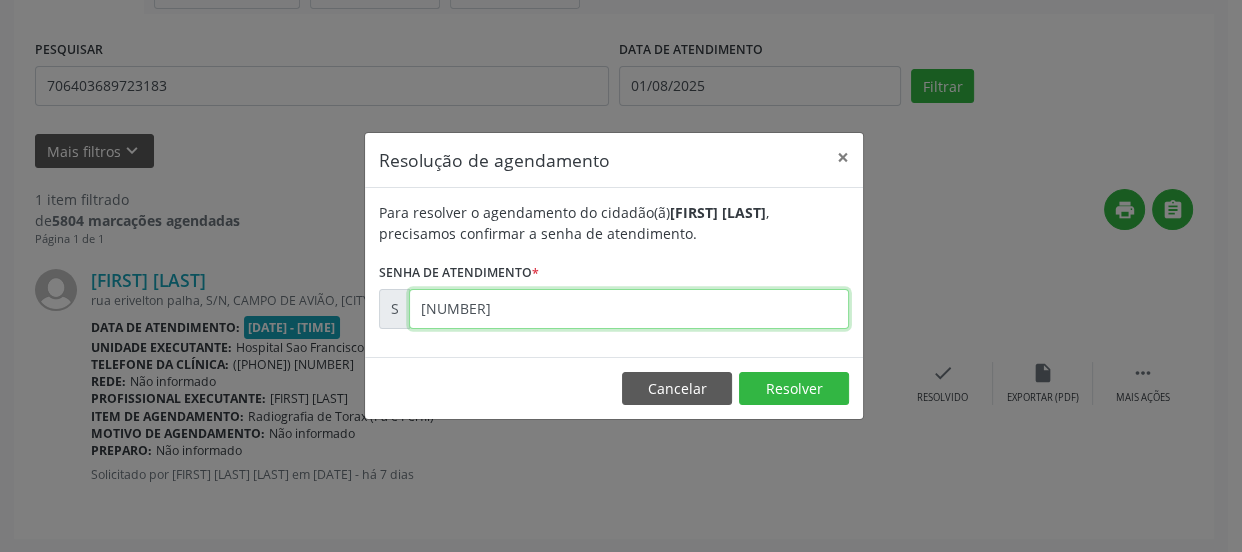 type on "[NUMBER]" 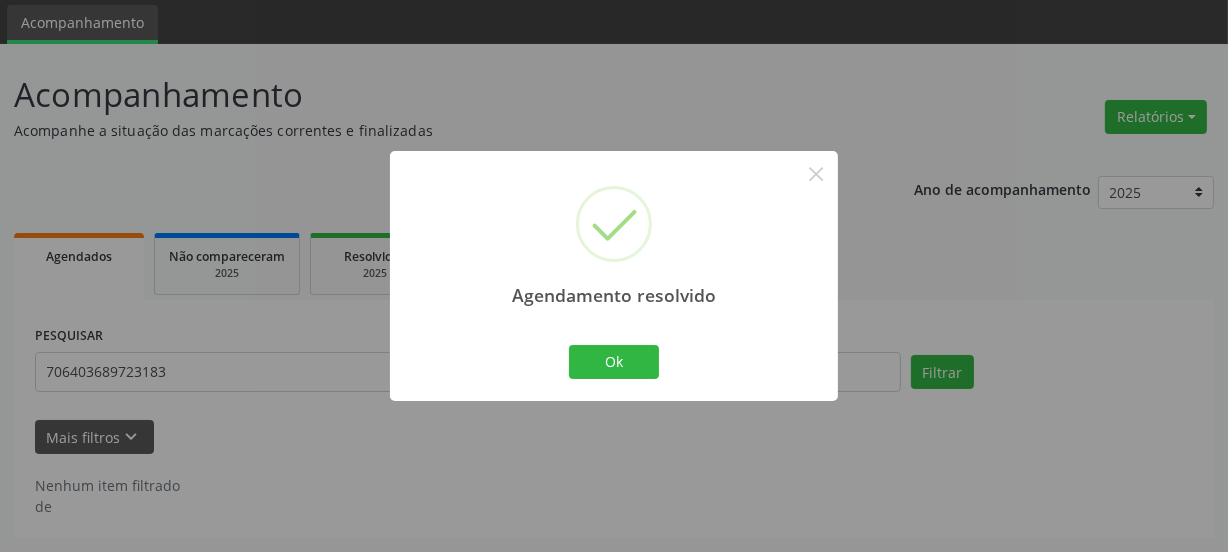 scroll, scrollTop: 65, scrollLeft: 0, axis: vertical 